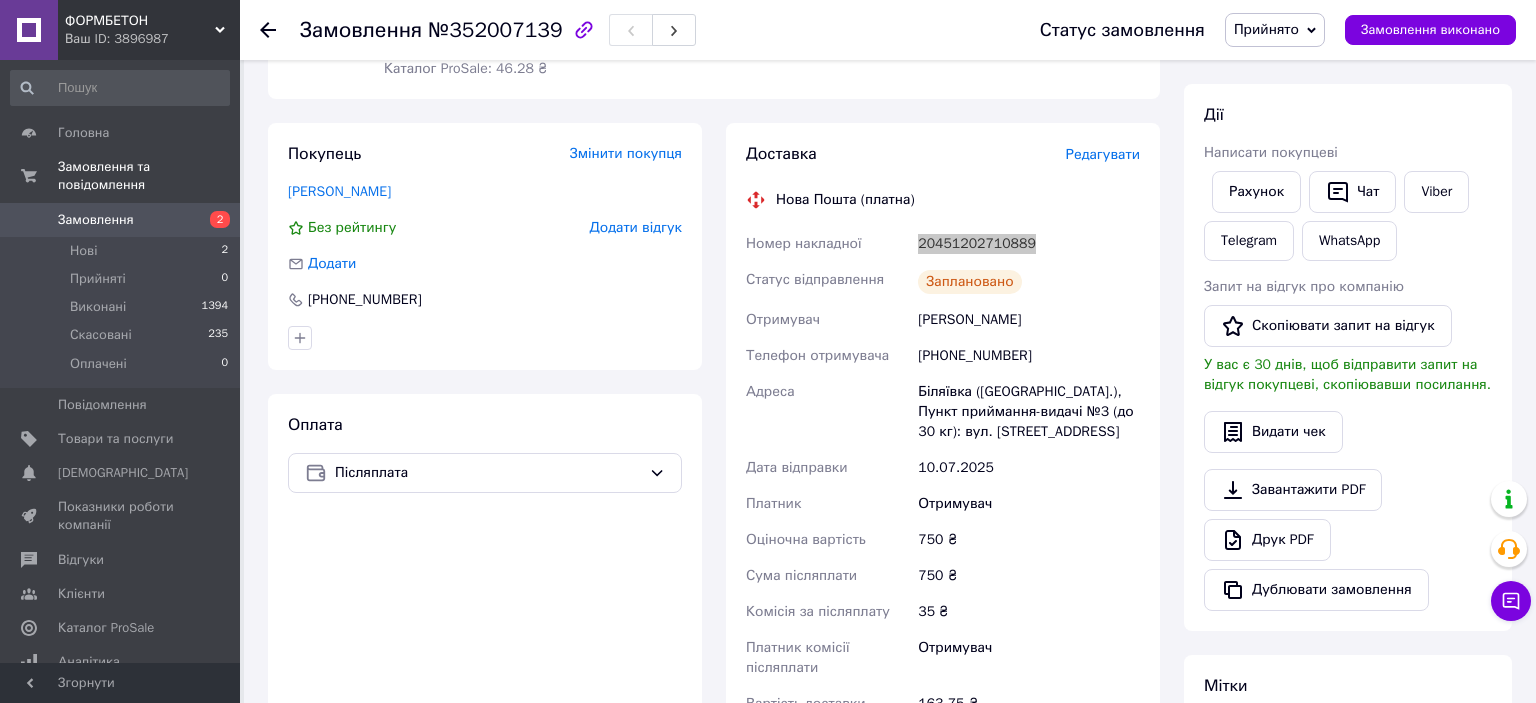 scroll, scrollTop: 317, scrollLeft: 0, axis: vertical 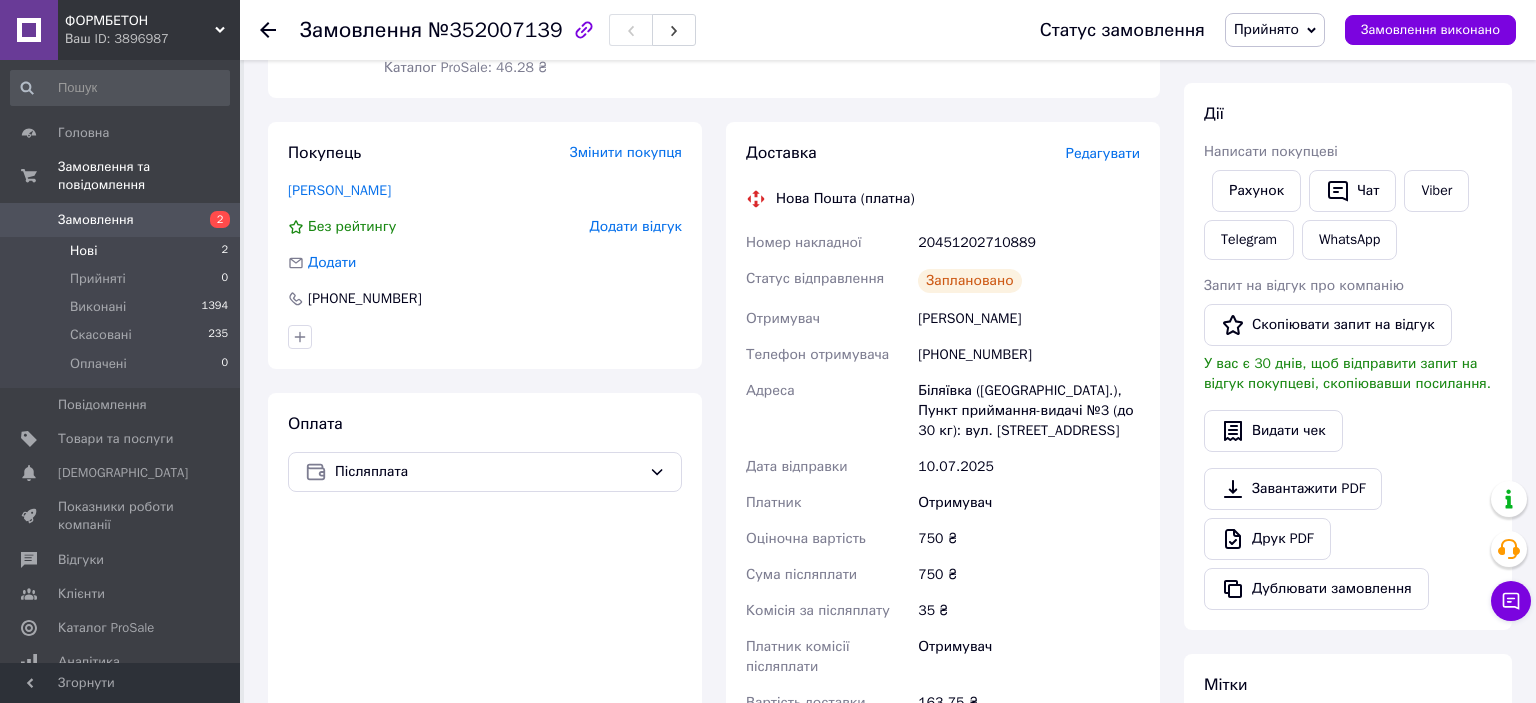 click on "Нові" at bounding box center (83, 251) 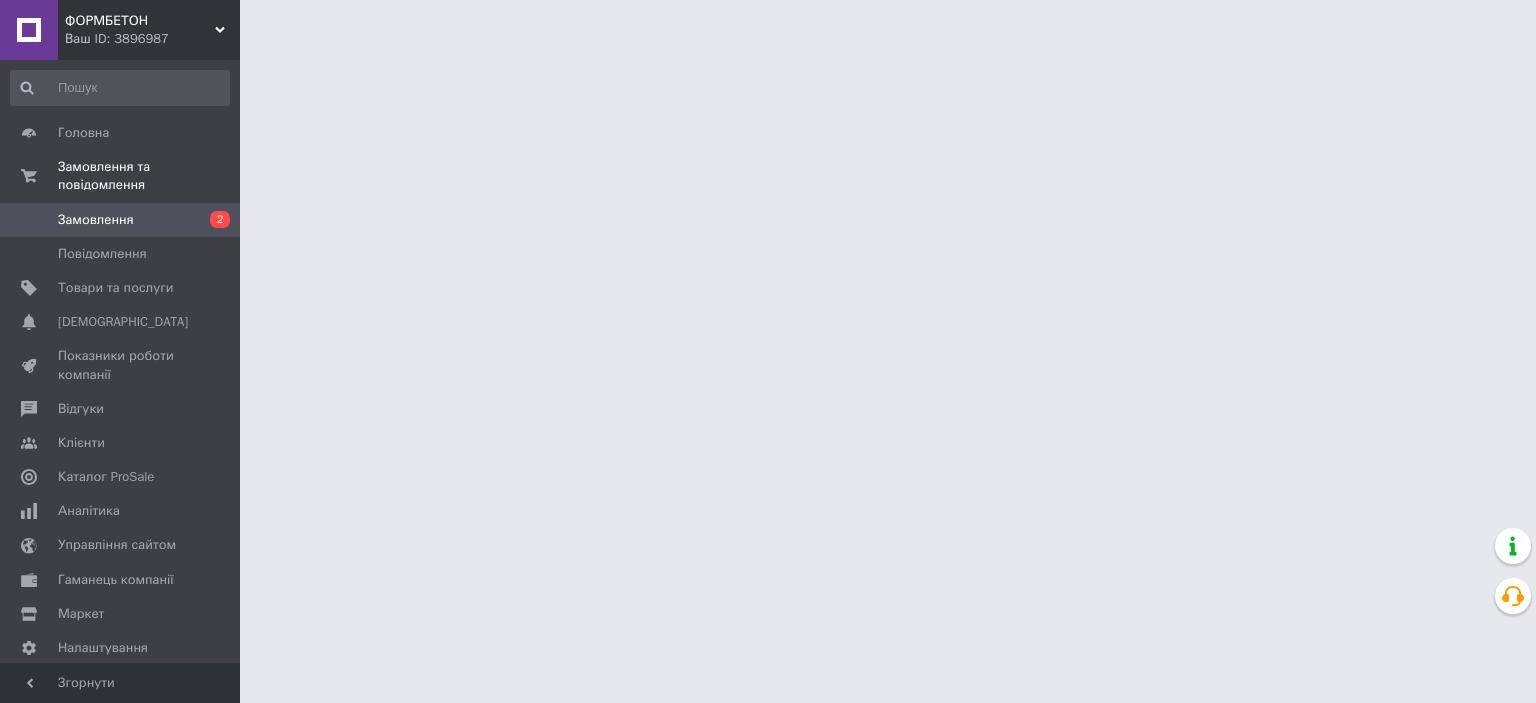 scroll, scrollTop: 0, scrollLeft: 0, axis: both 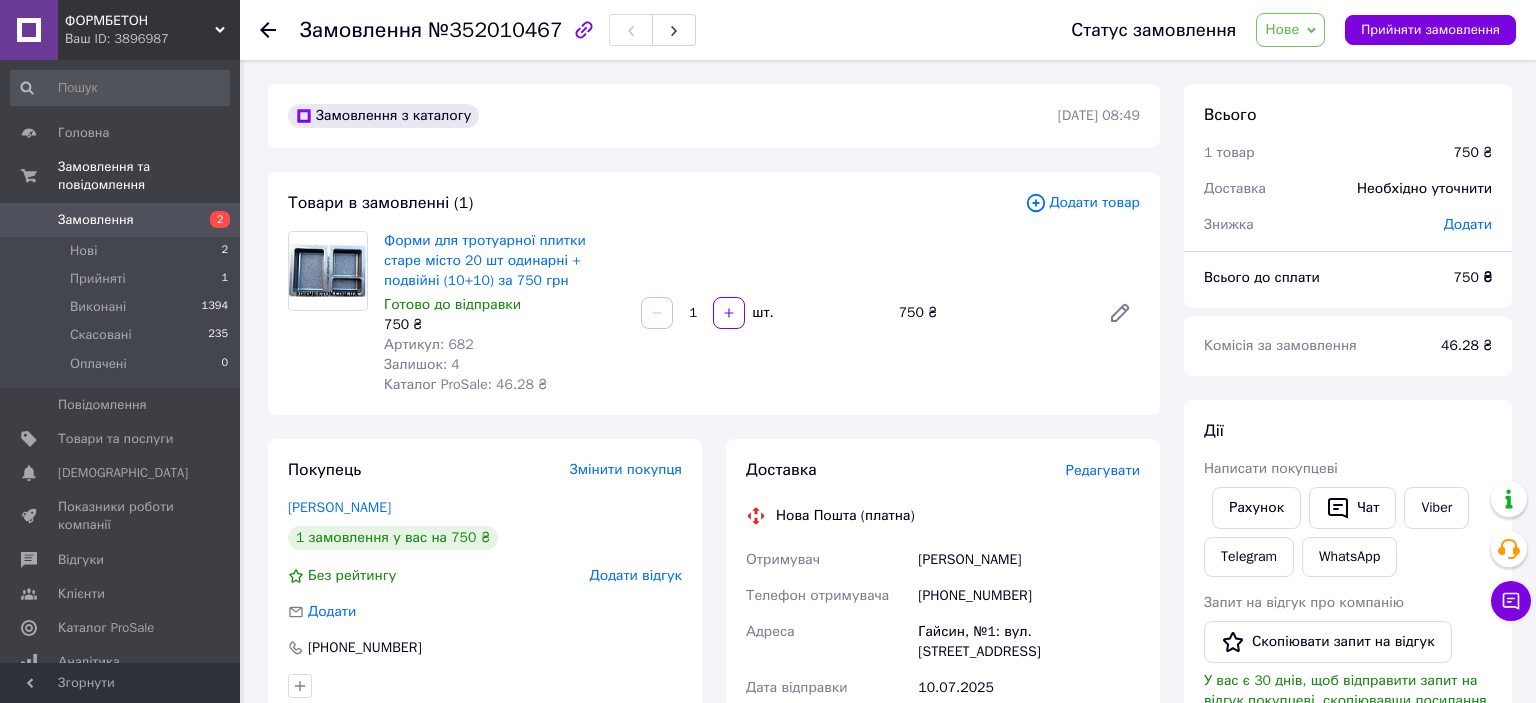 click on "Нове" at bounding box center (1282, 29) 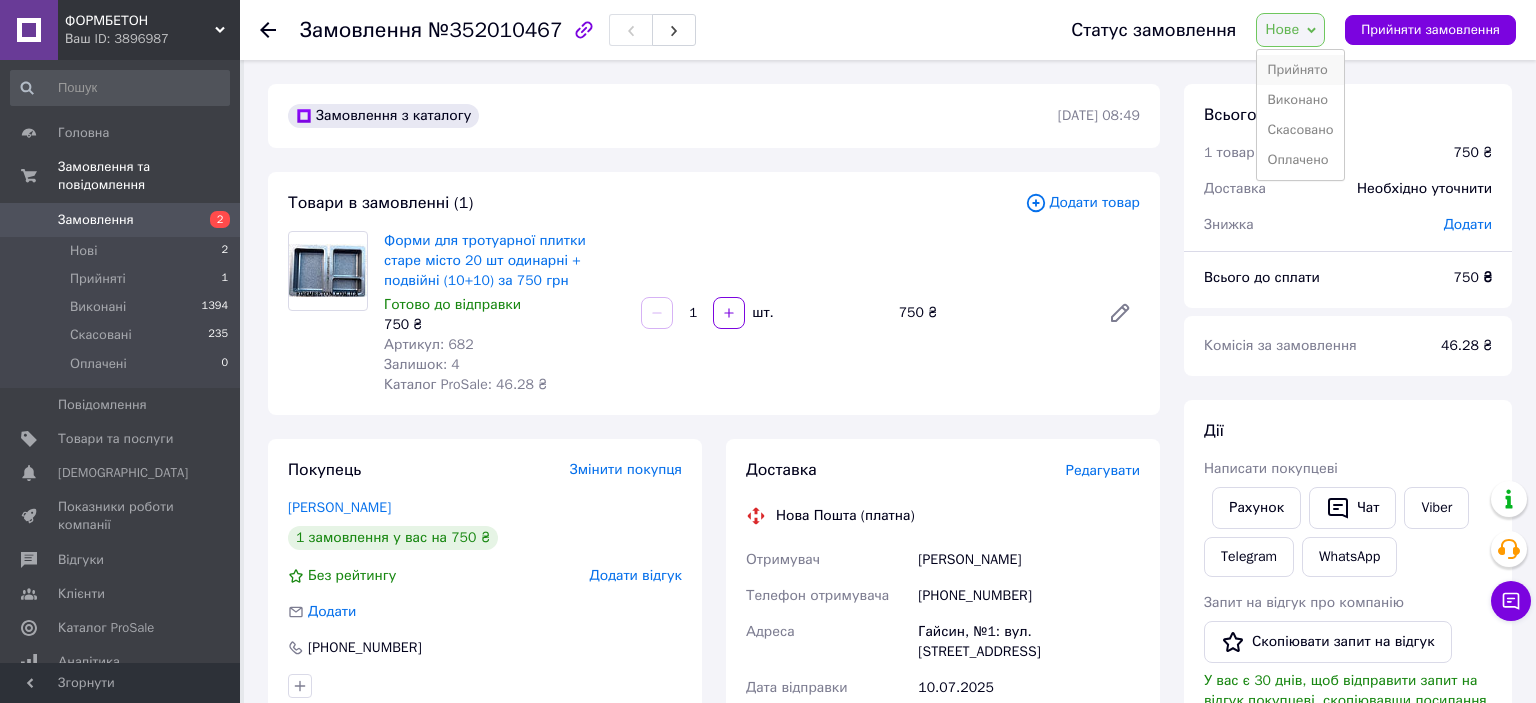 click on "Прийнято" at bounding box center [1300, 70] 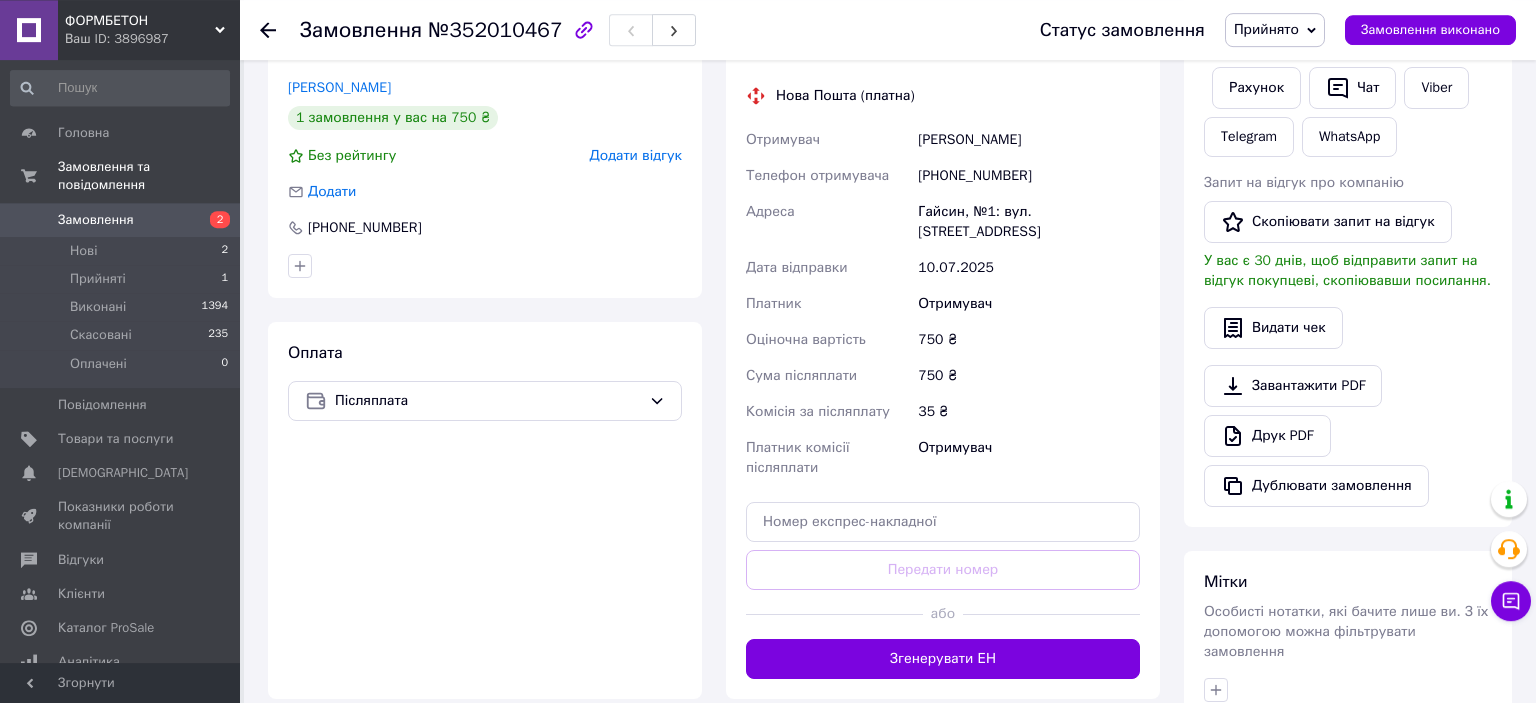 scroll, scrollTop: 528, scrollLeft: 0, axis: vertical 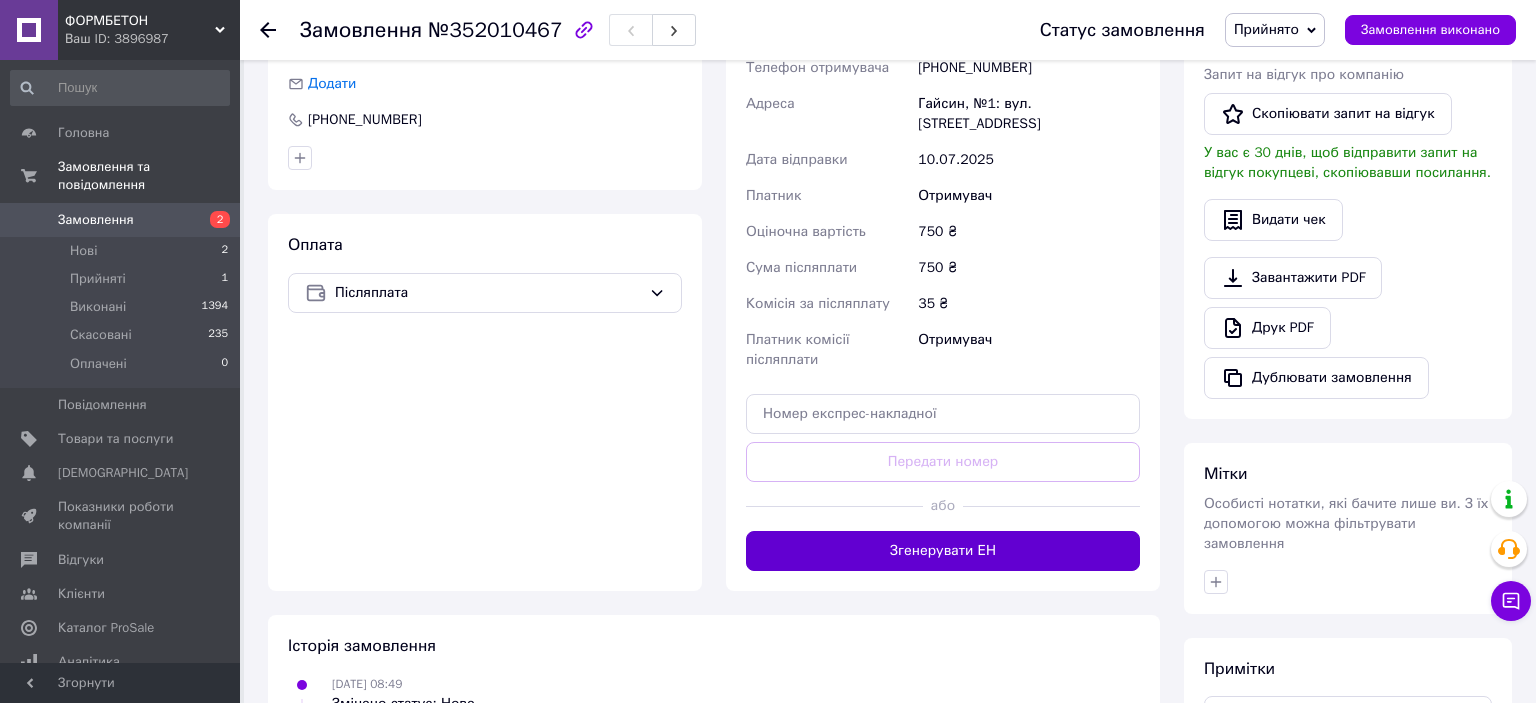 click on "Згенерувати ЕН" at bounding box center [943, 551] 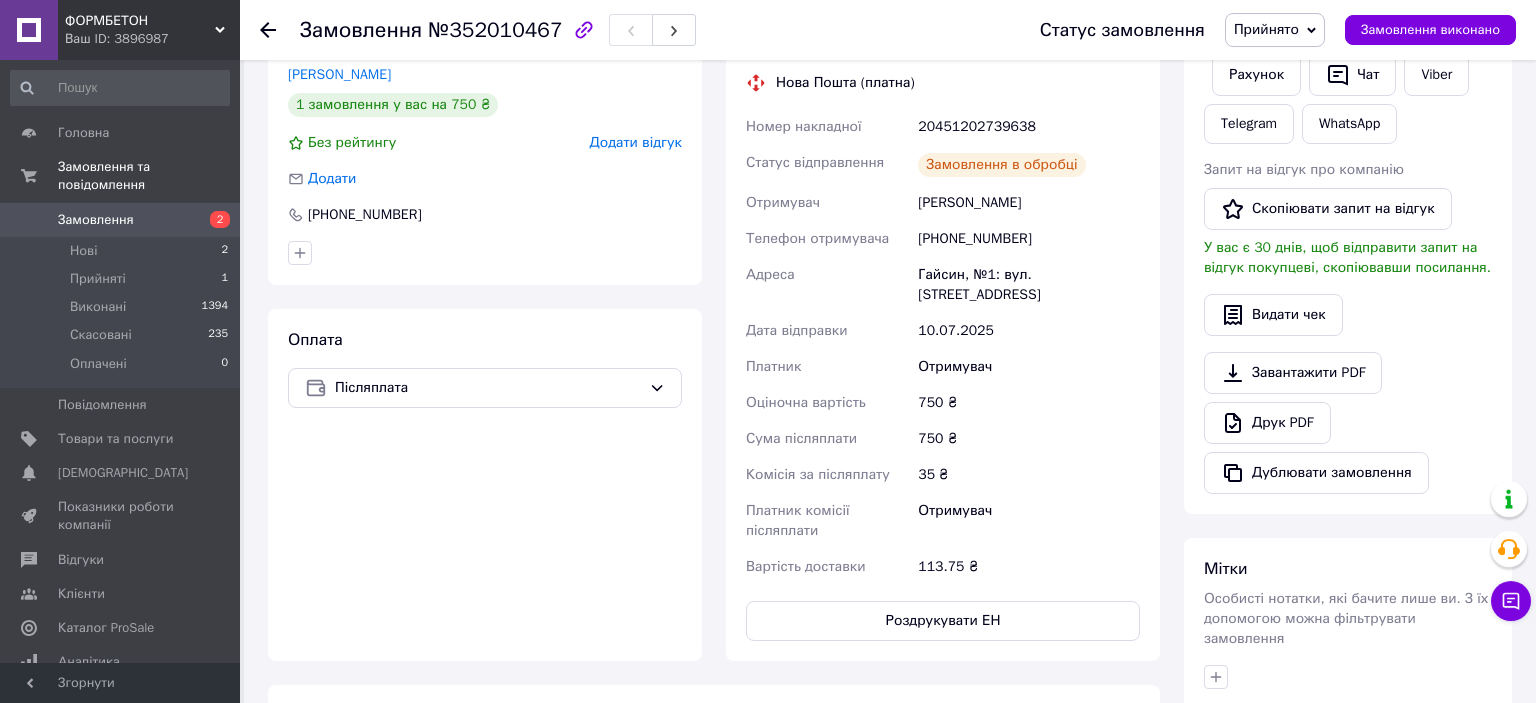 scroll, scrollTop: 211, scrollLeft: 0, axis: vertical 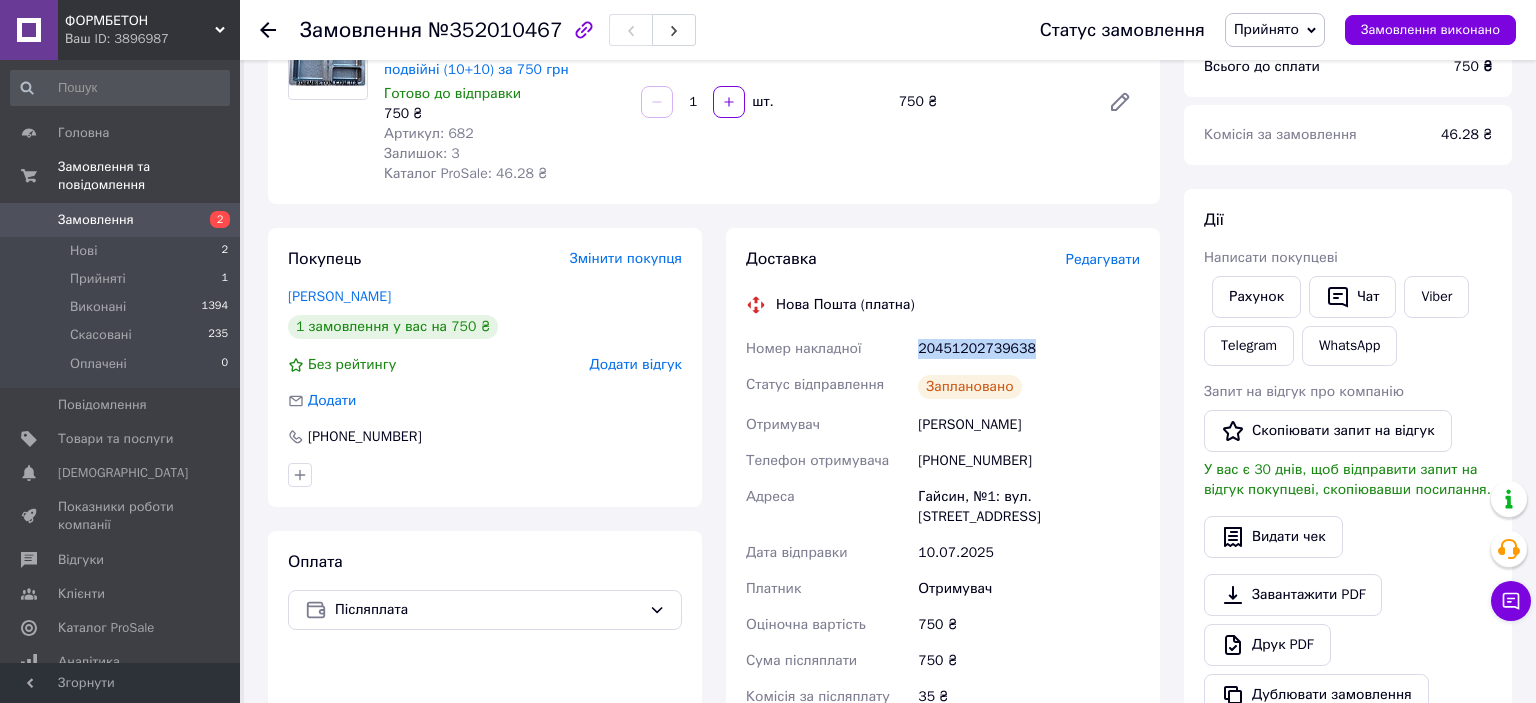 drag, startPoint x: 1028, startPoint y: 350, endPoint x: 902, endPoint y: 337, distance: 126.66886 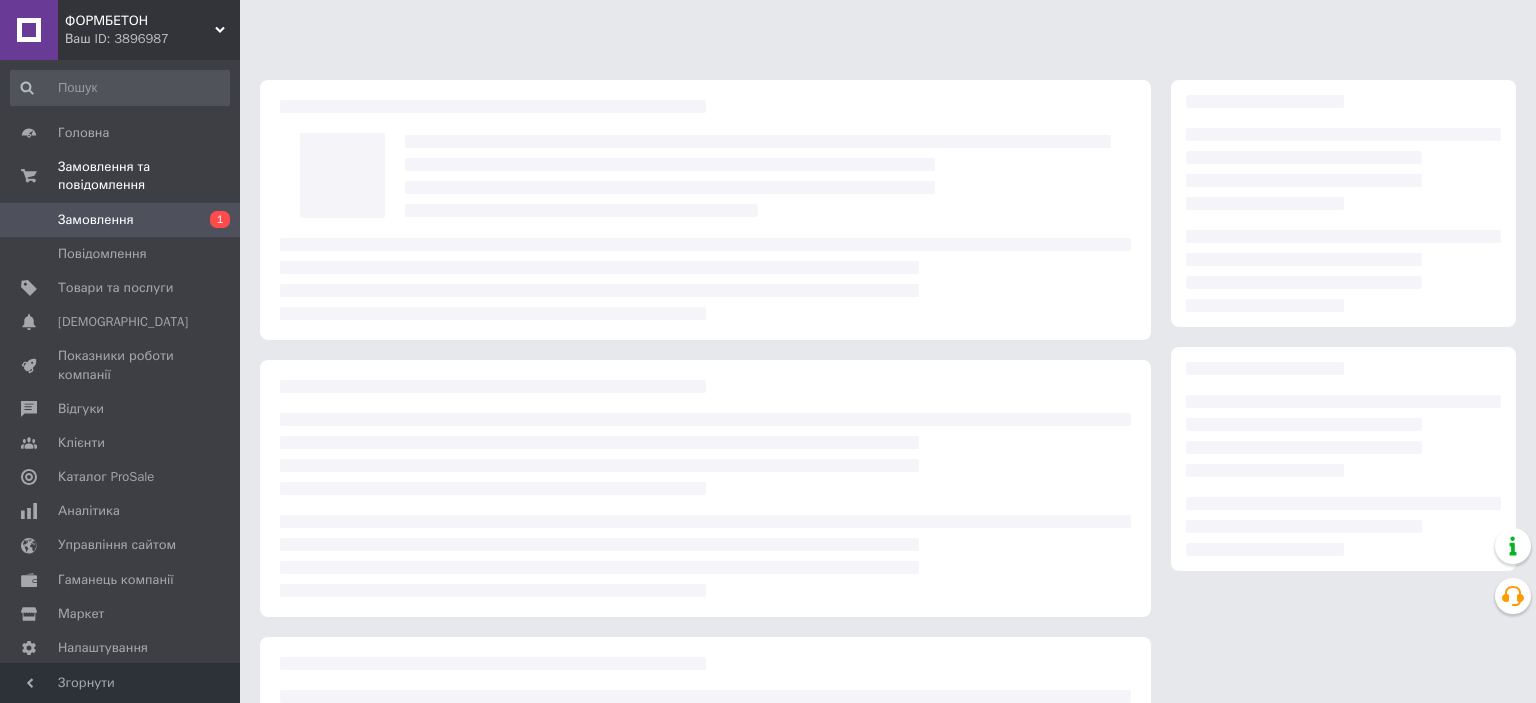 scroll, scrollTop: 0, scrollLeft: 0, axis: both 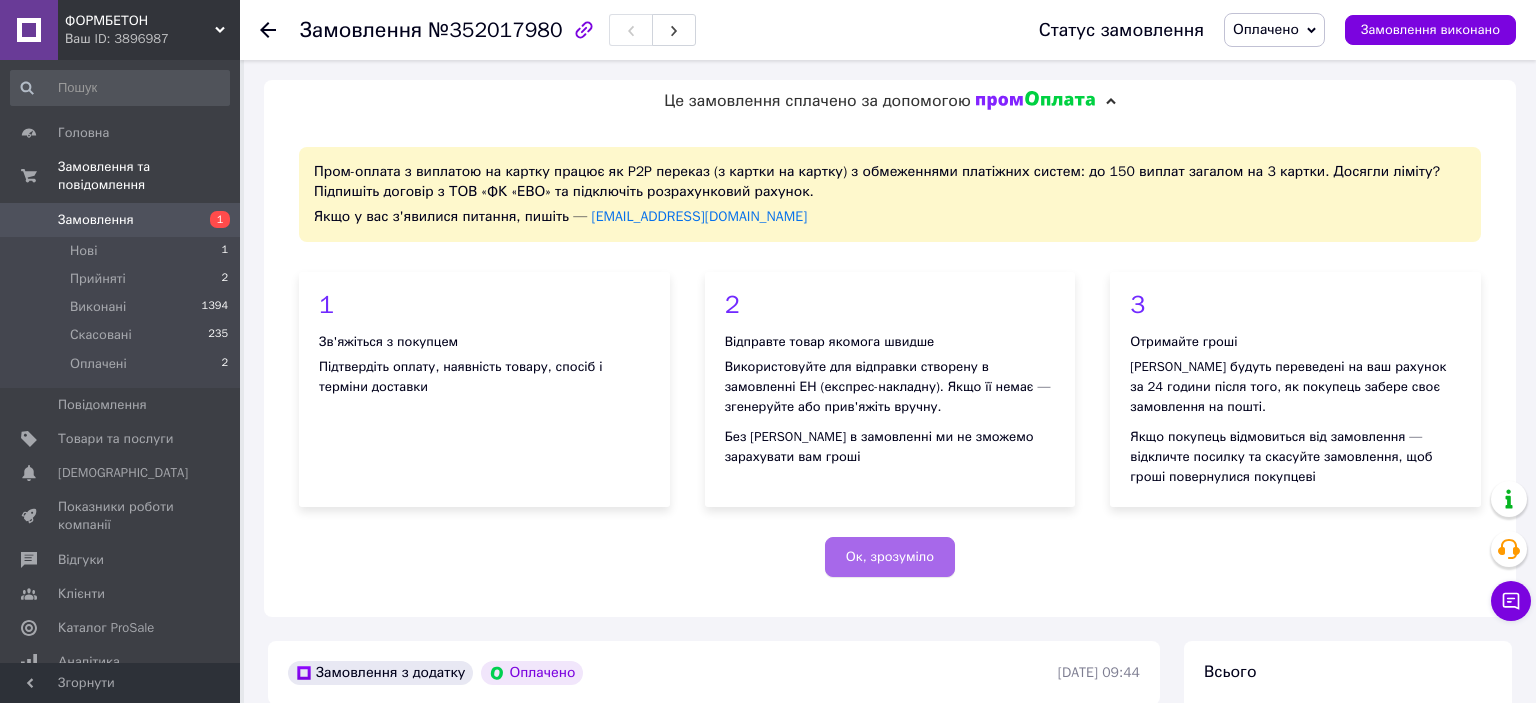 click on "Ок, зрозуміло" at bounding box center (890, 557) 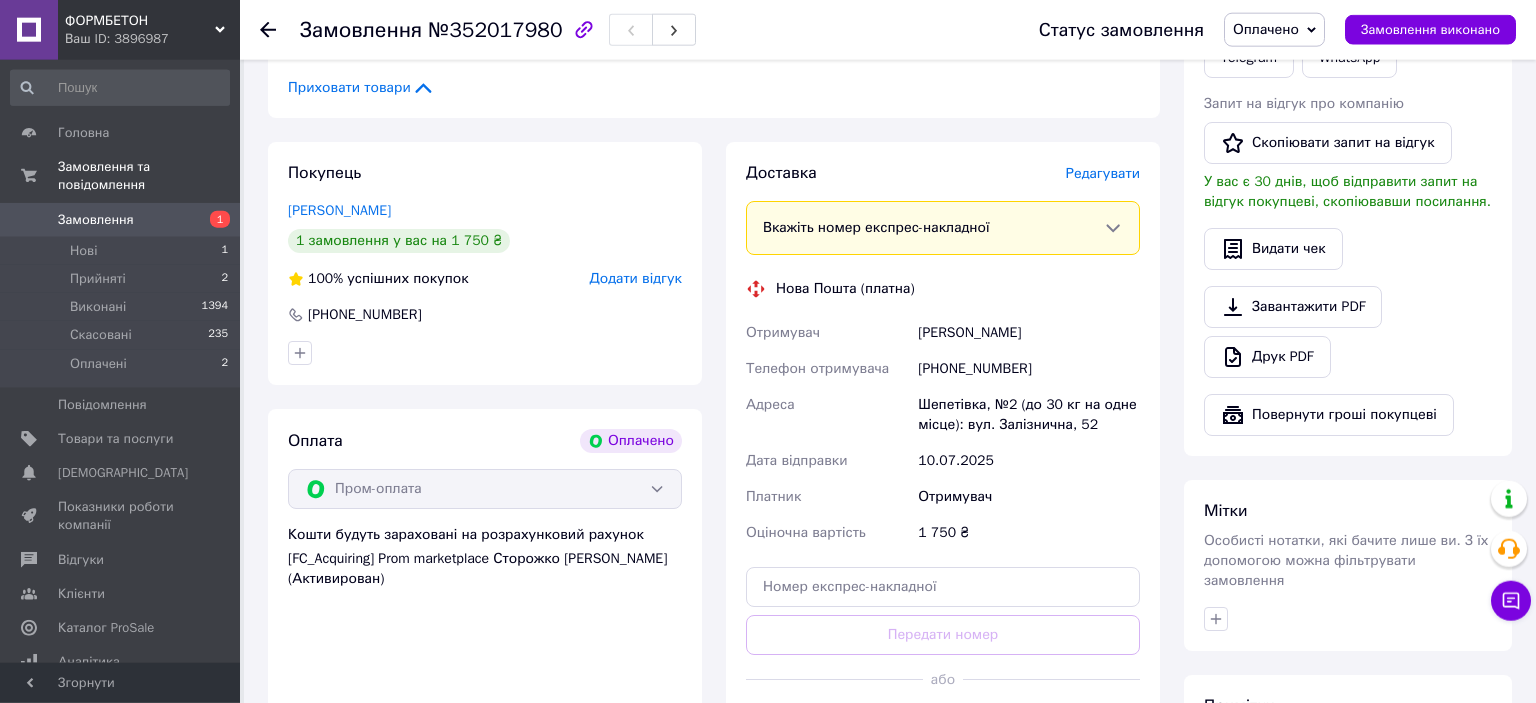 scroll, scrollTop: 528, scrollLeft: 0, axis: vertical 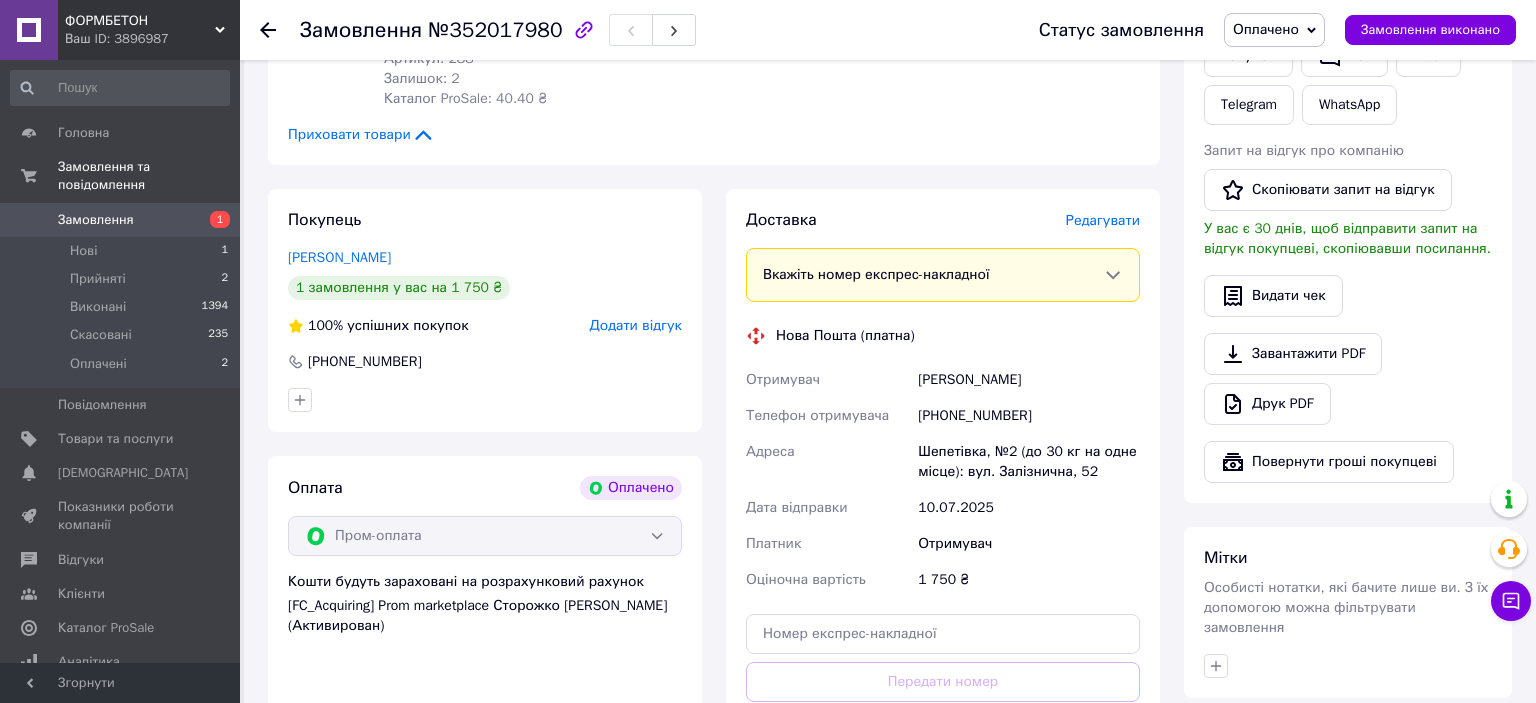 click on "Редагувати" at bounding box center (1103, 220) 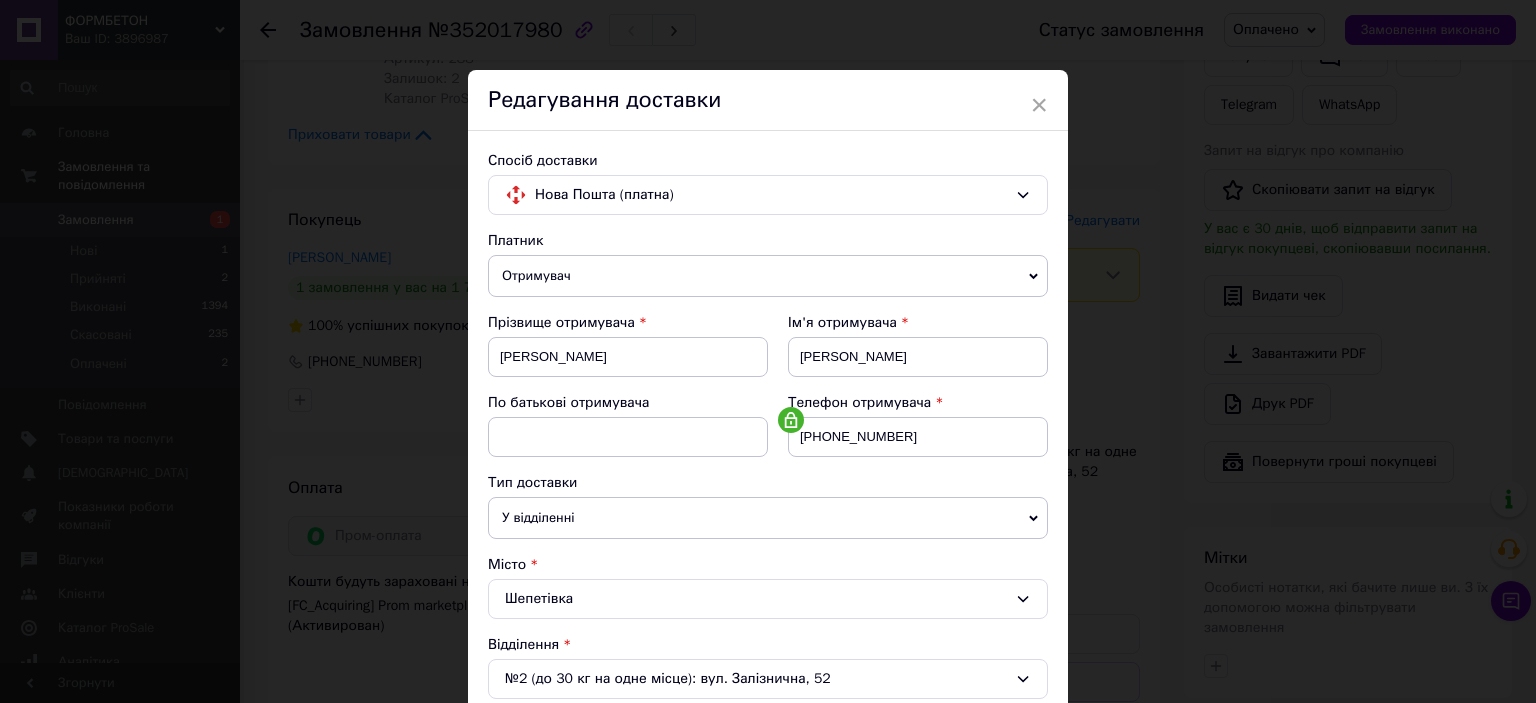 scroll, scrollTop: 442, scrollLeft: 0, axis: vertical 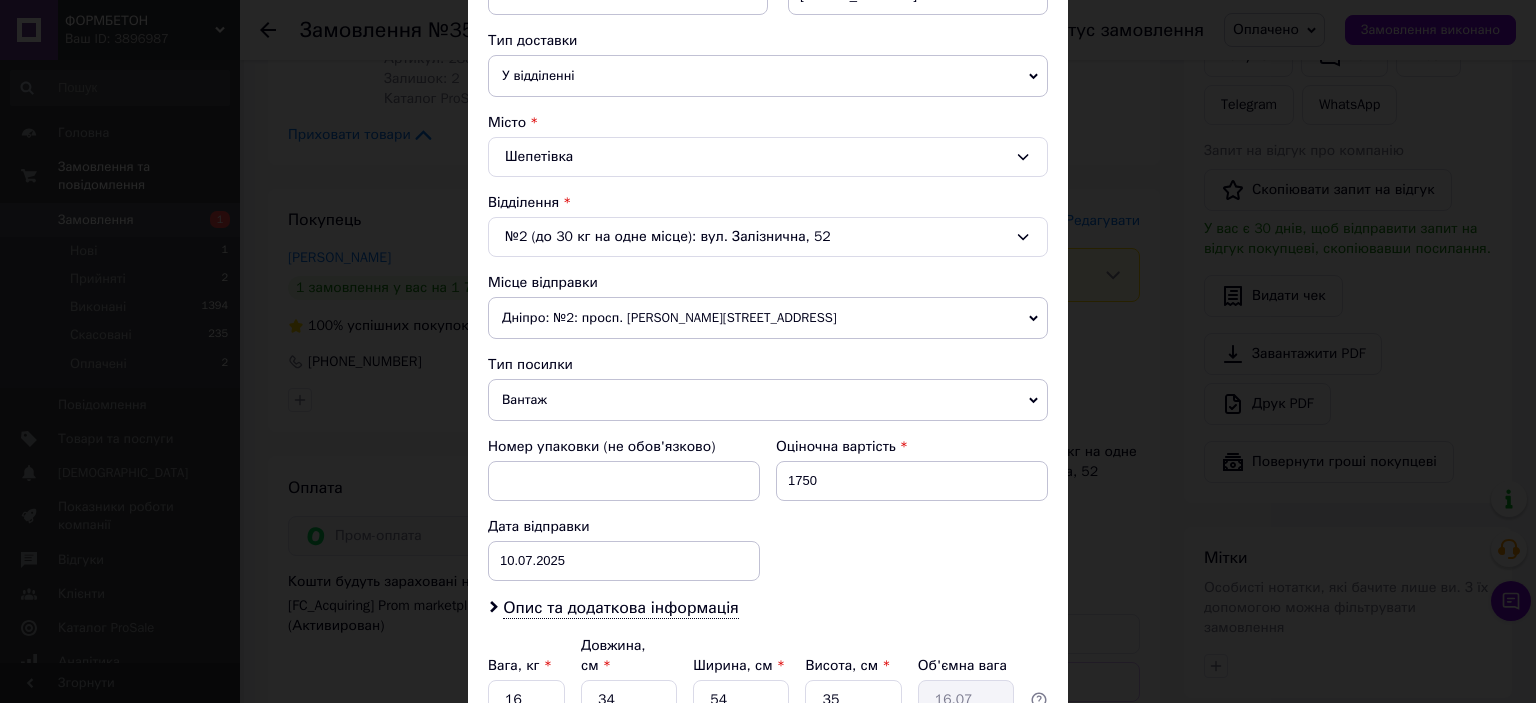 click on "Дніпро: №2: просп. [PERSON_NAME][STREET_ADDRESS]" at bounding box center (768, 318) 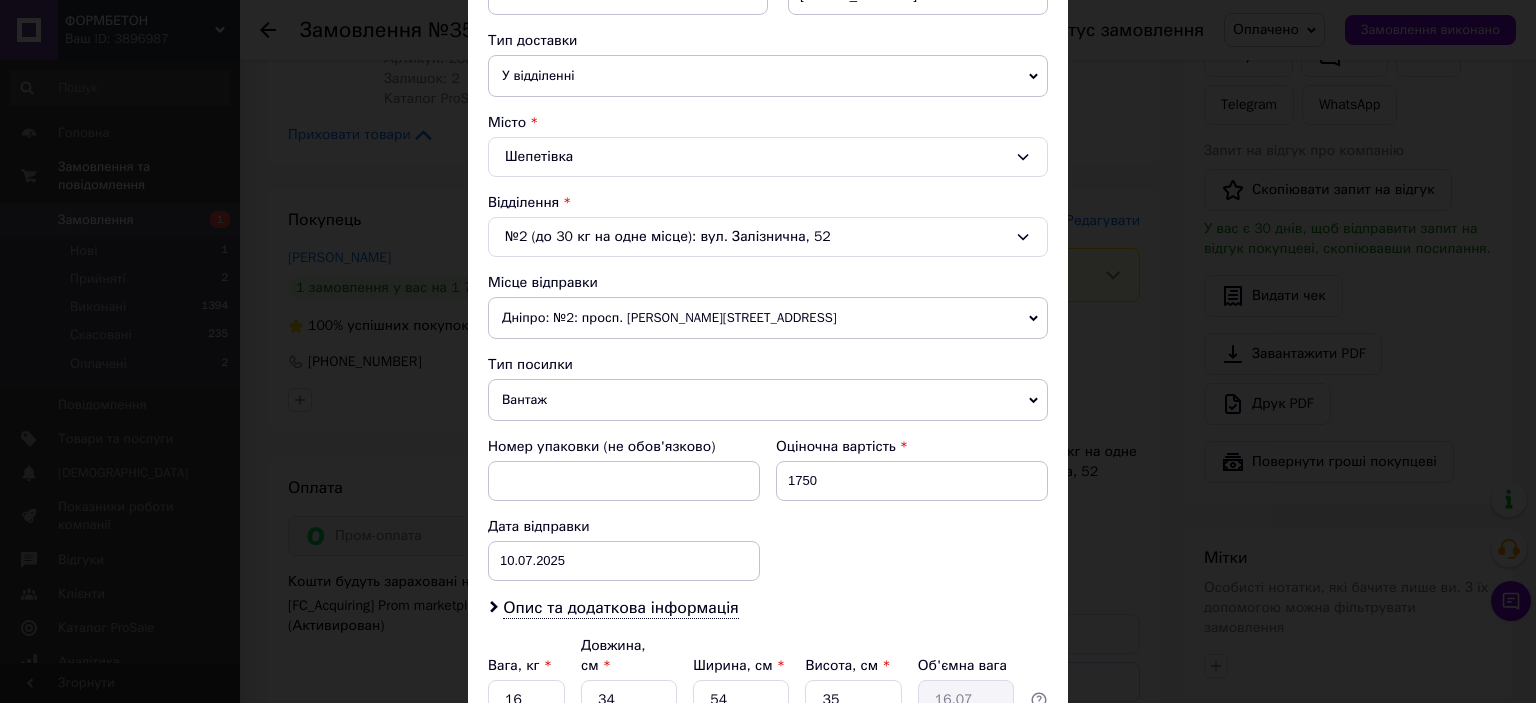 click on "Платник Отримувач Відправник Прізвище отримувача Колінчук Ім'я отримувача Олександр По батькові отримувача Телефон отримувача +380731262913 Тип доставки У відділенні Кур'єром В поштоматі Місто Шепетівка Відділення №2 (до 30 кг на одне місце): вул. Залізнична, 52 Місце відправки Дніпро: №2: просп. Богдана Хмельницького, 31Д Немає збігів. Спробуйте змінити умови пошуку Додати ще місце відправки Тип посилки Вантаж Документи Номер упаковки (не обов'язково) Оціночна вартість 1750 Дата відправки 10.07.2025 < 2025 > < Июль > Пн Вт Ср Чт Пт Сб Вс 30 1 2 3 4 5 6 7 8 9 10 11 12 13 14 15 16 17 18 19 20 21 22 23 24 25 1" at bounding box center (768, 272) 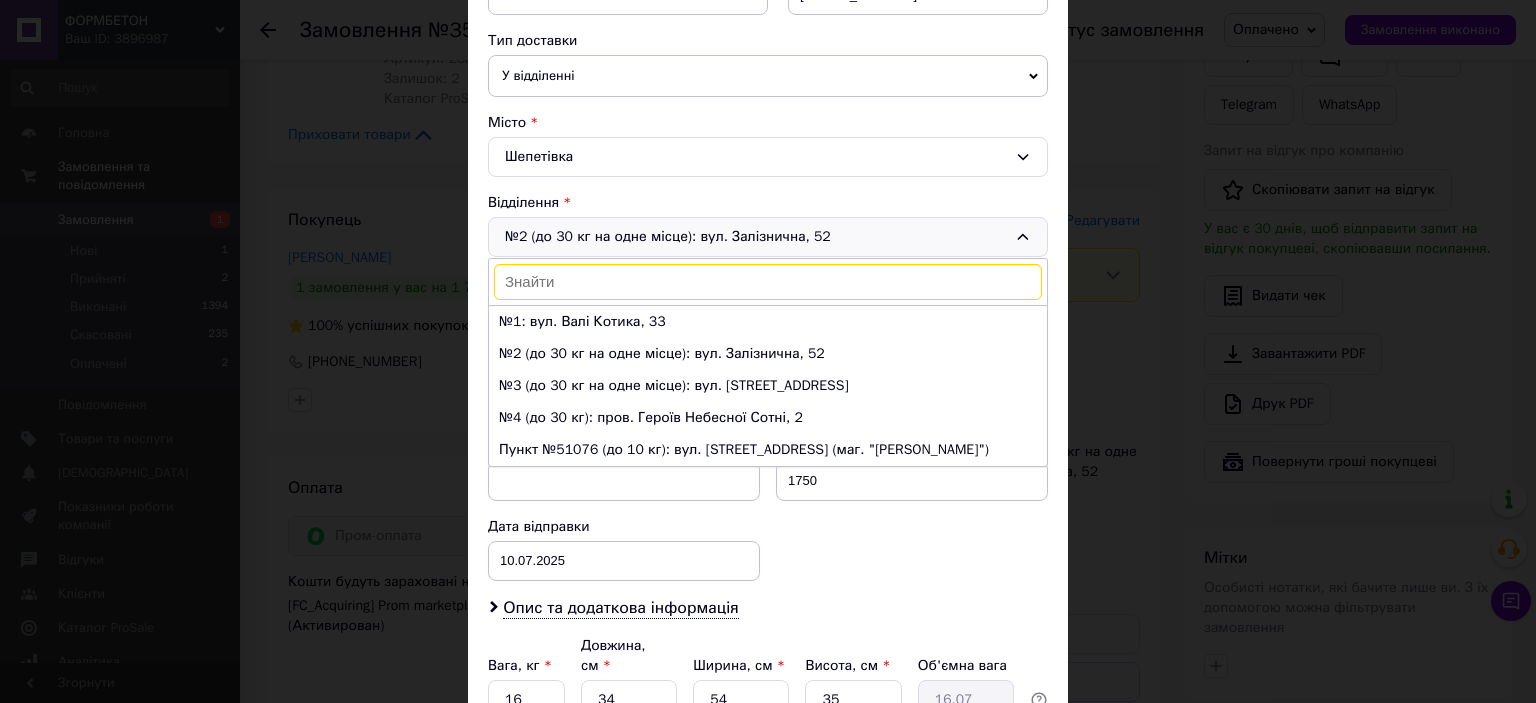 click on "Спосіб доставки Нова Пошта (платна) Платник Отримувач Відправник Прізвище отримувача Колінчук Ім'я отримувача Олександр По батькові отримувача Телефон отримувача +380731262913 Тип доставки У відділенні Кур'єром В поштоматі Місто Шепетівка Відділення №2 (до 30 кг на одне місце): вул. Залізнична, 52 №1: вул. Валі Котика, 33 №2 (до 30 кг на одне місце): вул. Залізнична, 52 №3 (до 30 кг на одне місце): вул. Героїв Небесної Сотні, 74 №4 (до 30 кг): пров. Героїв Небесної Сотні, 2 Пункт №51076 (до 10 кг): вул. Небесної сотні, 31а (маг. "ЖУК") Місце відправки Додати ще місце відправки Тип посилки <" at bounding box center (768, 232) 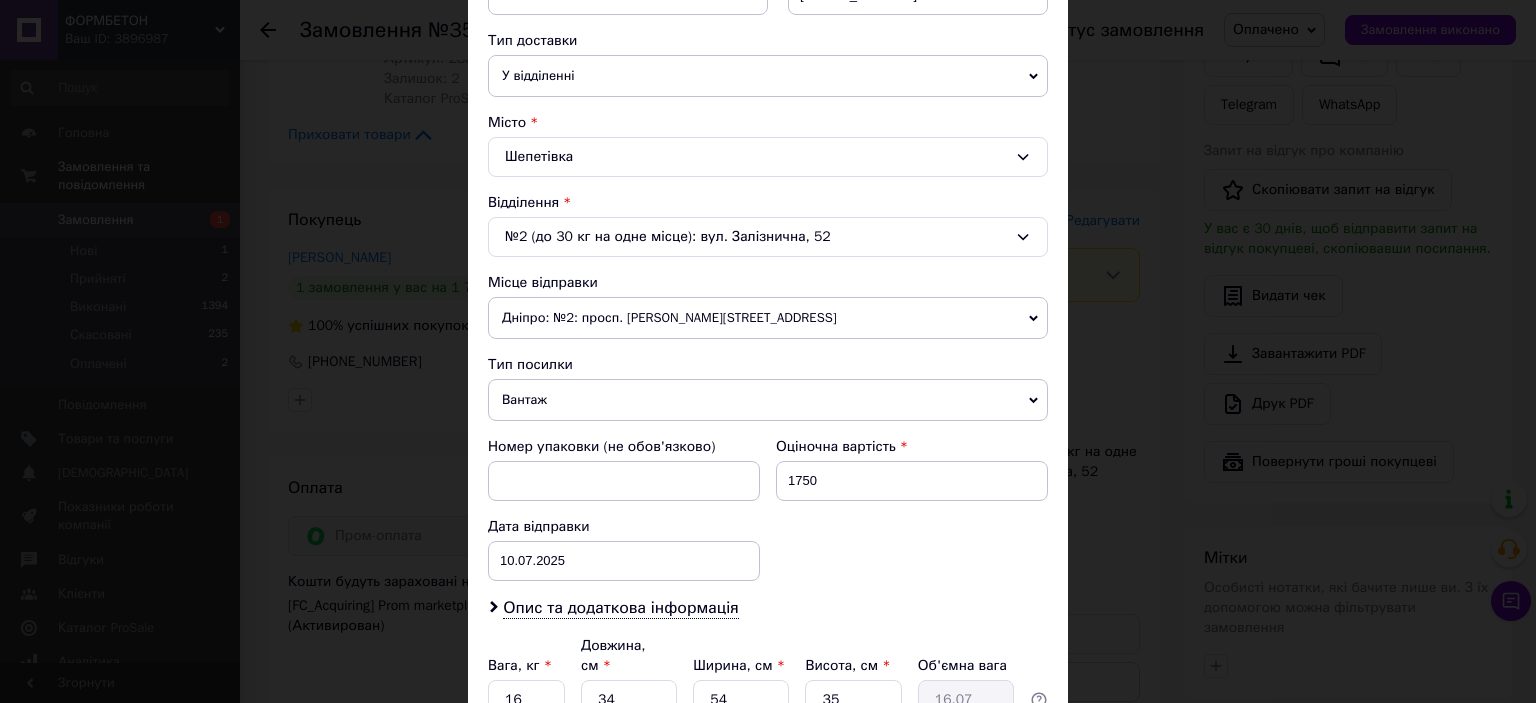 click on "× Редагування доставки Спосіб доставки Нова Пошта (платна) Платник Отримувач Відправник Прізвище отримувача Колінчук Ім'я отримувача Олександр По батькові отримувача Телефон отримувача +380731262913 Тип доставки У відділенні Кур'єром В поштоматі Місто Шепетівка Відділення №2 (до 30 кг на одне місце): вул. Залізнична, 52 Місце відправки Дніпро: №2: просп. Богдана Хмельницького, 31Д Немає збігів. Спробуйте змінити умови пошуку Додати ще місце відправки Тип посилки Вантаж Документи Номер упаковки (не обов'язково) Оціночна вартість 1750 Дата відправки 10.07.2025 < 2025 > < Июль" at bounding box center (768, 351) 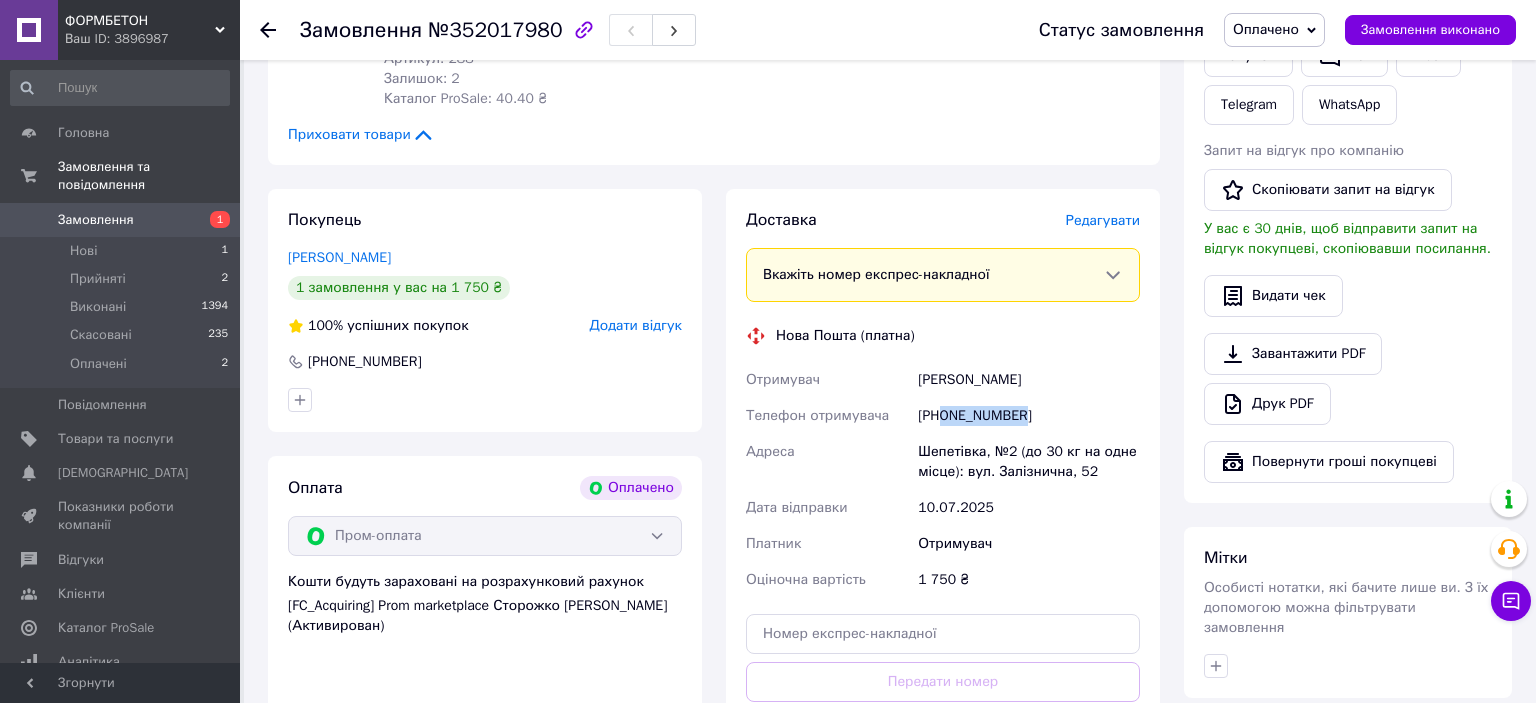 drag, startPoint x: 1028, startPoint y: 415, endPoint x: 943, endPoint y: 419, distance: 85.09406 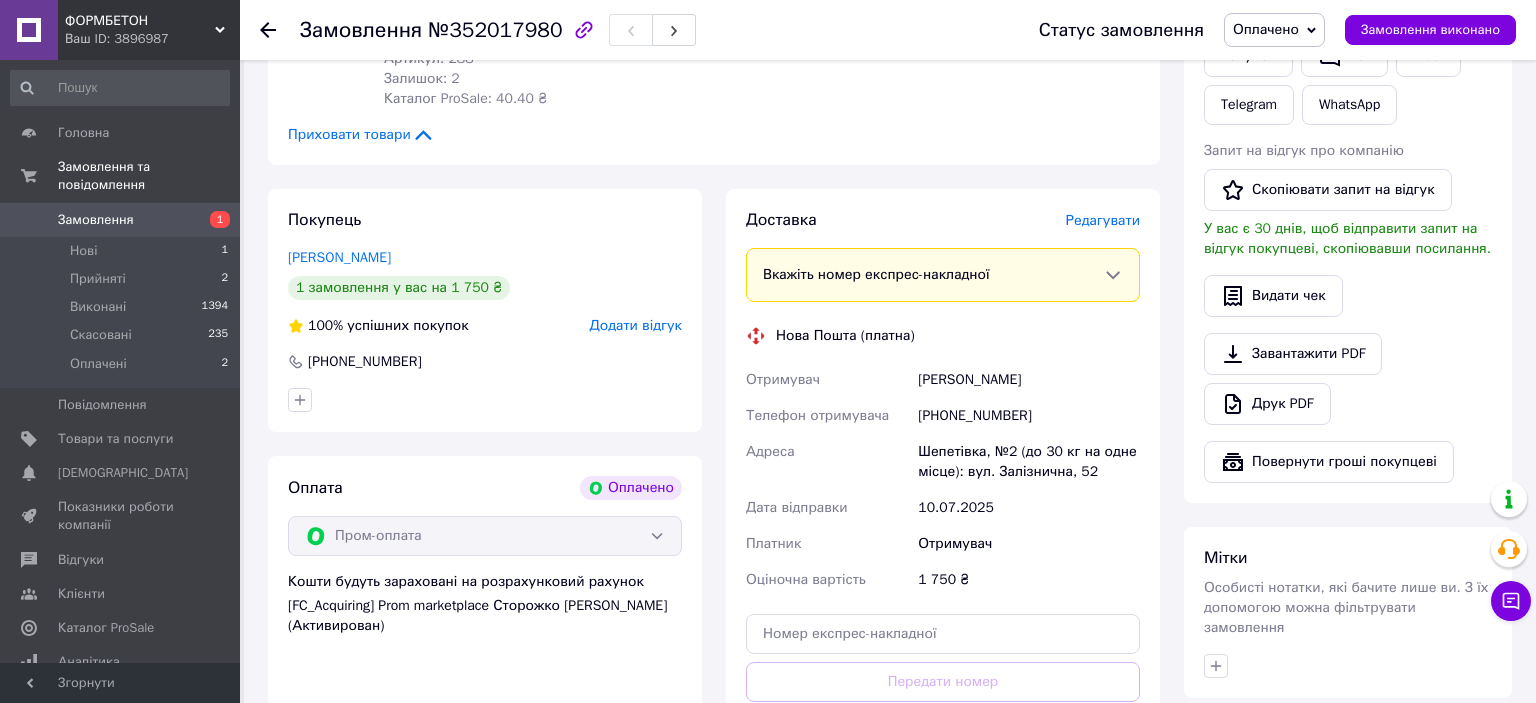 click on "Всього 2 товари 1 750 ₴ Доставка Необхідно уточнити Всього до сплати 1750 ₴ Комісія за замовлення 99.02 ₴ Дії Написати покупцеві   Надіслати інструкцію Рахунок   Чат Viber Telegram WhatsApp Запит на відгук про компанію   Скопіювати запит на відгук У вас є 30 днів, щоб відправити запит на відгук покупцеві, скопіювавши посилання.   Видати чек   Завантажити PDF   Друк PDF   Повернути гроші покупцеві Мітки Особисті нотатки, які бачите лише ви. З їх допомогою можна фільтрувати замовлення Примітки Залишилося 300 символів Очистити Зберегти" at bounding box center (1348, 358) 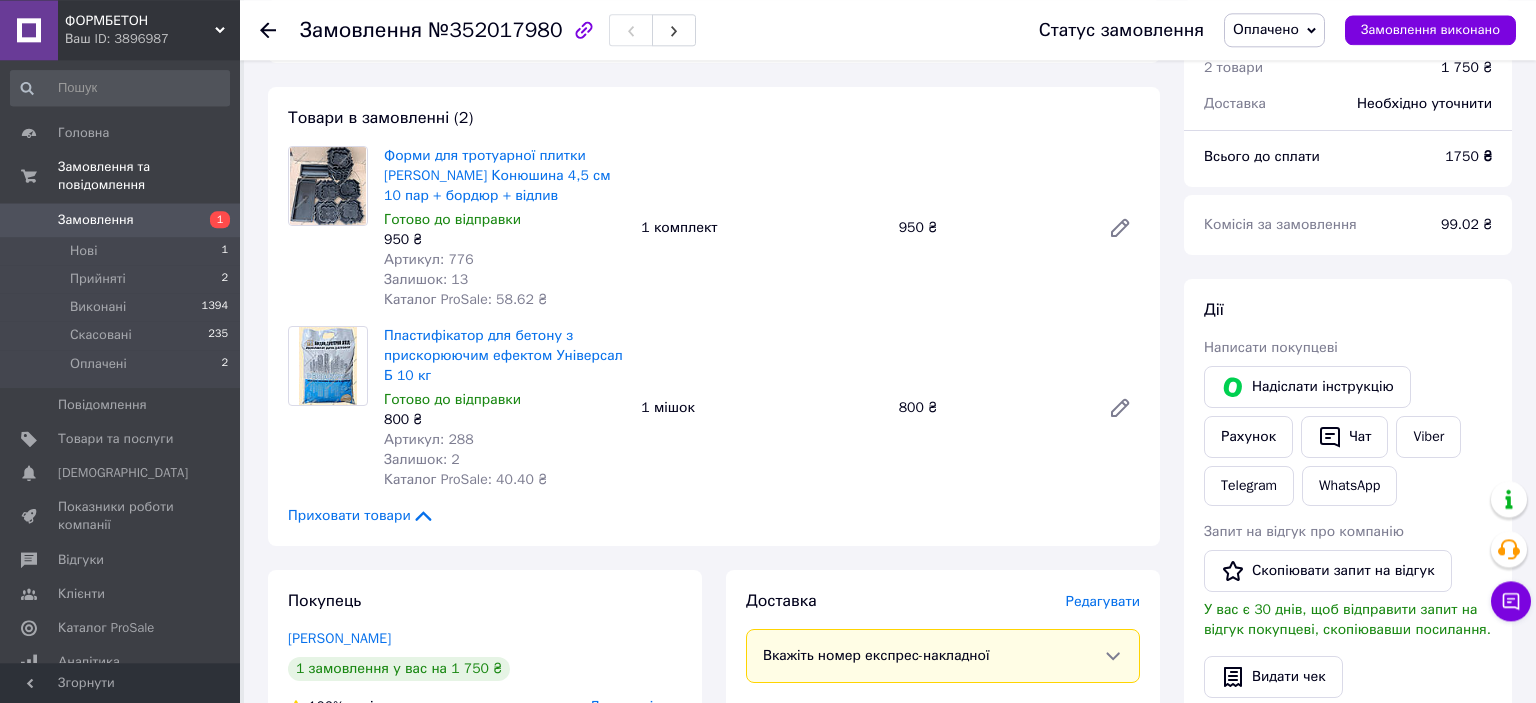 scroll, scrollTop: 102, scrollLeft: 0, axis: vertical 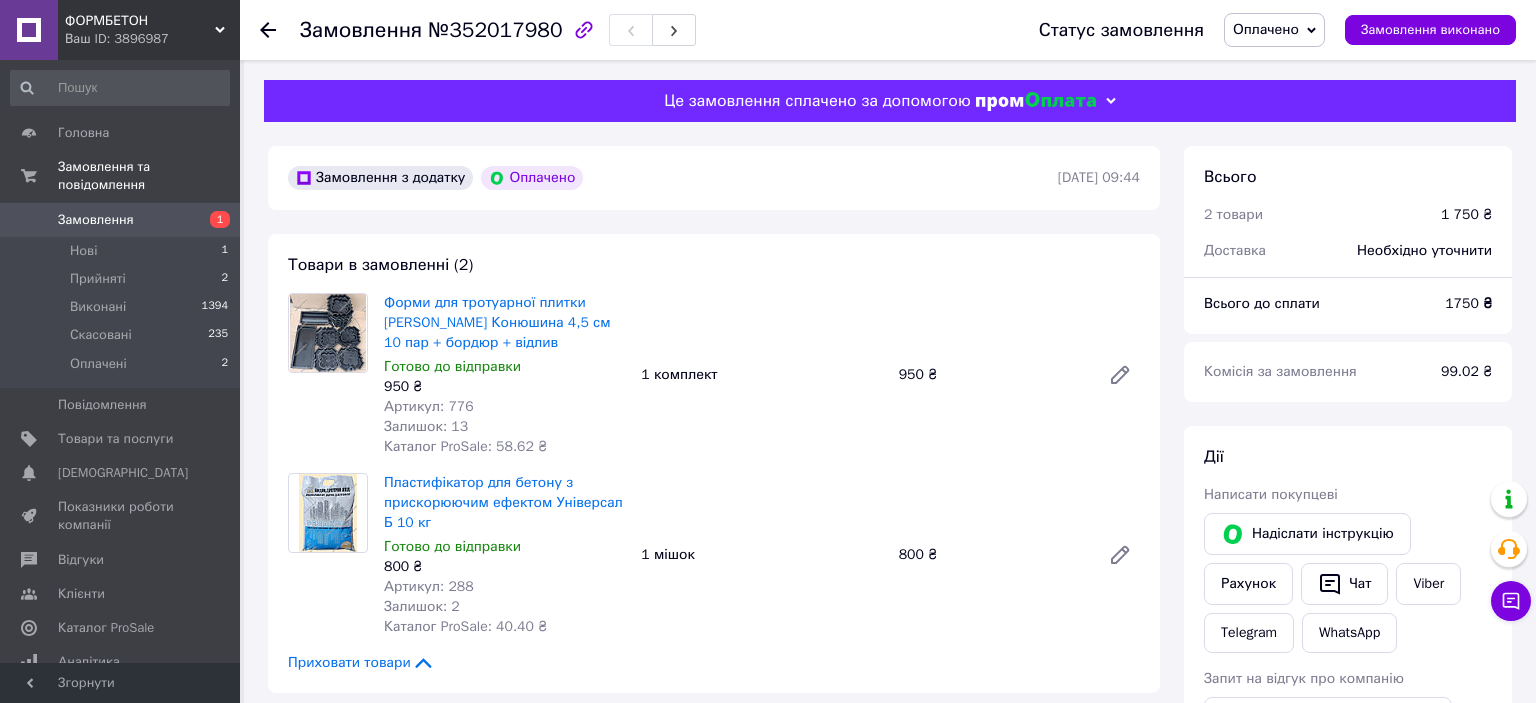 click on "Оплачено" at bounding box center [1266, 29] 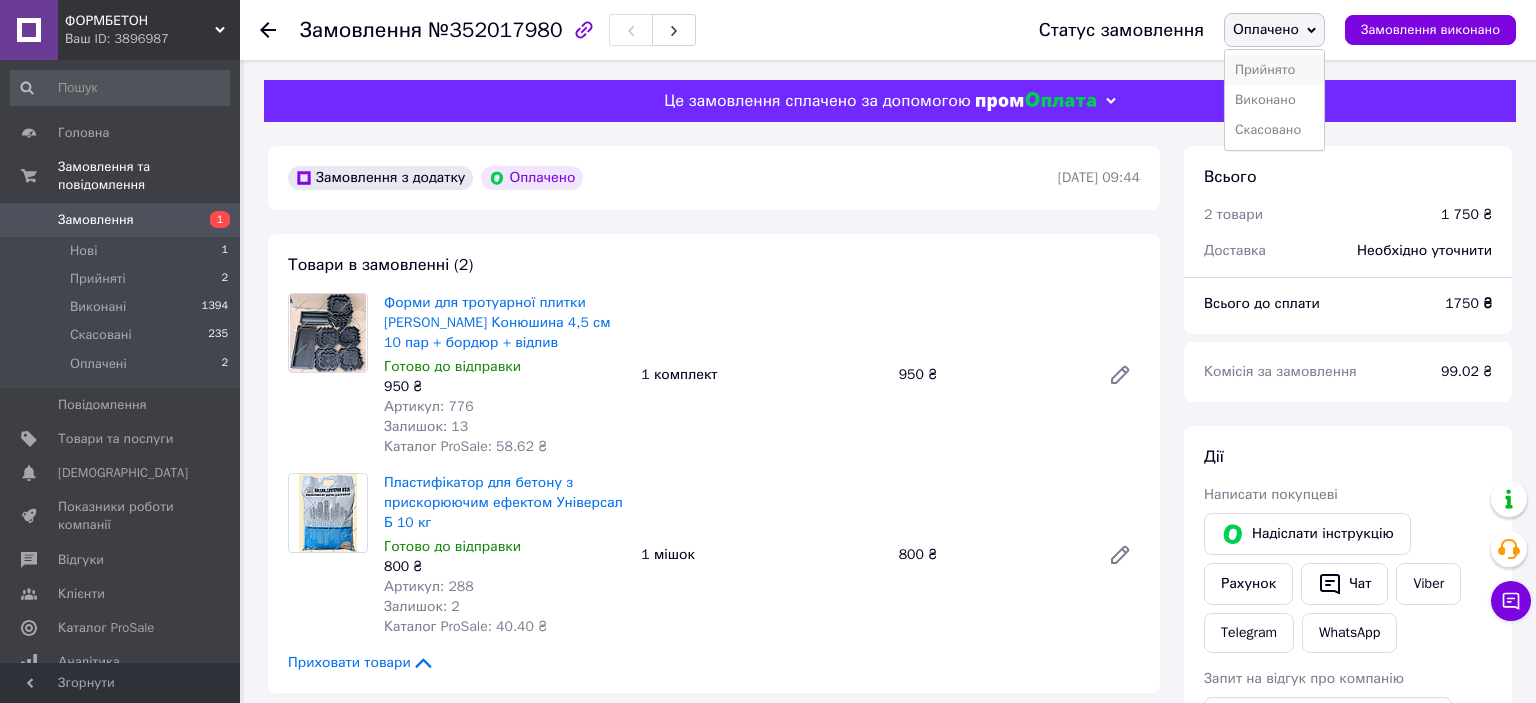 click on "Прийнято" at bounding box center [1274, 70] 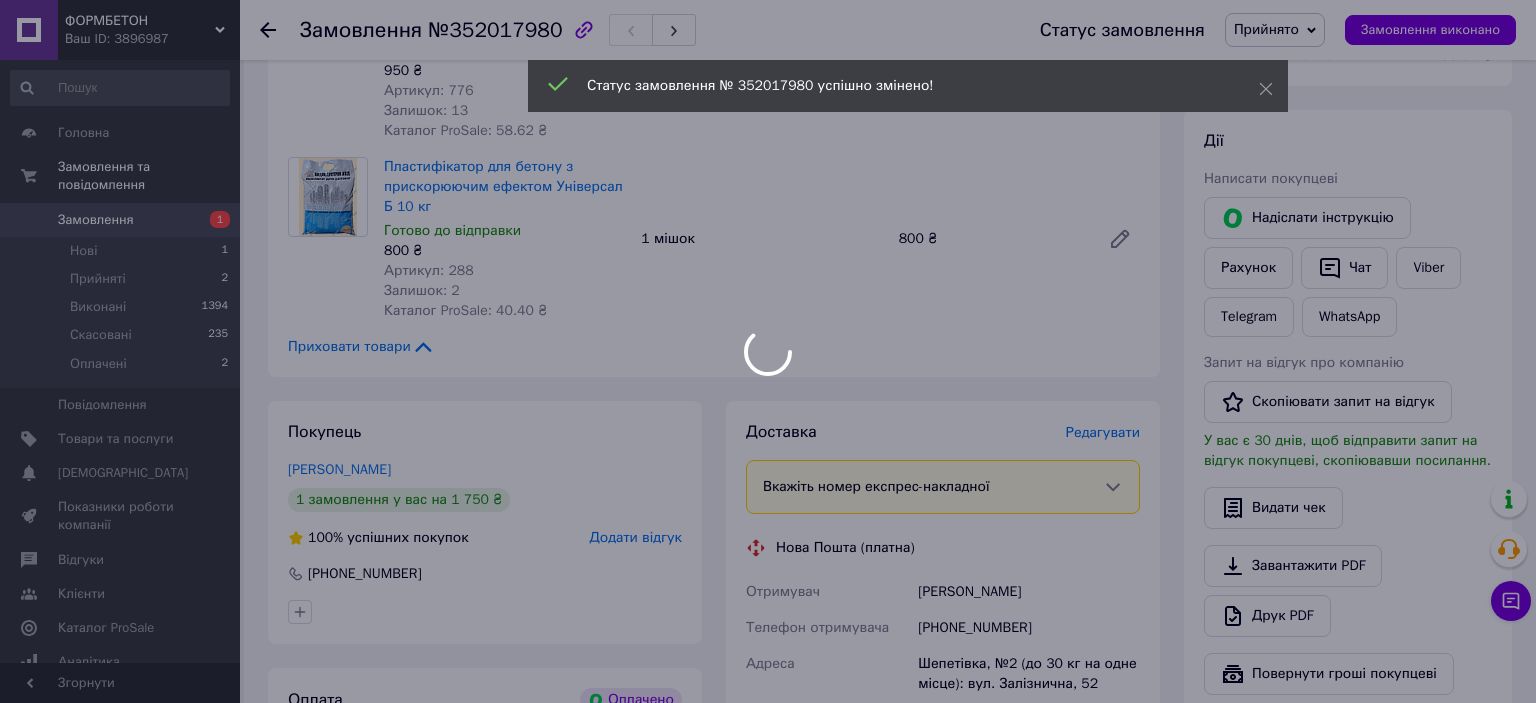 scroll, scrollTop: 422, scrollLeft: 0, axis: vertical 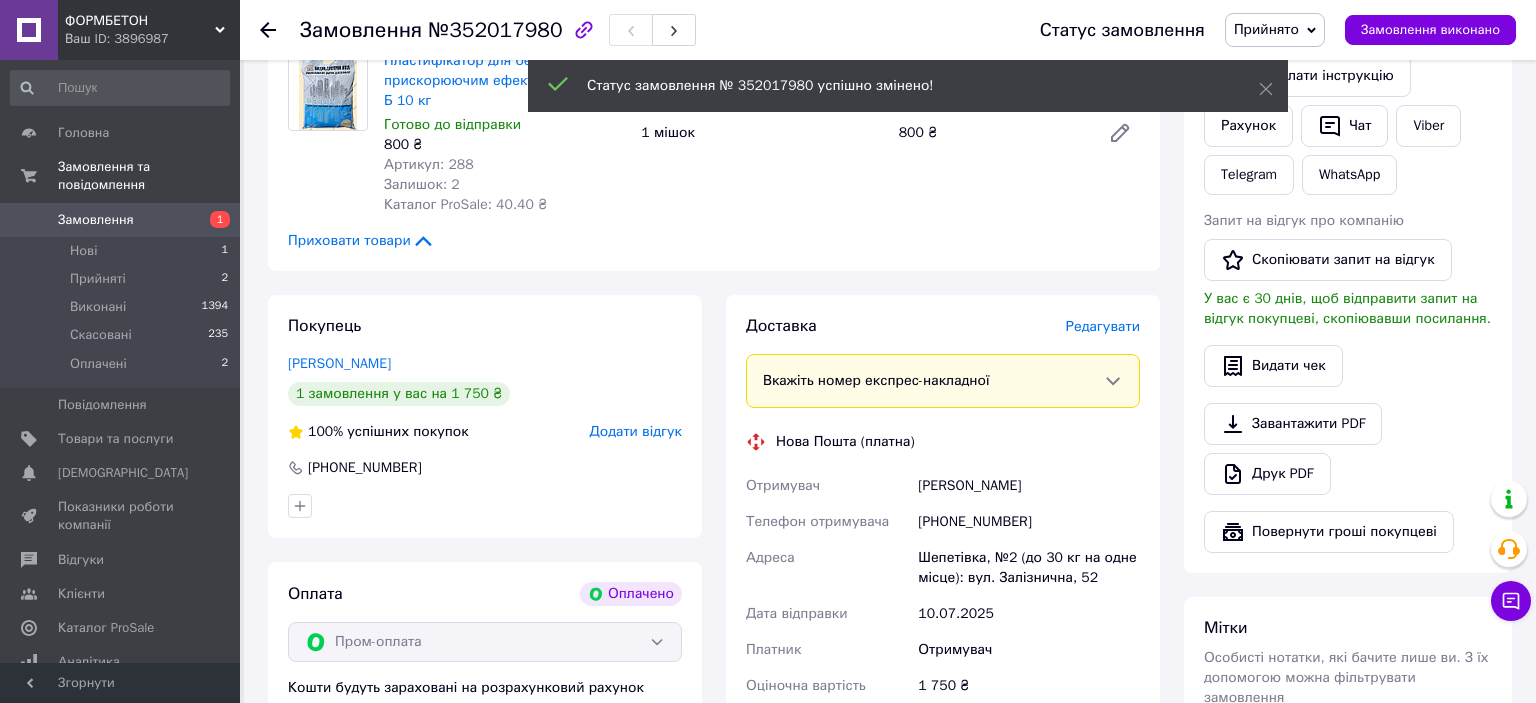 click on "Редагувати" at bounding box center [1103, 326] 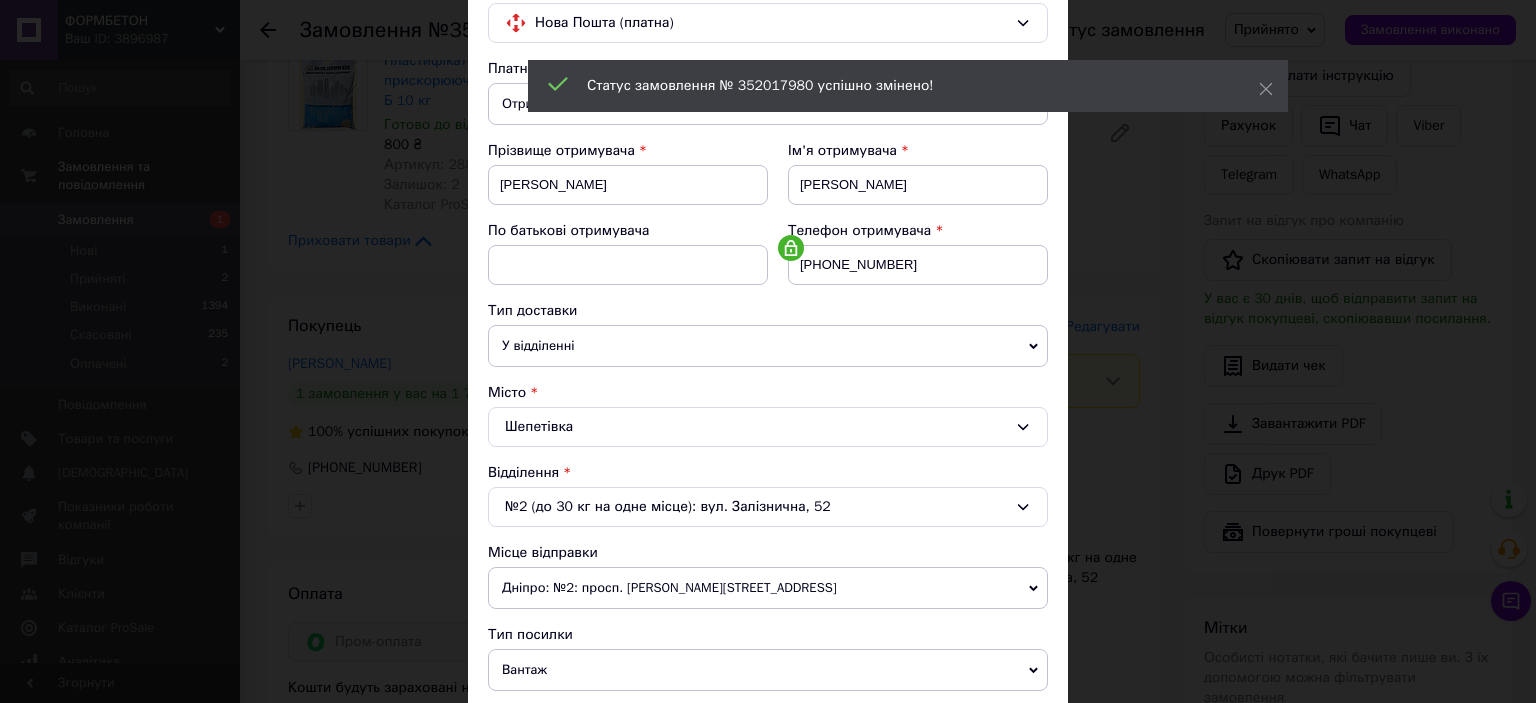 scroll, scrollTop: 331, scrollLeft: 0, axis: vertical 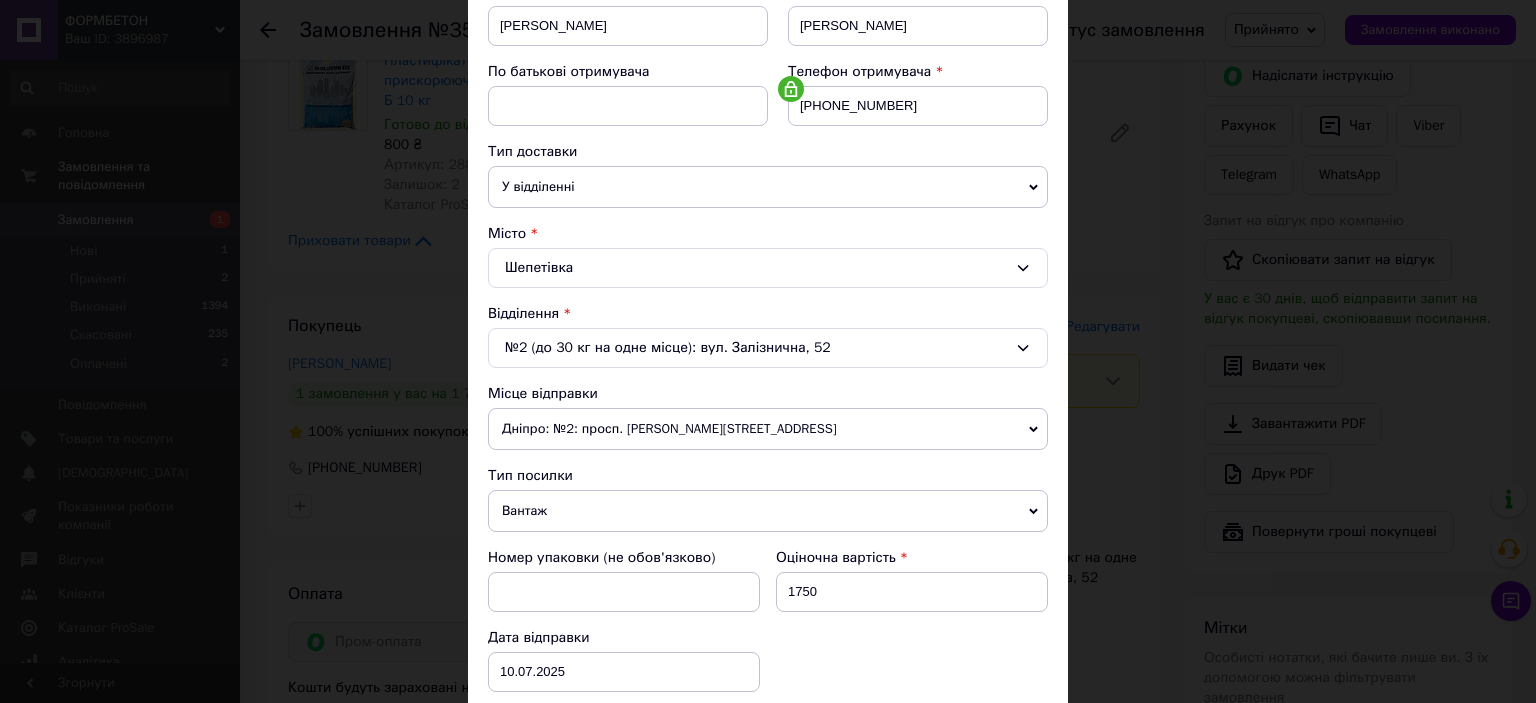 click on "№2 (до 30 кг на одне місце): вул. Залізнична, 52" at bounding box center (768, 348) 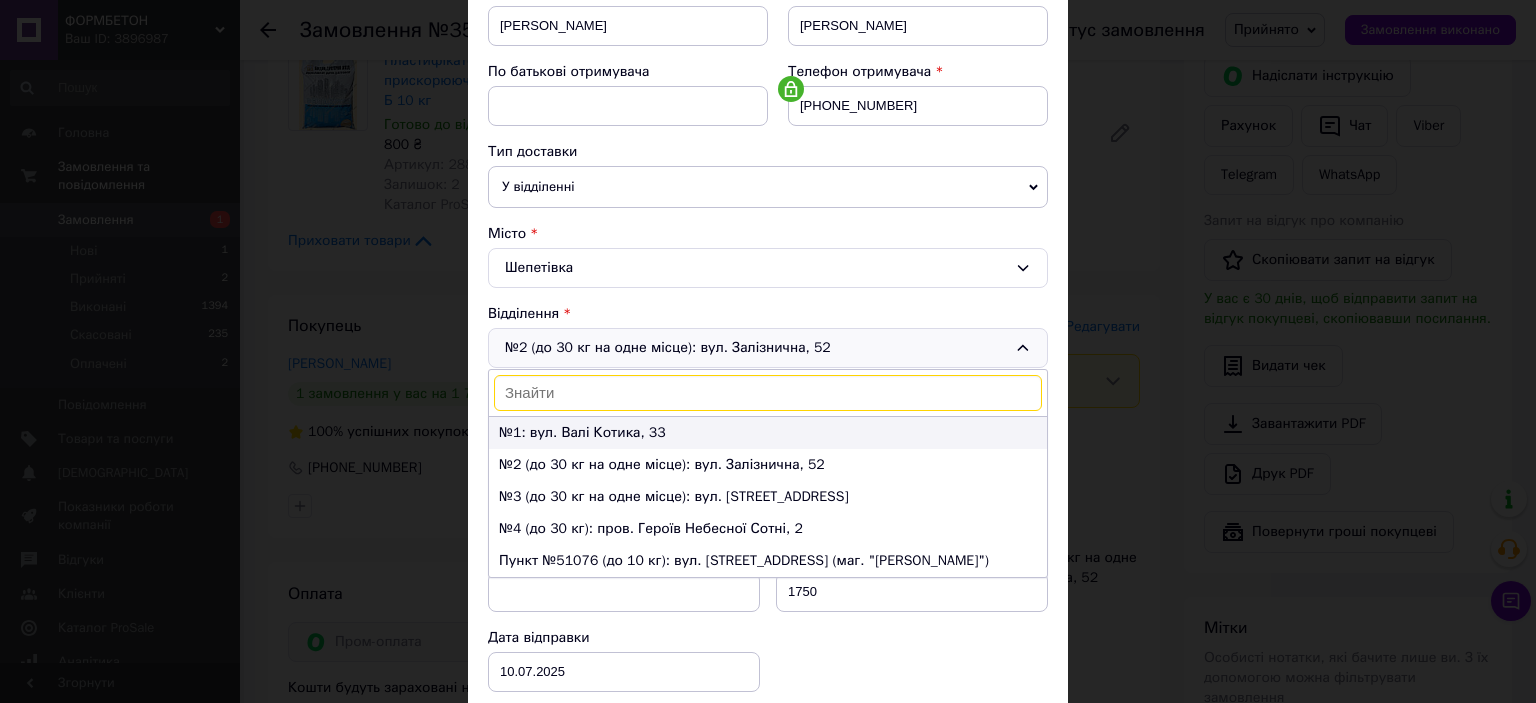 click on "№1: вул. Валі Котика, 33" at bounding box center [768, 433] 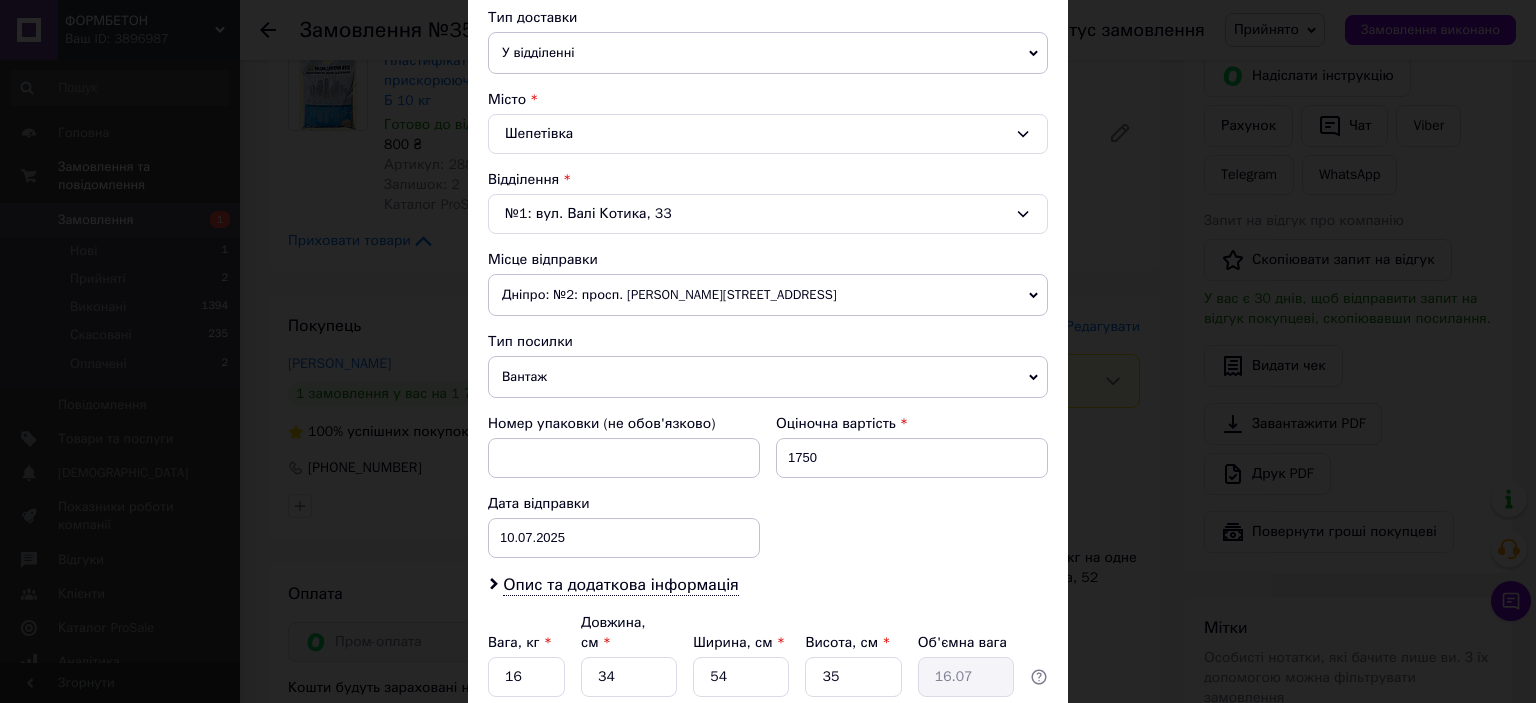 scroll, scrollTop: 619, scrollLeft: 0, axis: vertical 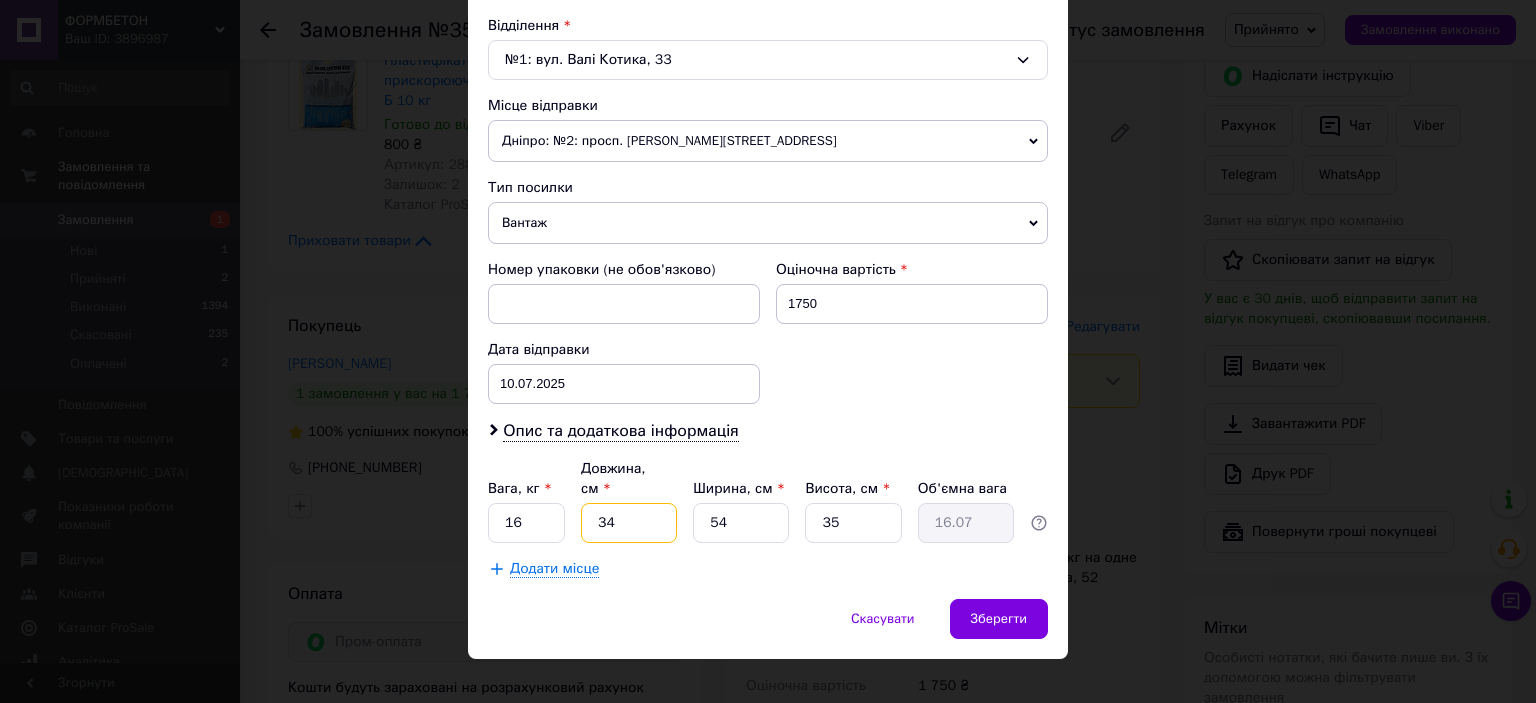 drag, startPoint x: 650, startPoint y: 508, endPoint x: 582, endPoint y: 498, distance: 68.73136 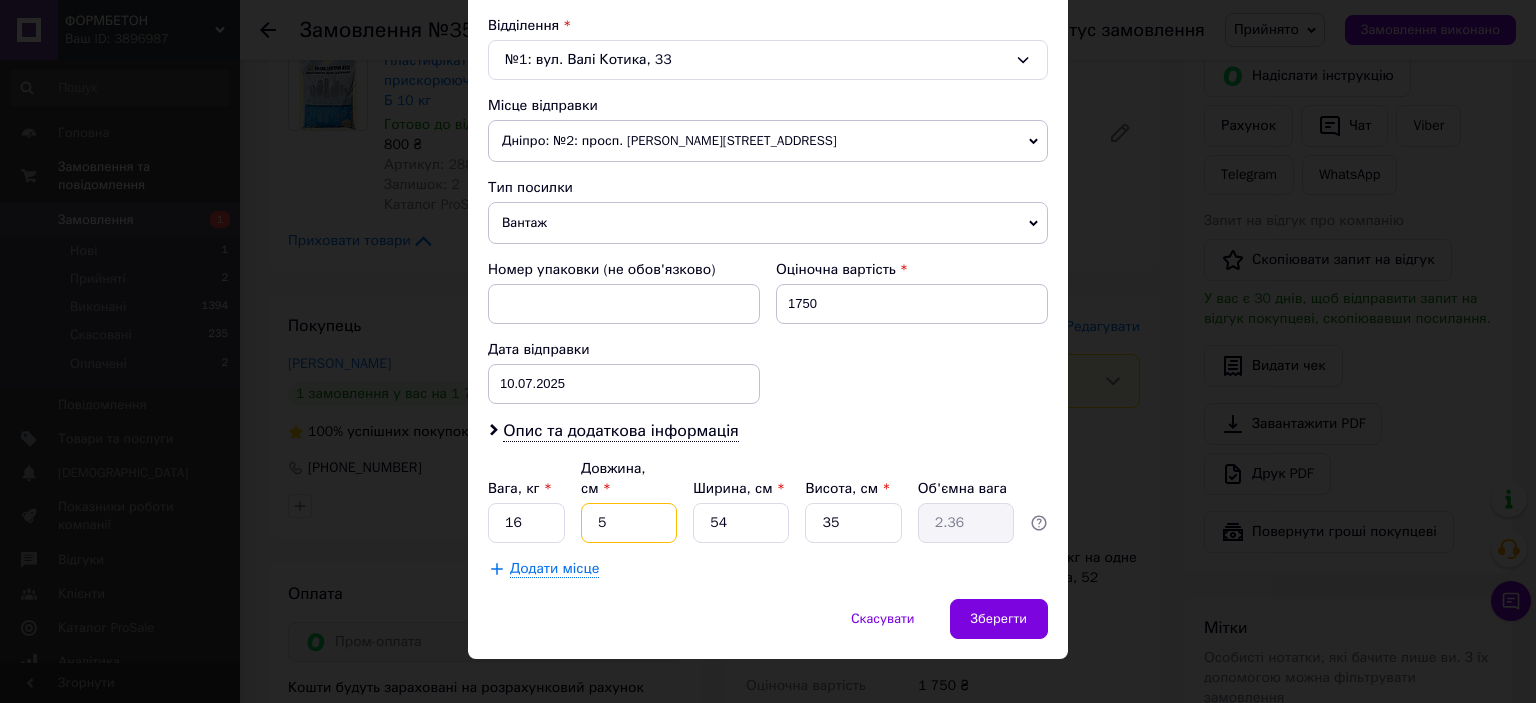 type on "54" 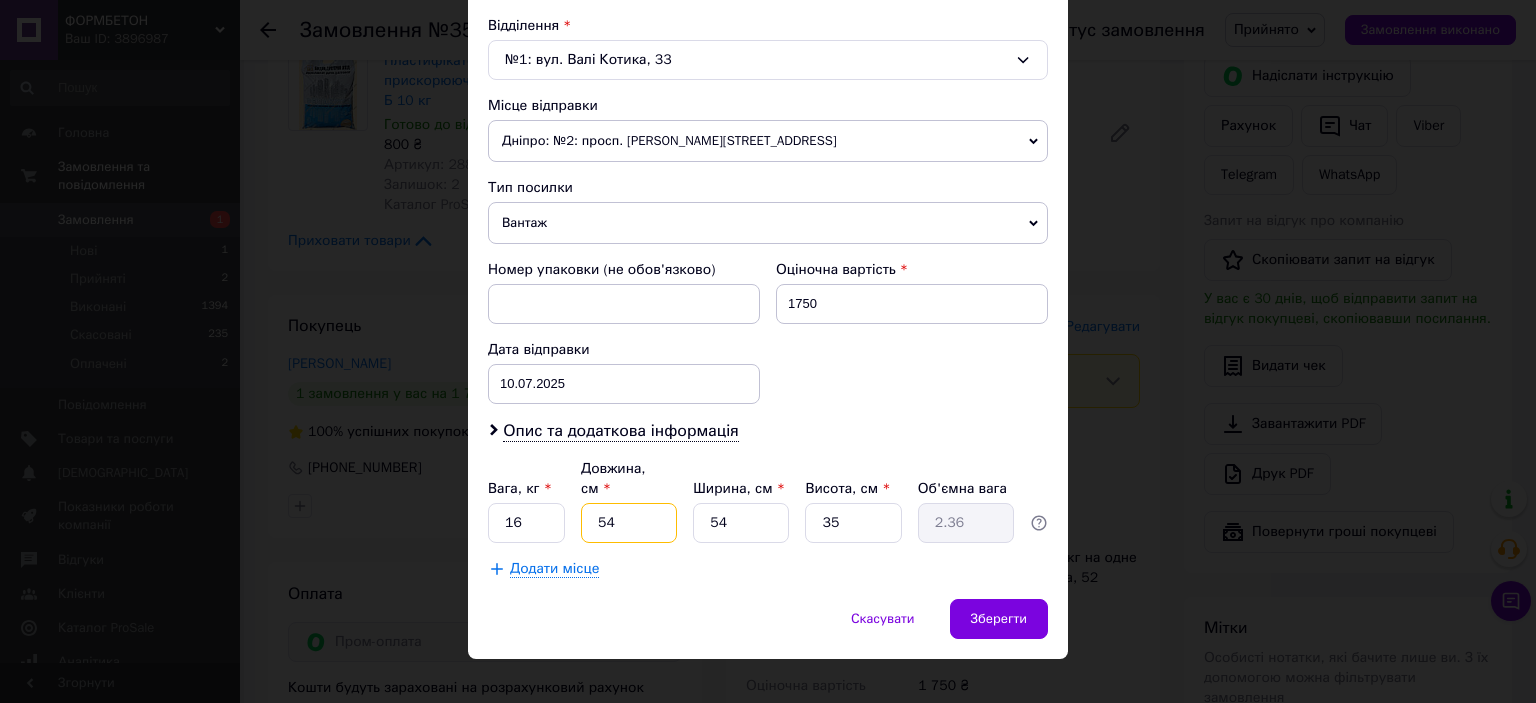 type on "25.52" 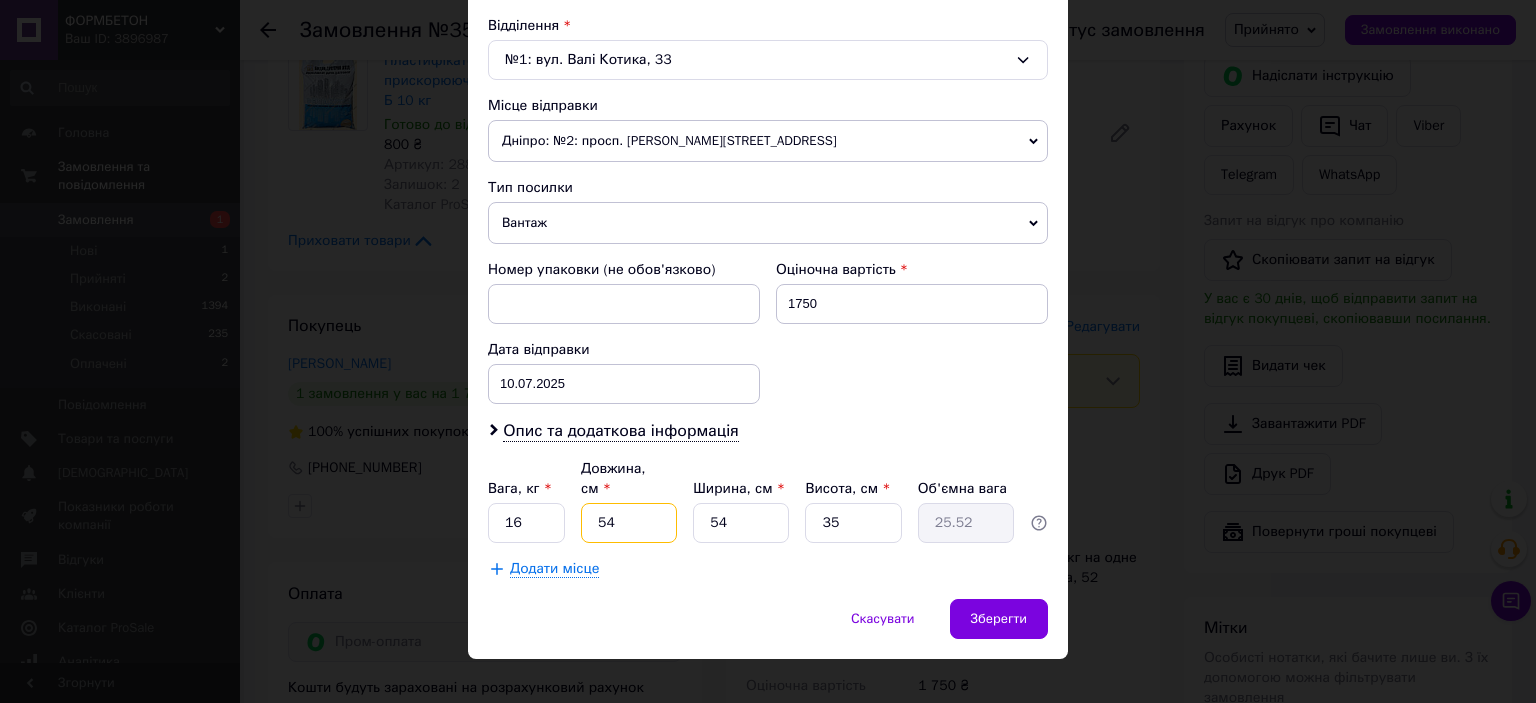 type on "54" 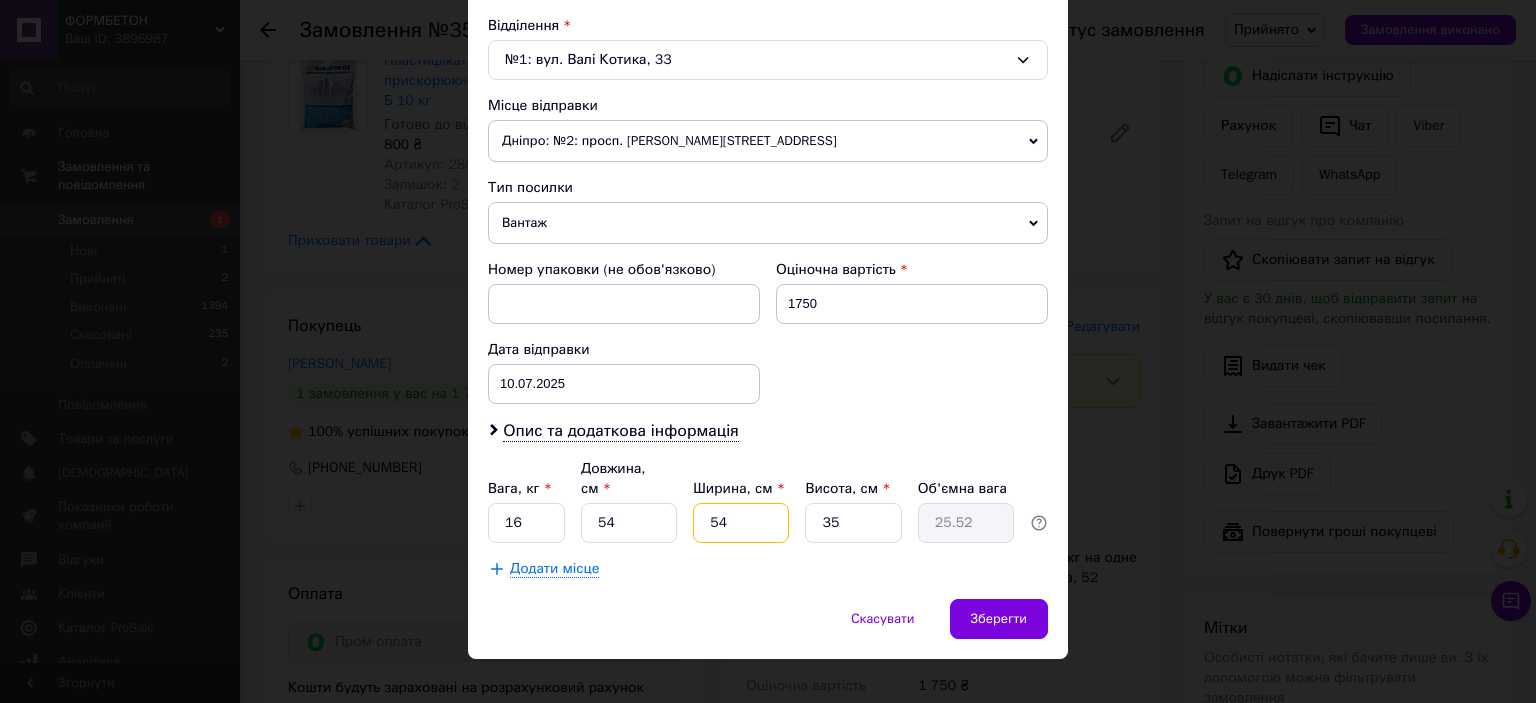 drag, startPoint x: 734, startPoint y: 499, endPoint x: 705, endPoint y: 499, distance: 29 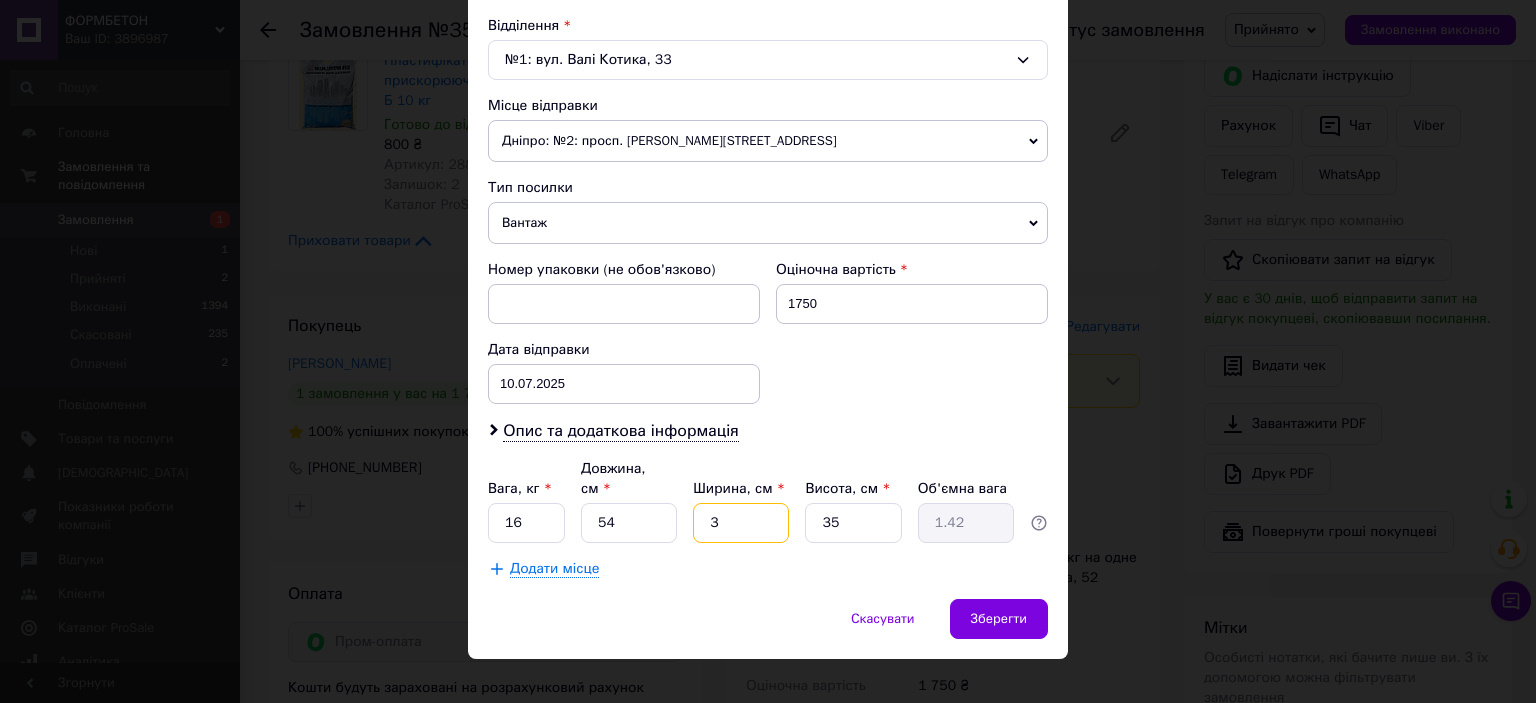 type on "35" 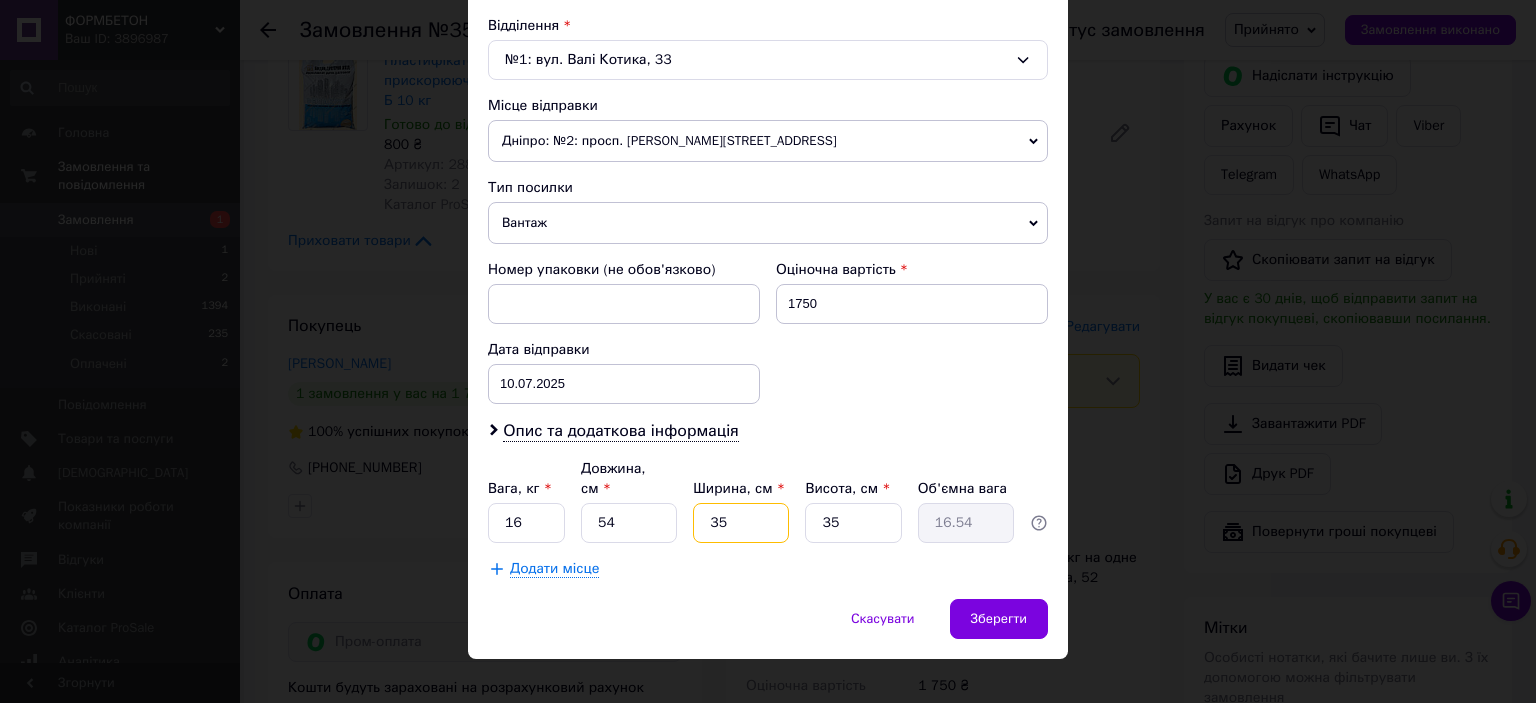 type on "35" 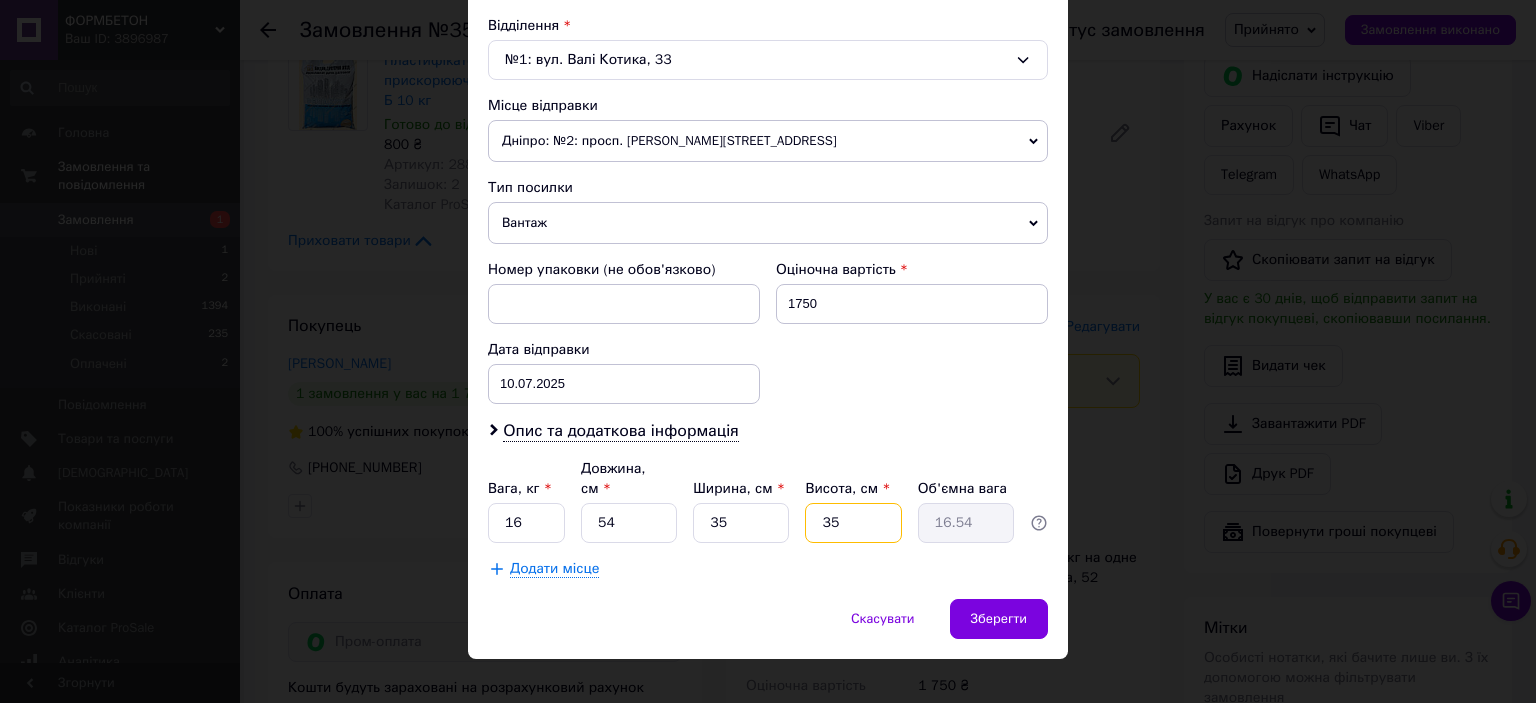 drag, startPoint x: 852, startPoint y: 498, endPoint x: 821, endPoint y: 498, distance: 31 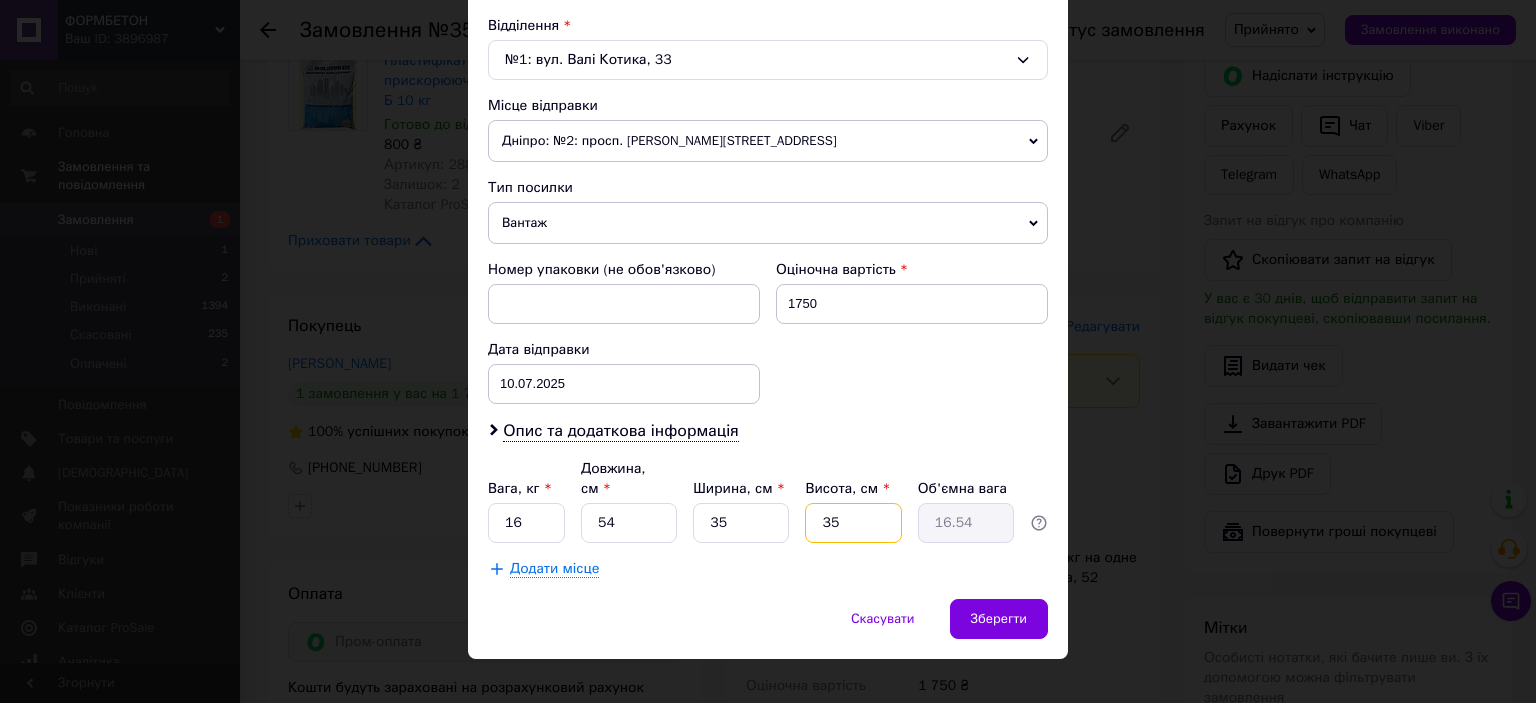 click on "35" at bounding box center [853, 523] 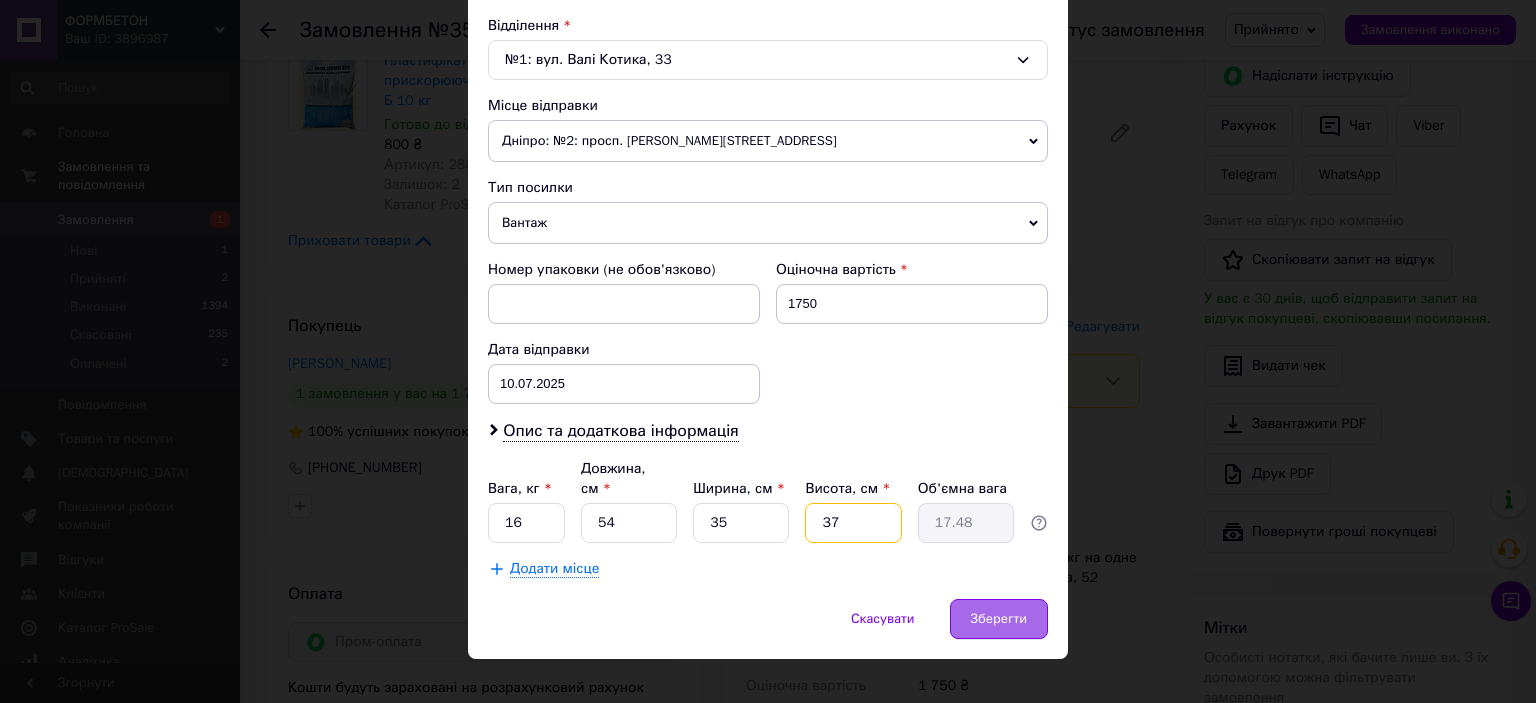 type on "37" 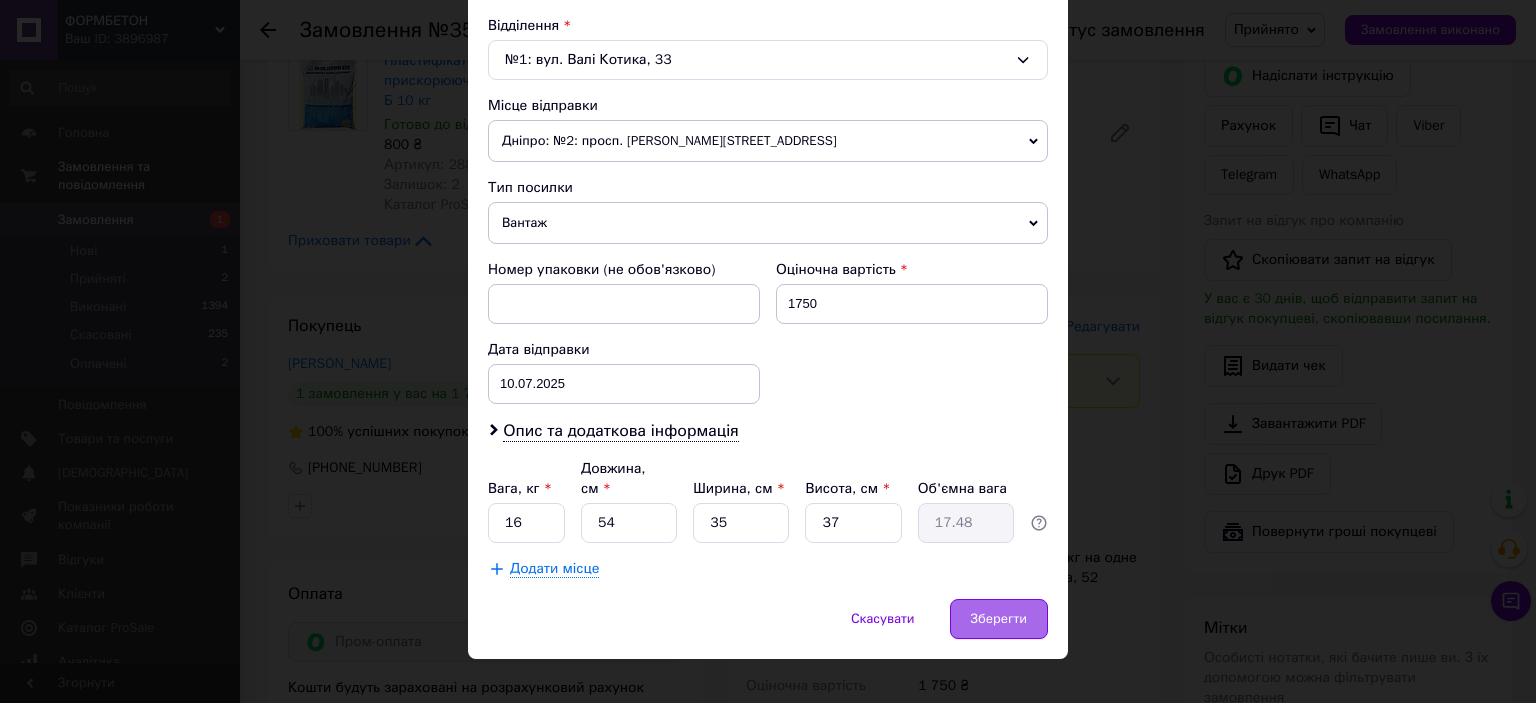 click on "Зберегти" at bounding box center [999, 619] 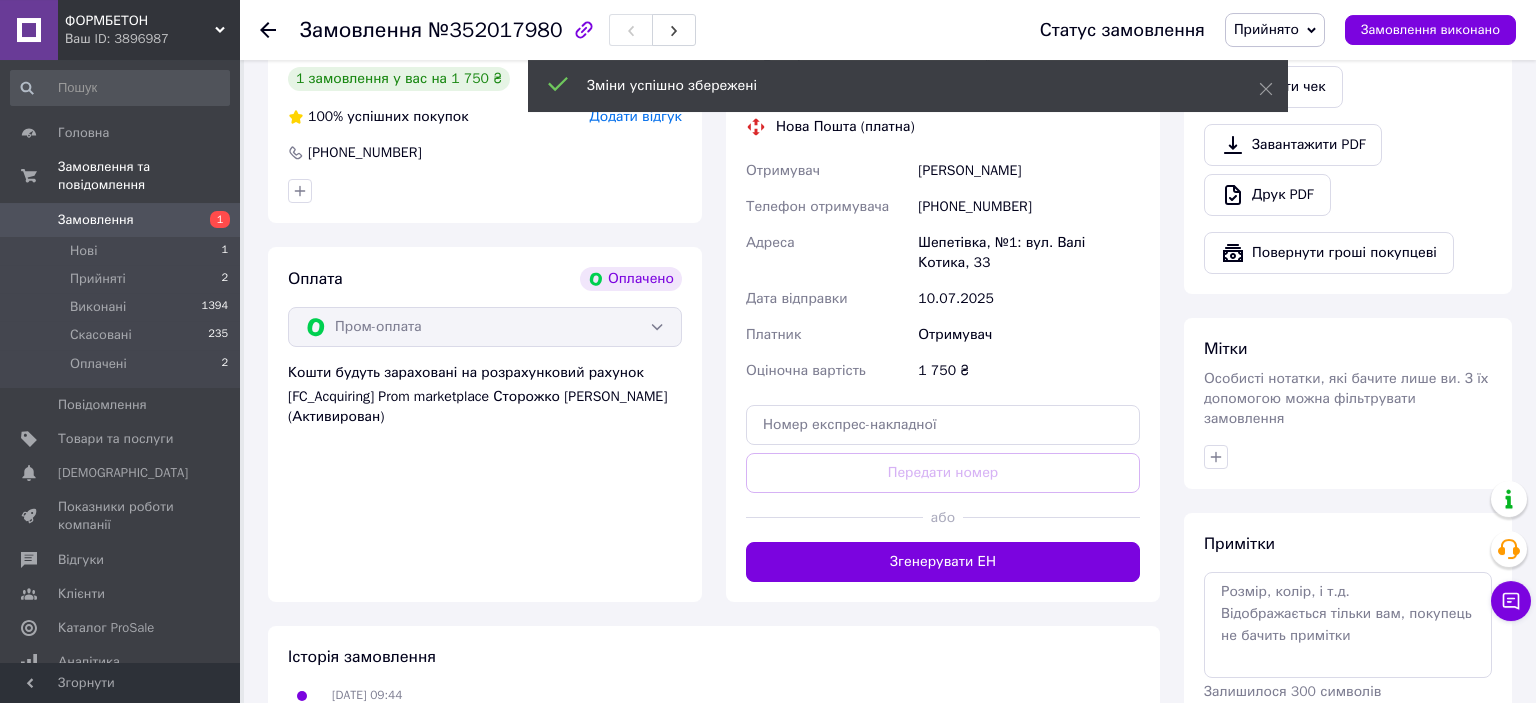 scroll, scrollTop: 739, scrollLeft: 0, axis: vertical 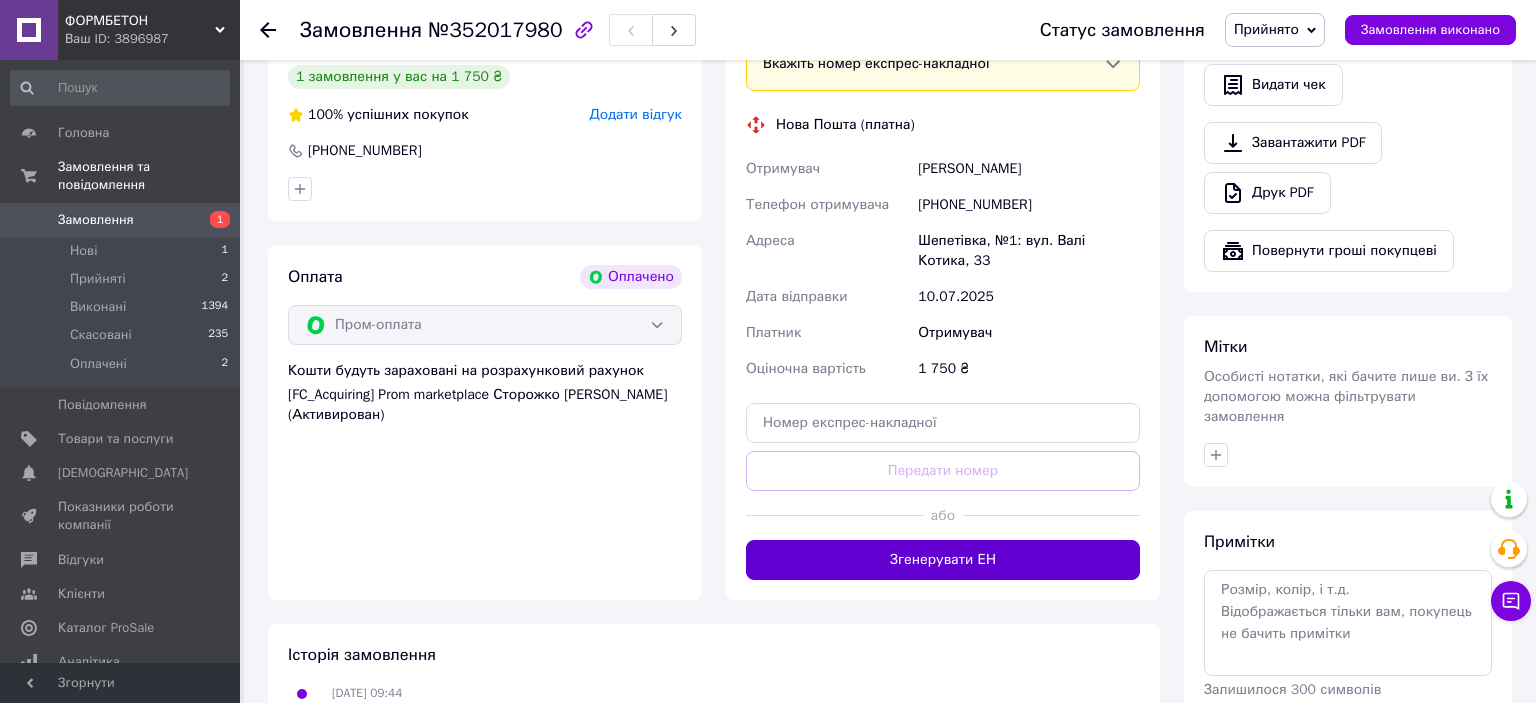 click on "Згенерувати ЕН" at bounding box center [943, 560] 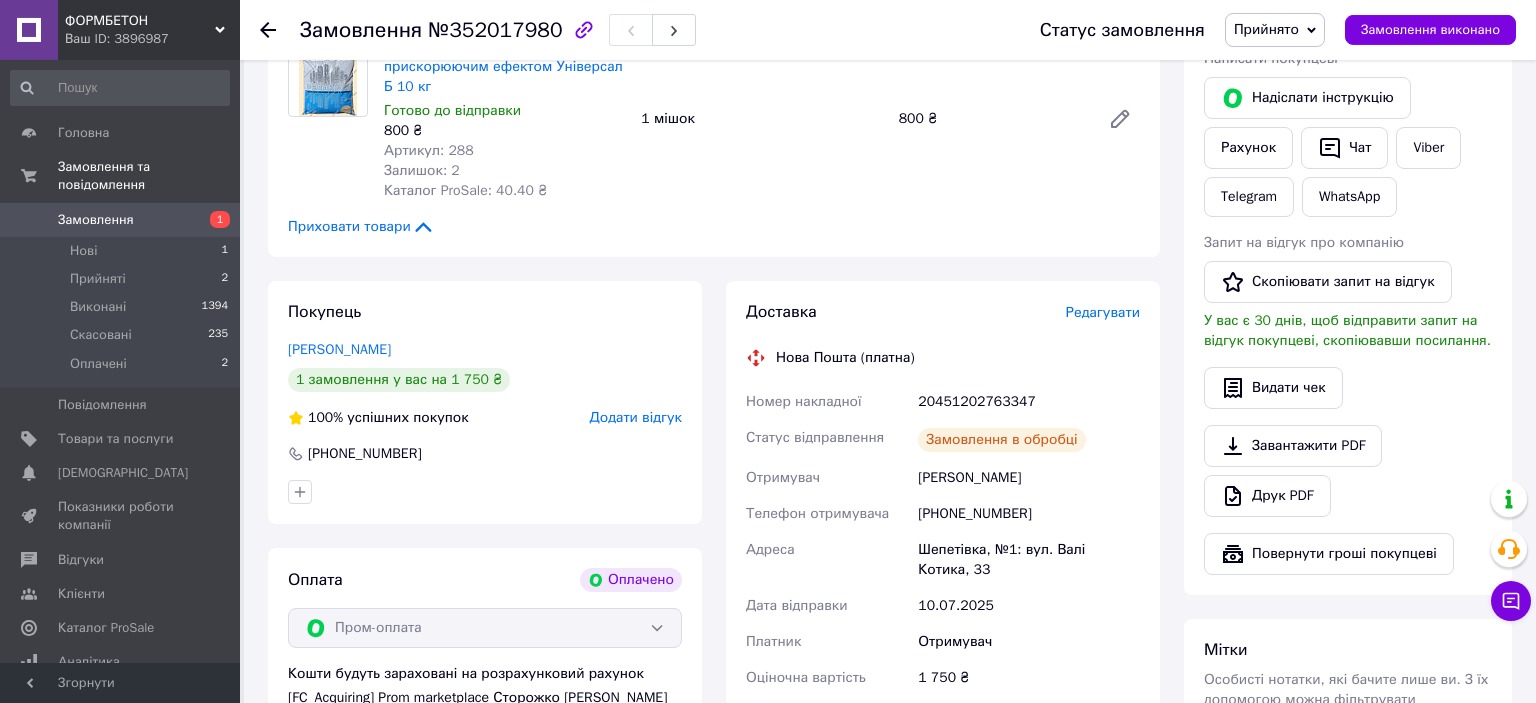 scroll, scrollTop: 422, scrollLeft: 0, axis: vertical 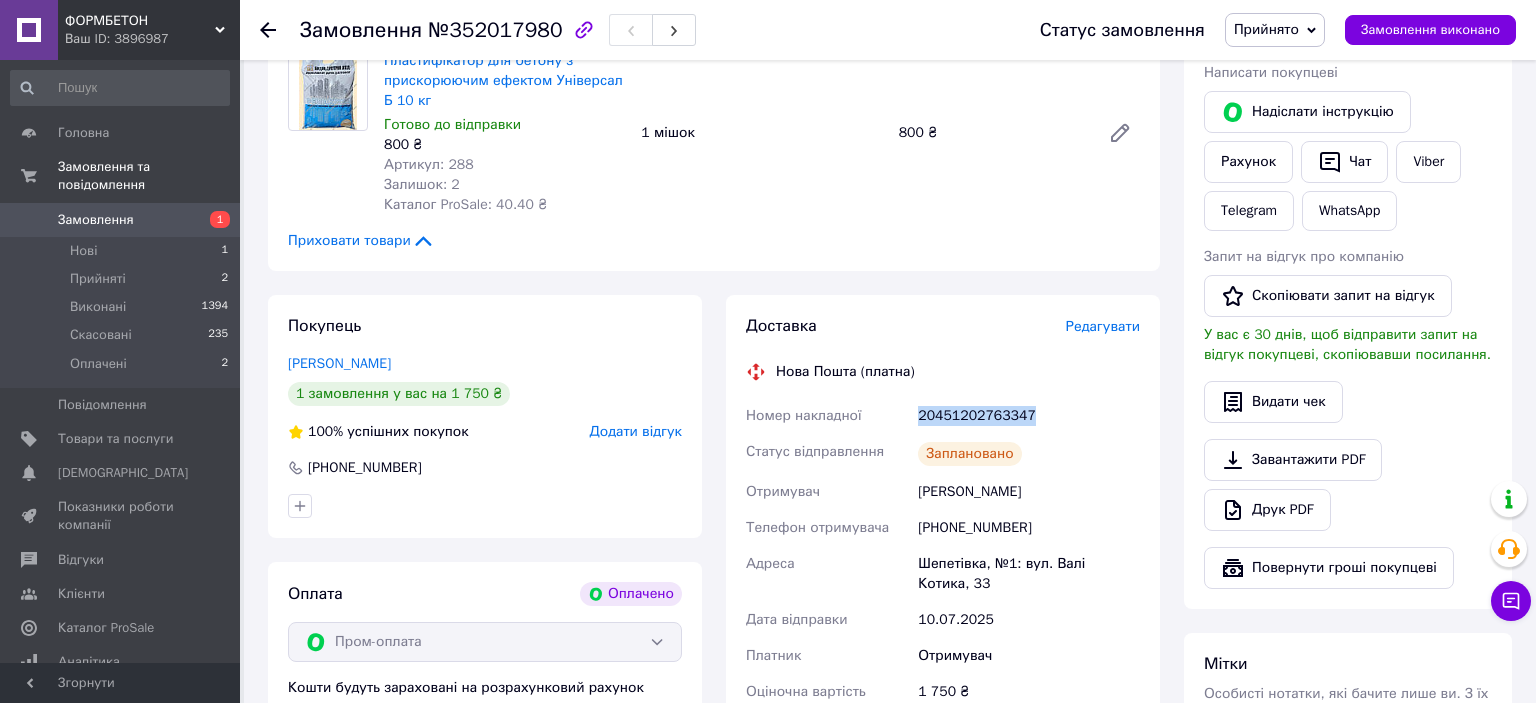 drag, startPoint x: 1029, startPoint y: 418, endPoint x: 919, endPoint y: 418, distance: 110 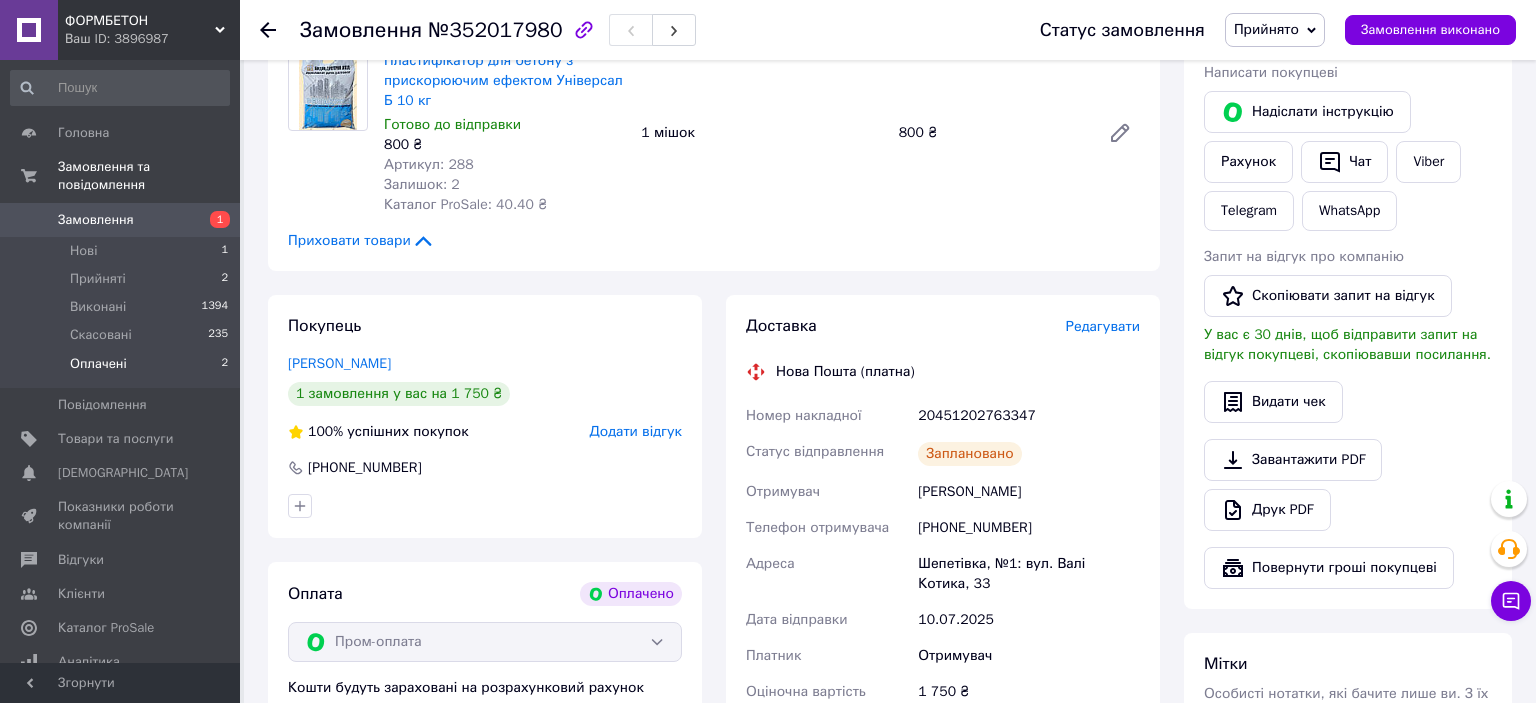 click on "Оплачені" at bounding box center [98, 364] 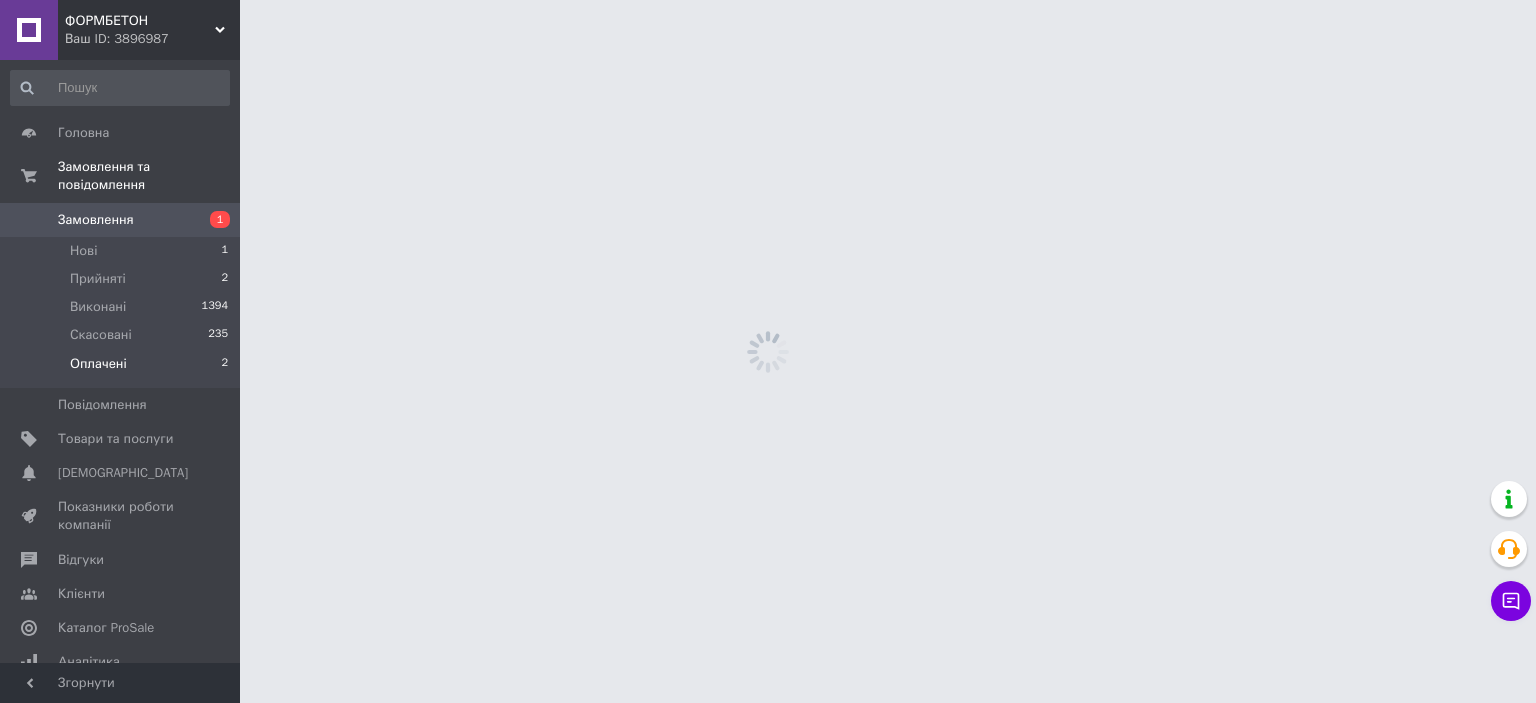 scroll, scrollTop: 0, scrollLeft: 0, axis: both 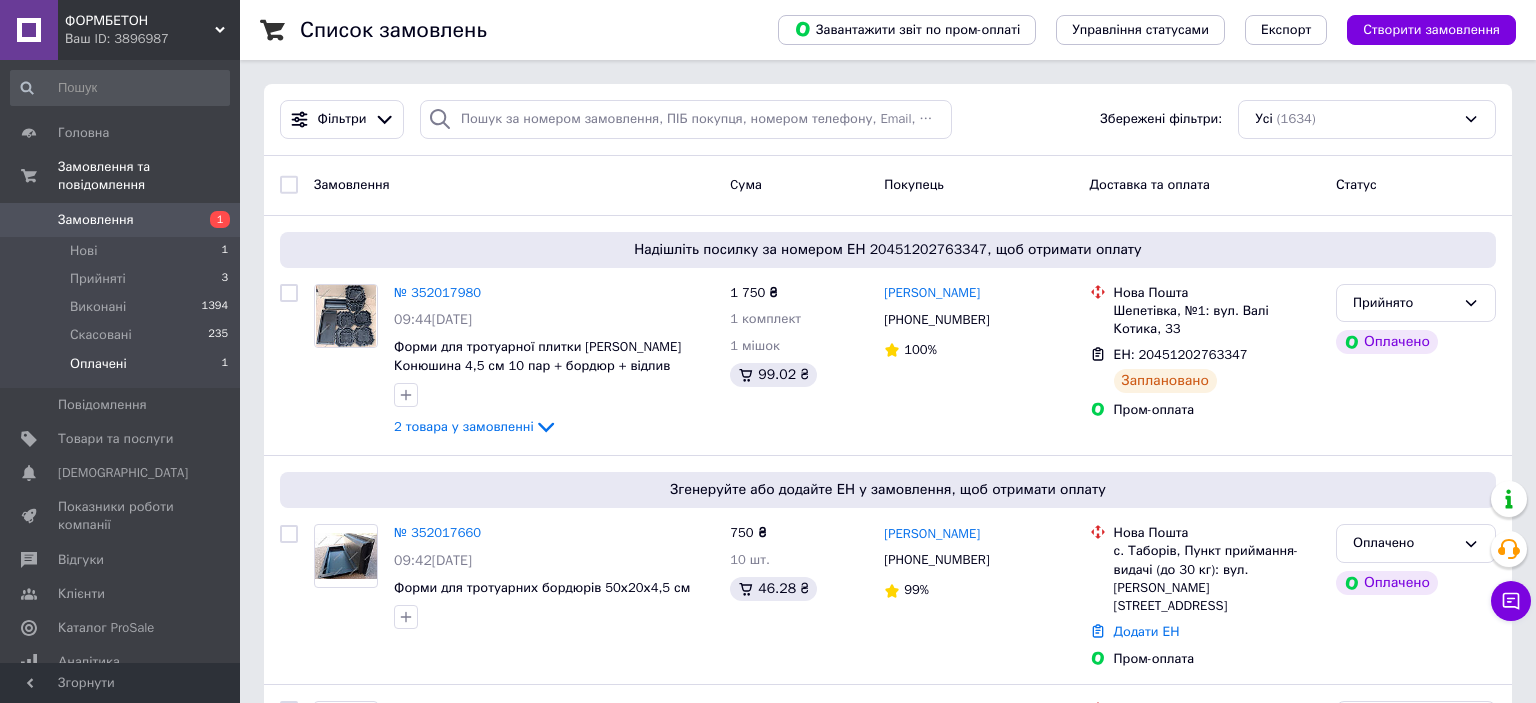 click on "Оплачені" at bounding box center (98, 364) 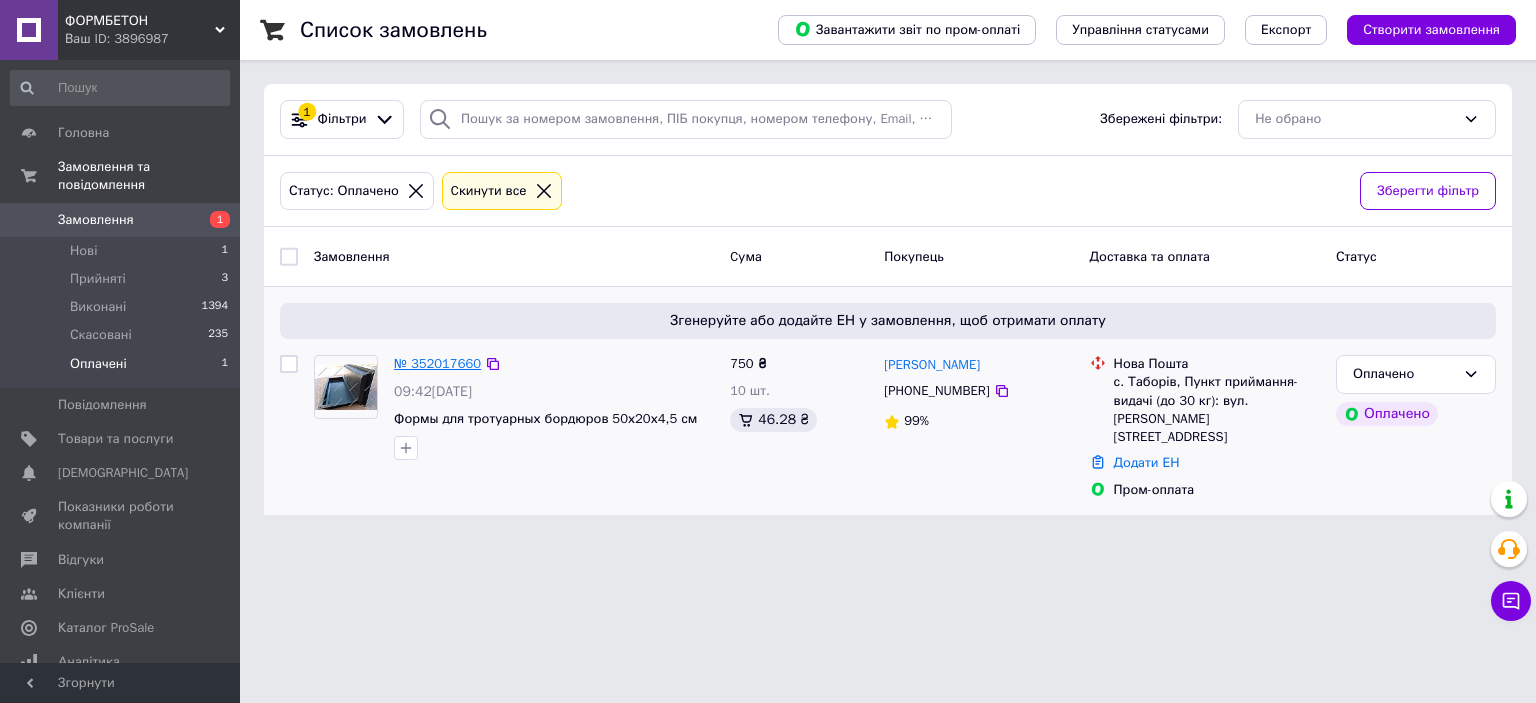 click on "№ 352017660" at bounding box center [437, 363] 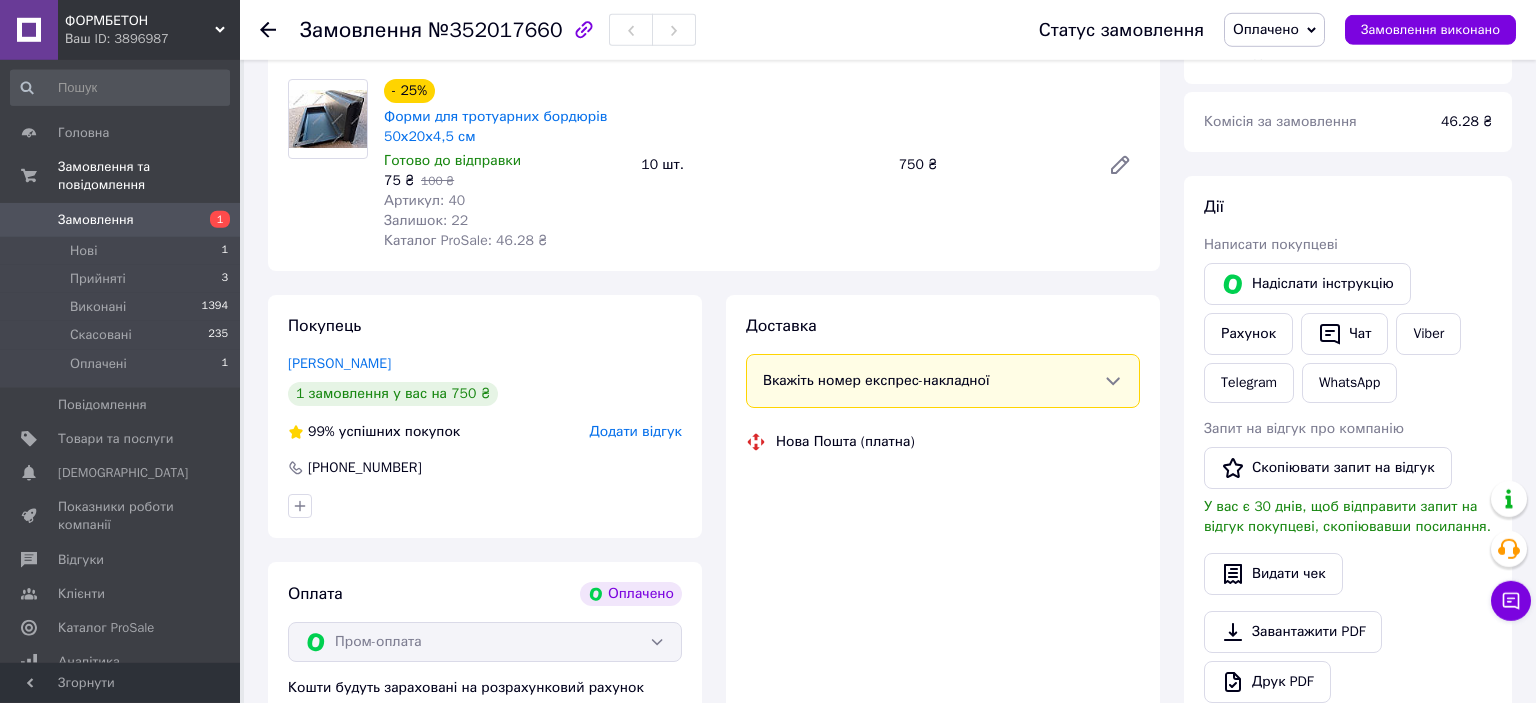 scroll, scrollTop: 211, scrollLeft: 0, axis: vertical 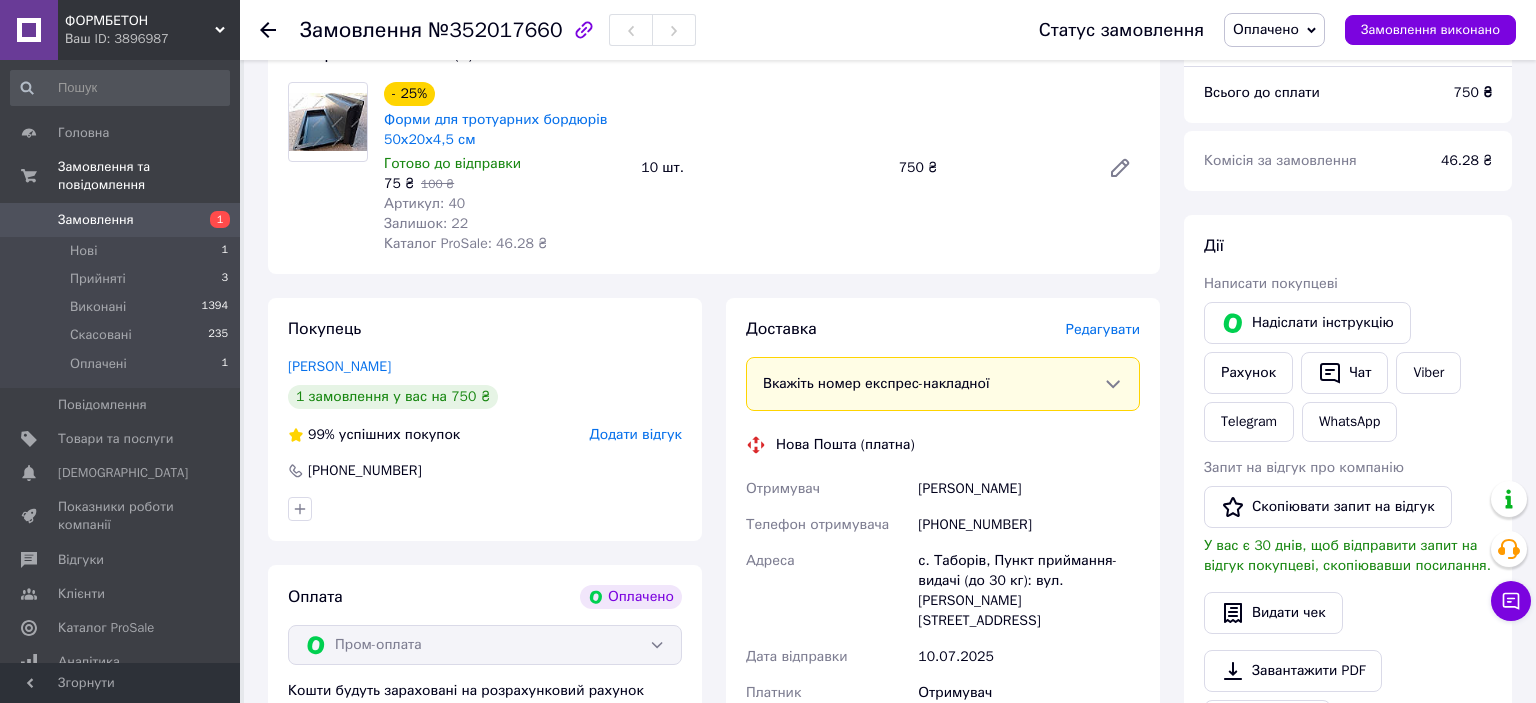 click on "Оплачено" at bounding box center (1274, 30) 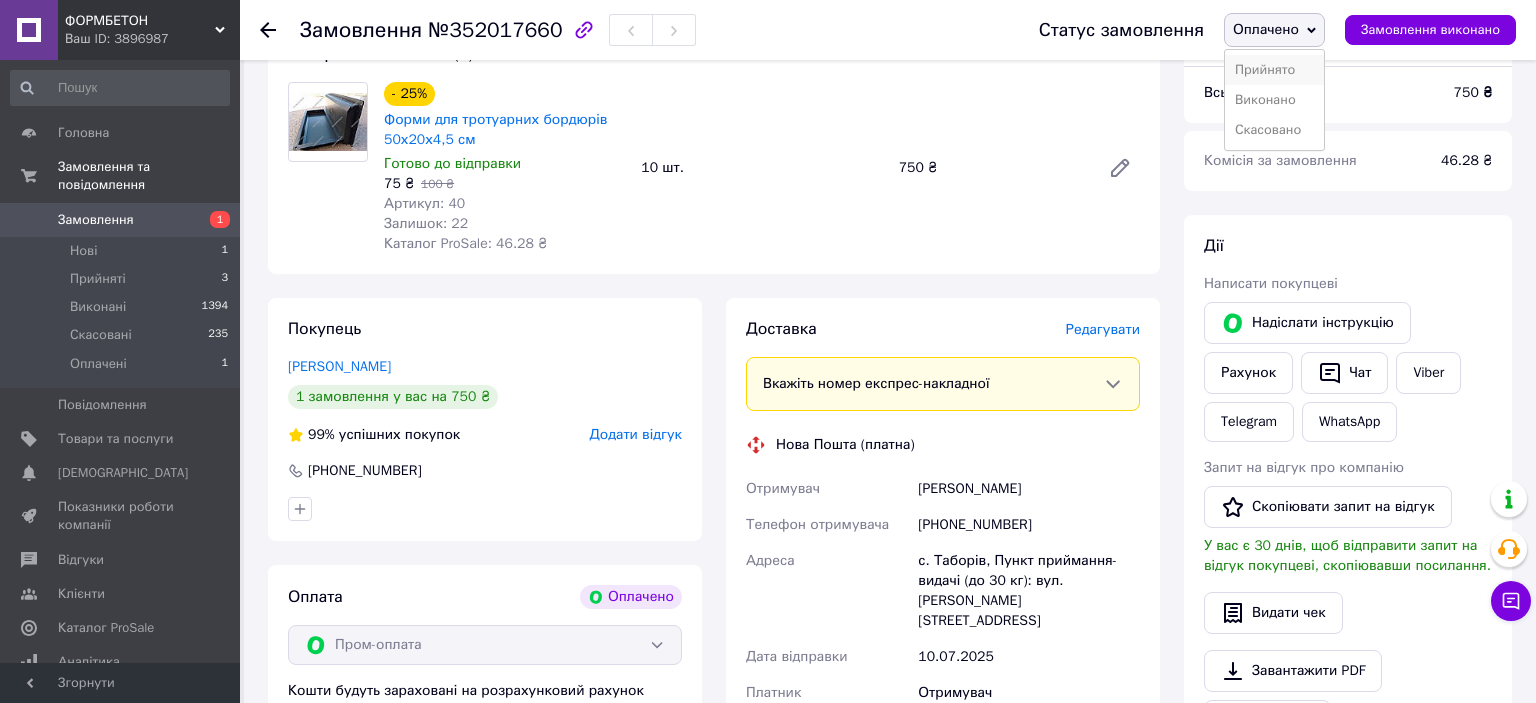 click on "Прийнято" at bounding box center (1274, 70) 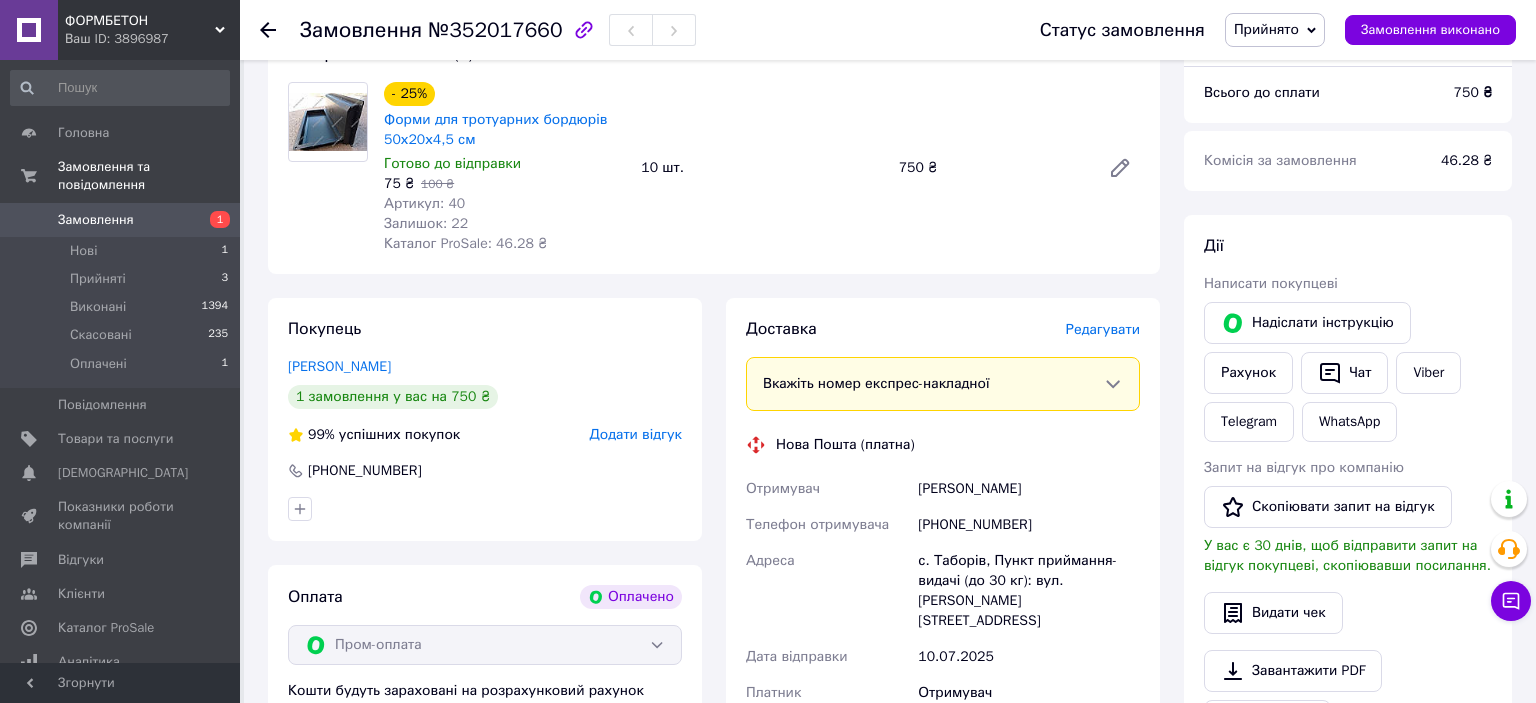 click on "Редагувати" at bounding box center (1103, 329) 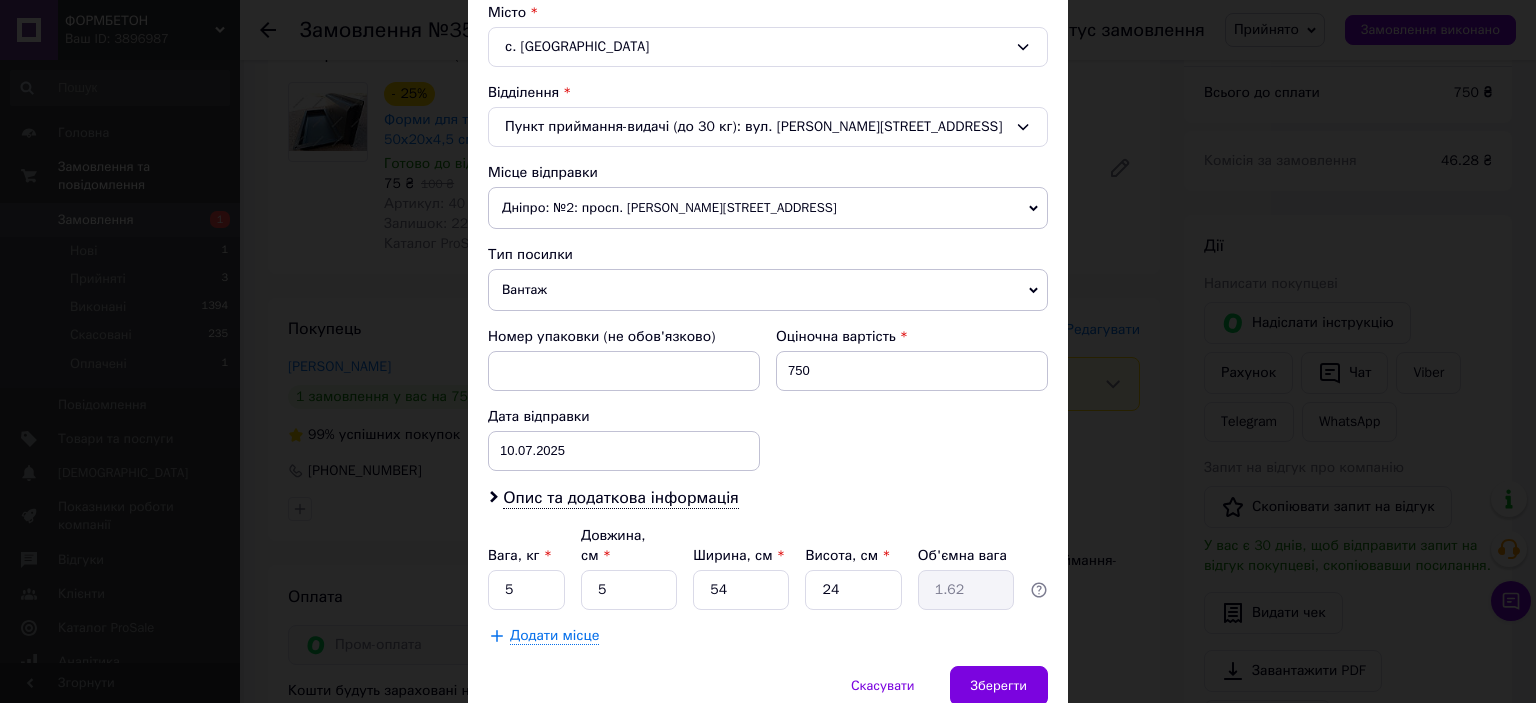 scroll, scrollTop: 619, scrollLeft: 0, axis: vertical 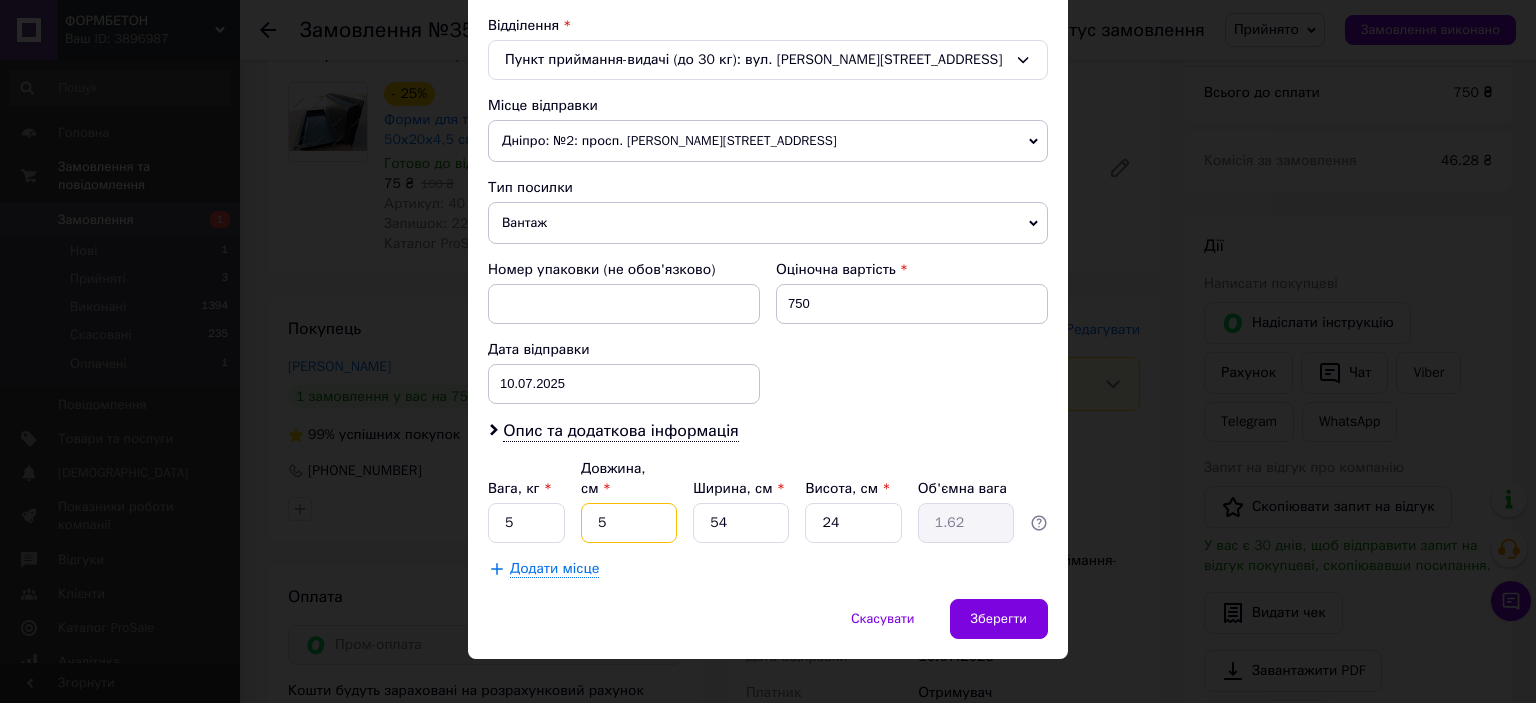 click on "5" at bounding box center (629, 523) 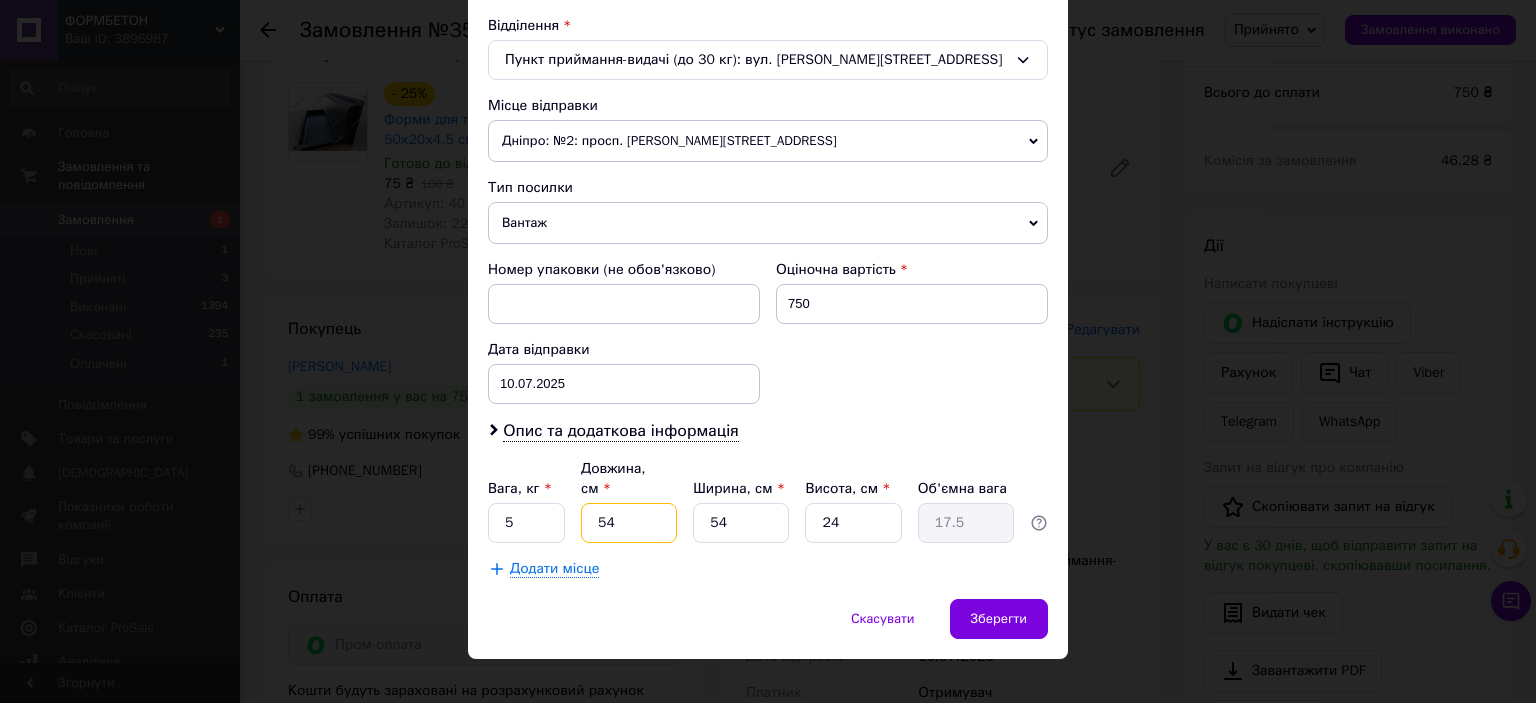 type on "54" 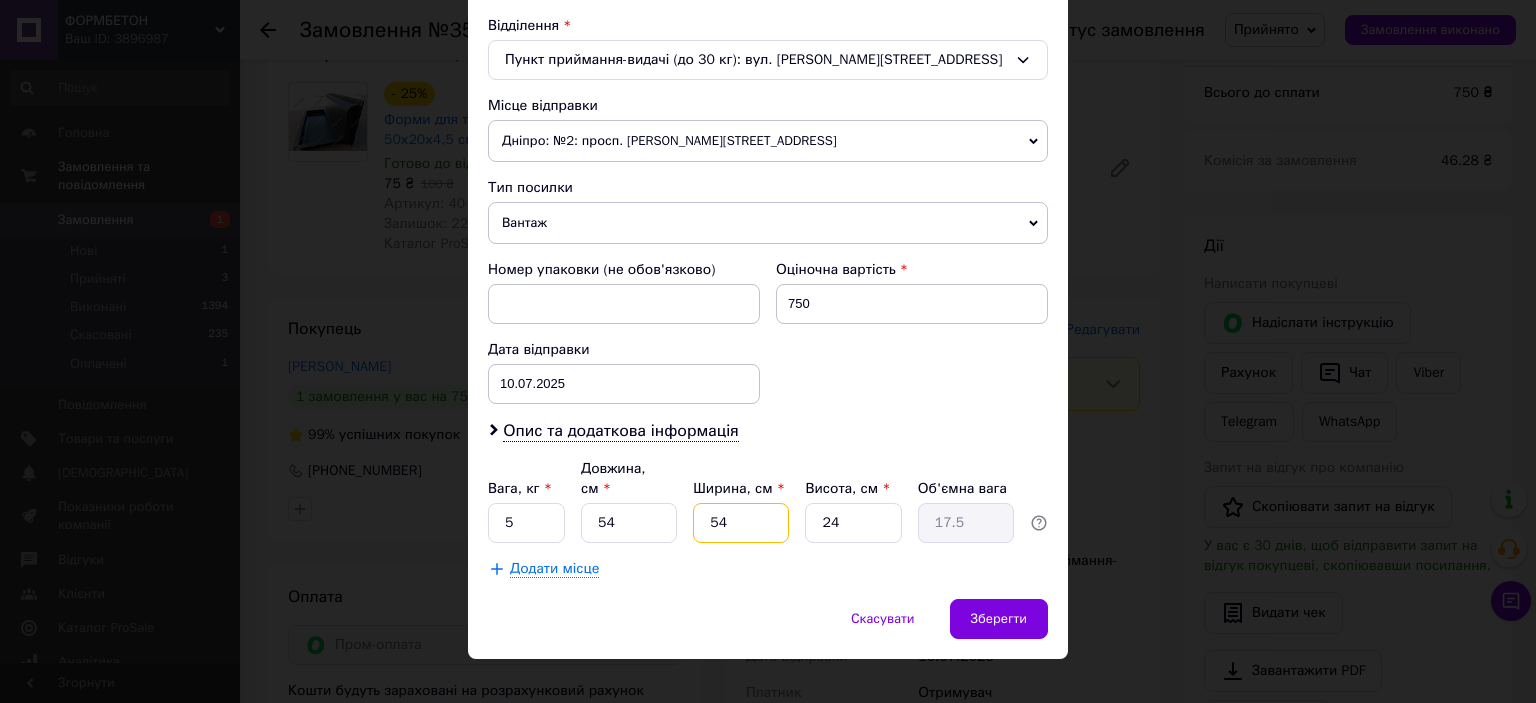 drag, startPoint x: 735, startPoint y: 508, endPoint x: 706, endPoint y: 504, distance: 29.274563 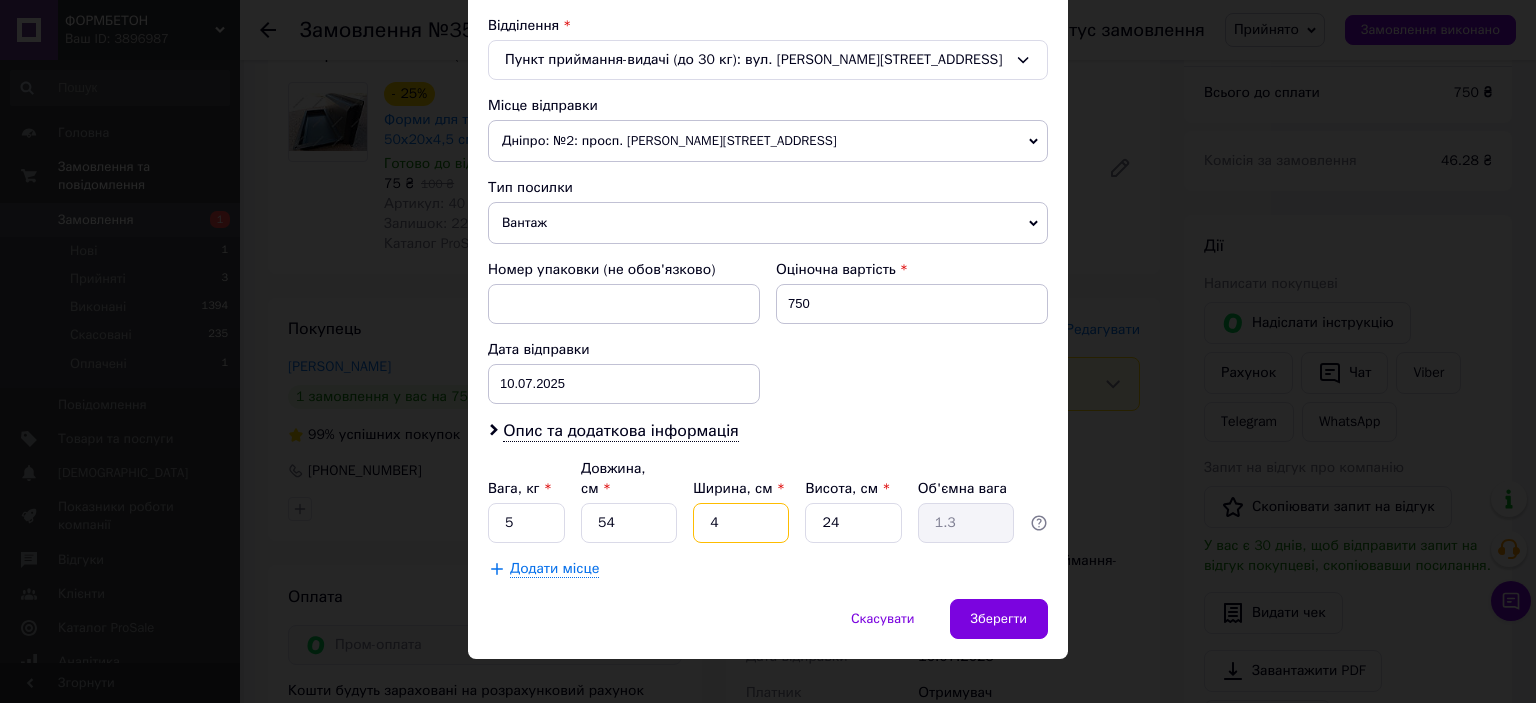 type on "46" 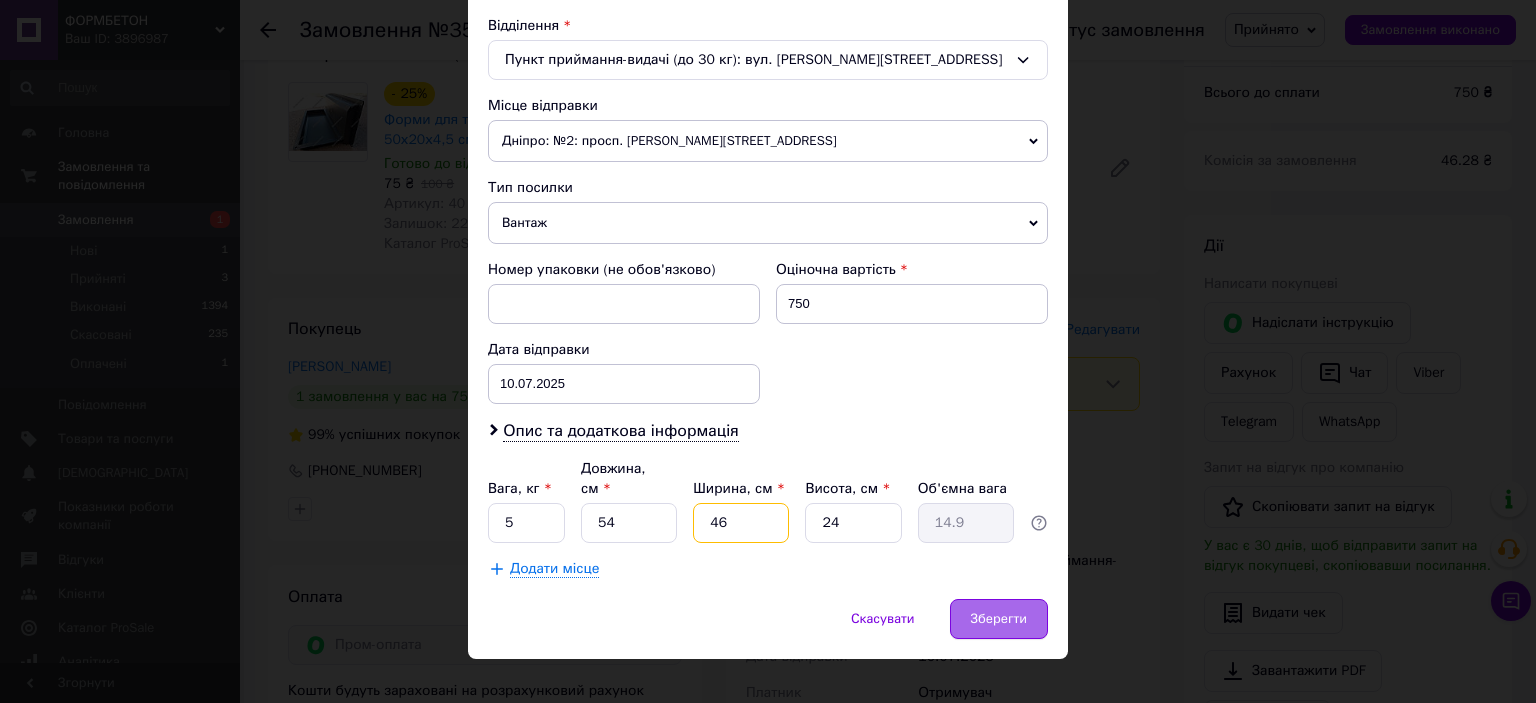 type on "46" 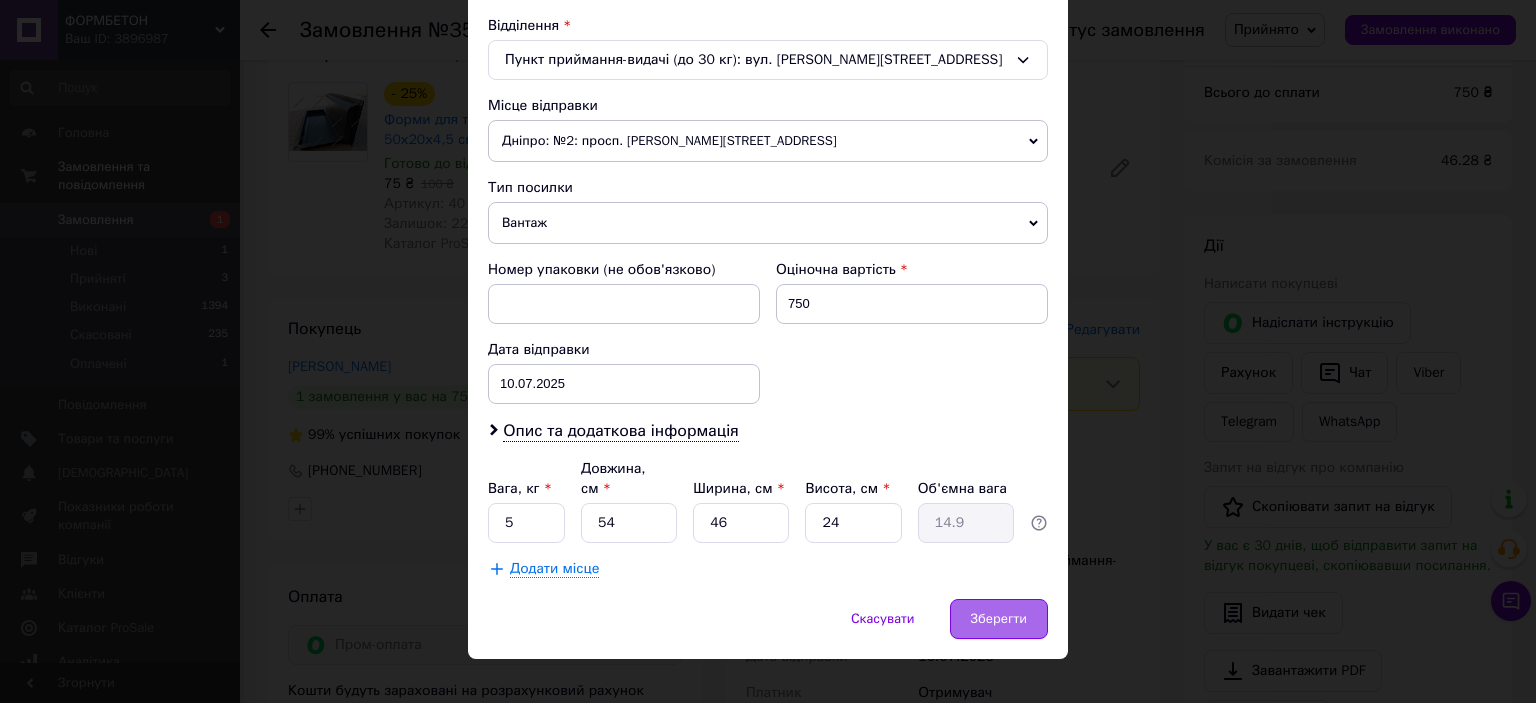 click on "Зберегти" at bounding box center [999, 619] 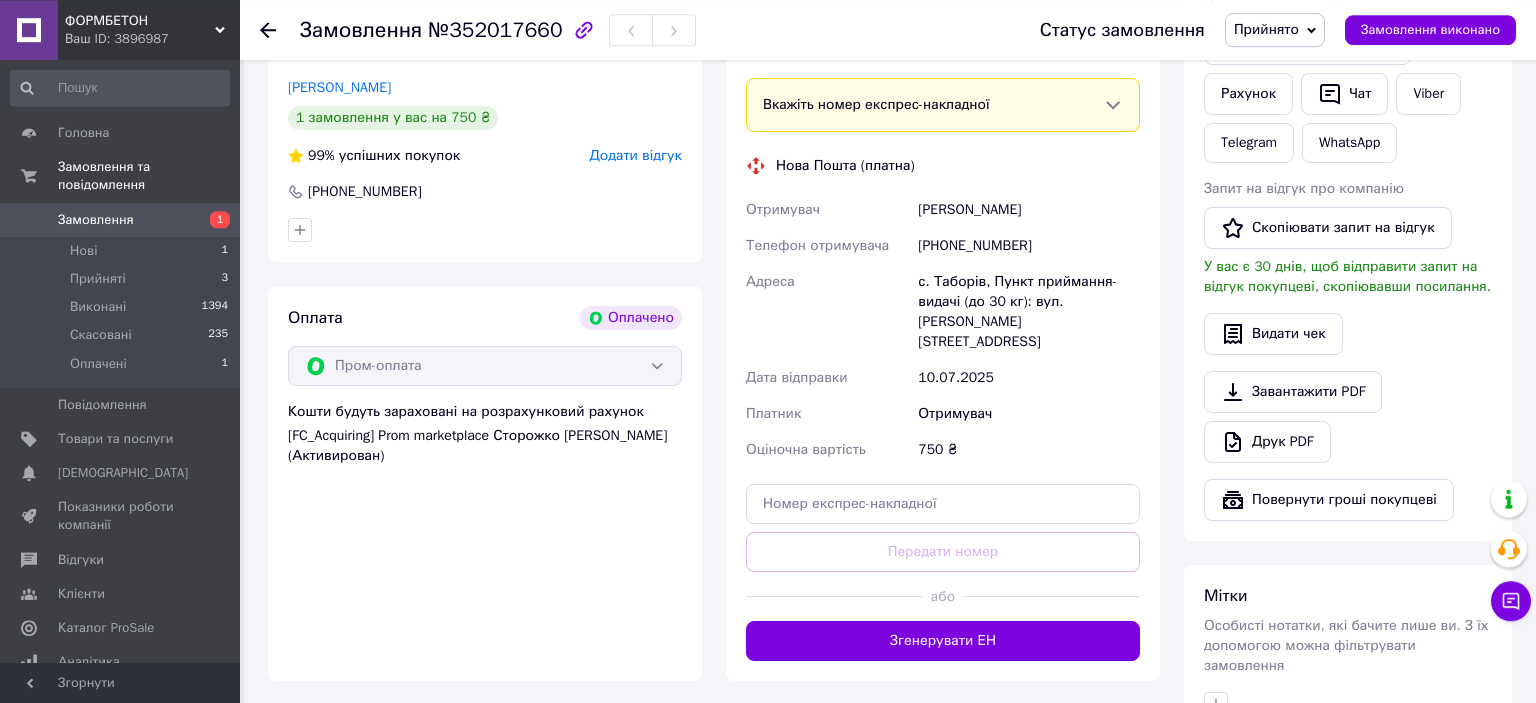 scroll, scrollTop: 633, scrollLeft: 0, axis: vertical 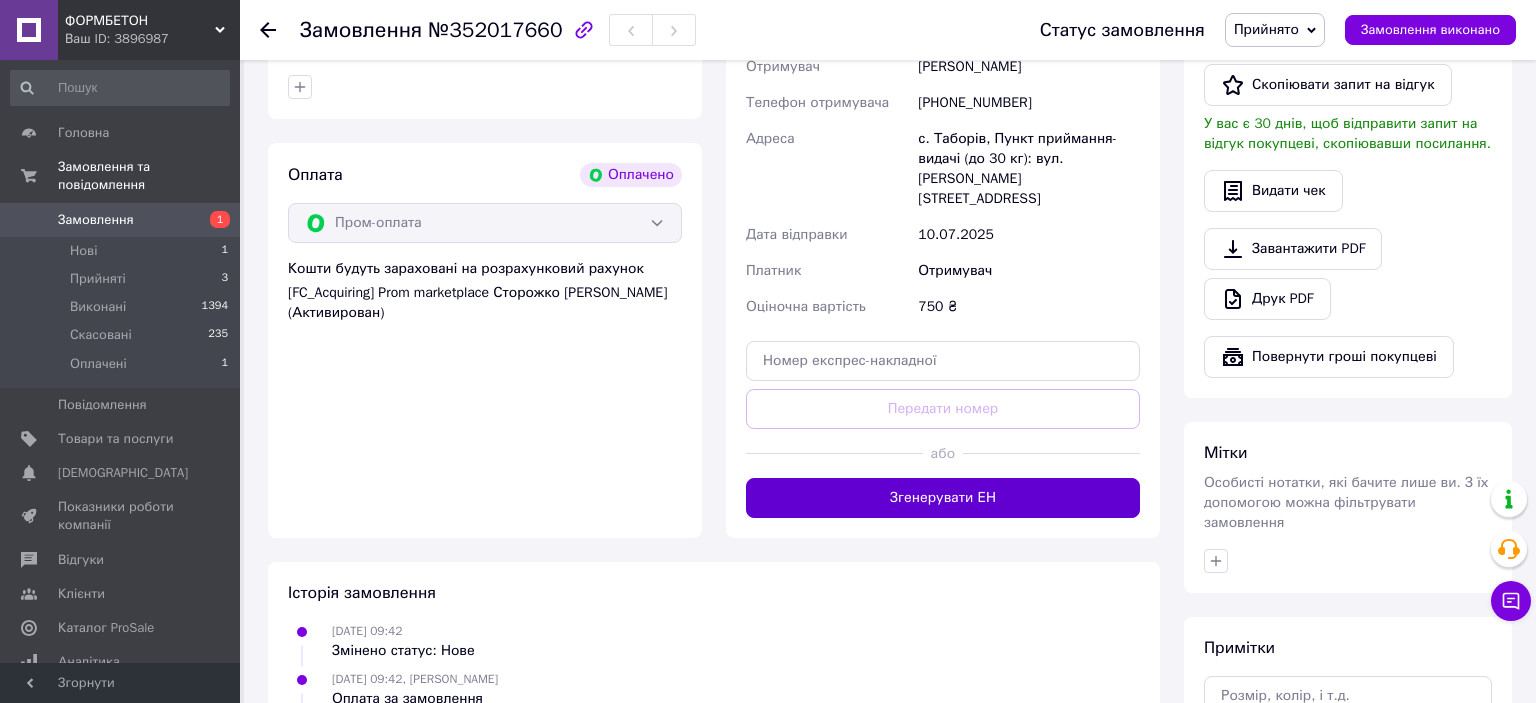 click on "Згенерувати ЕН" at bounding box center [943, 498] 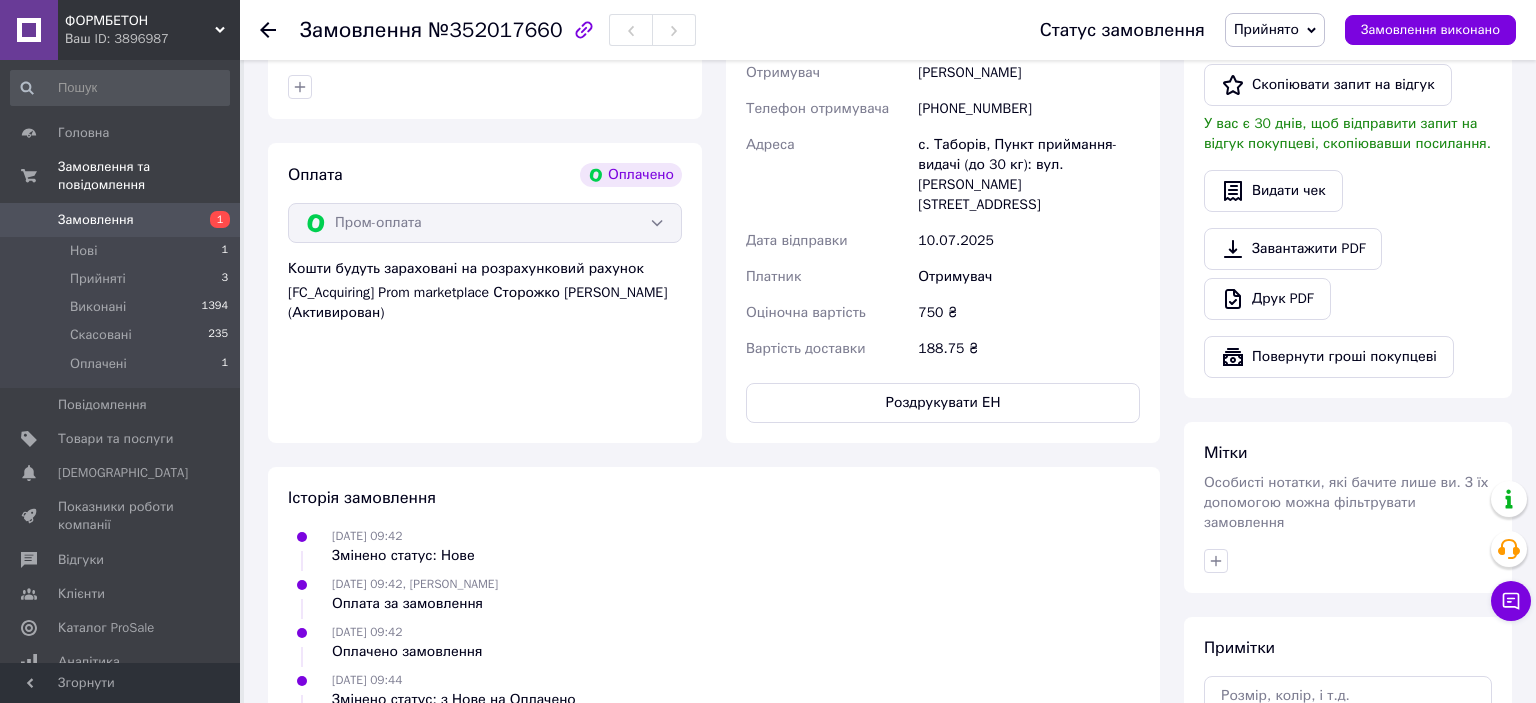 scroll, scrollTop: 105, scrollLeft: 0, axis: vertical 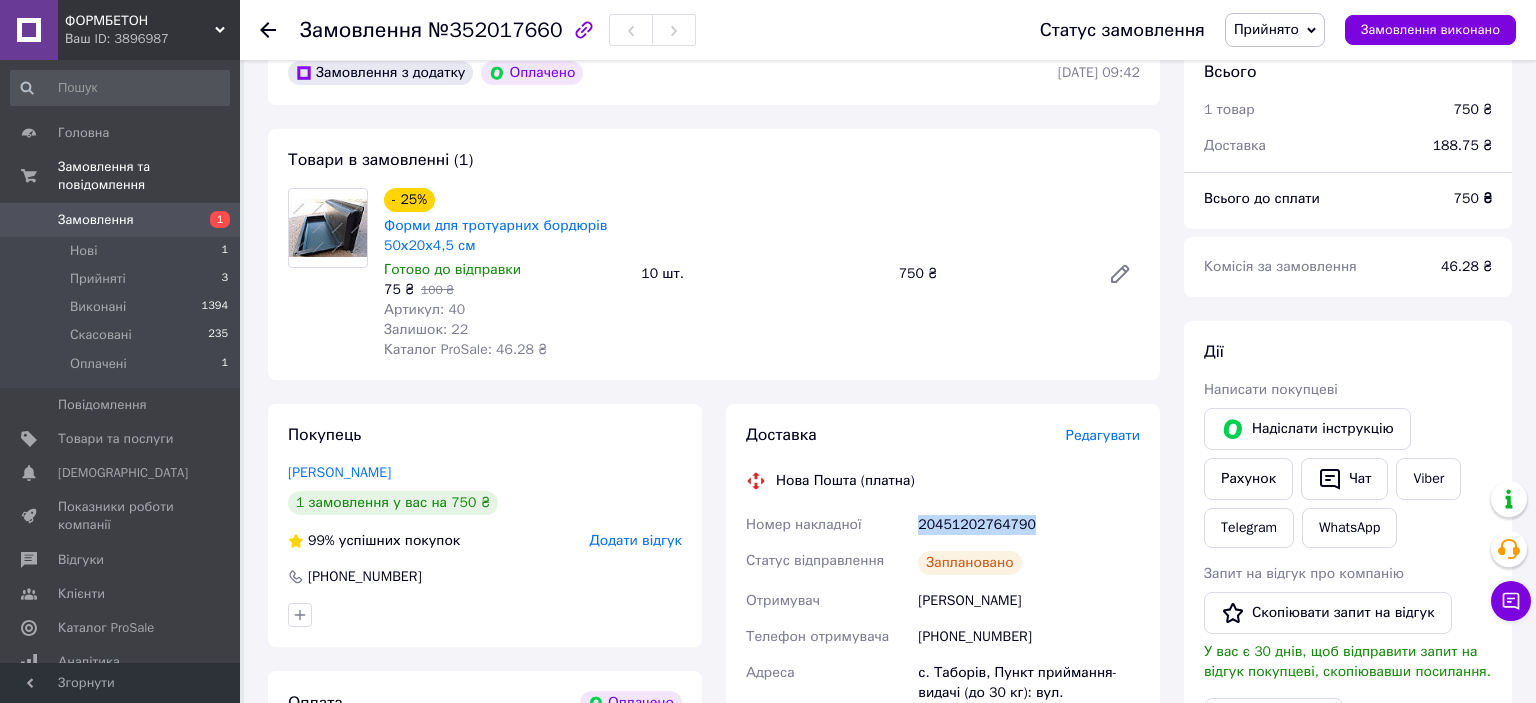 drag, startPoint x: 1026, startPoint y: 526, endPoint x: 917, endPoint y: 520, distance: 109.165016 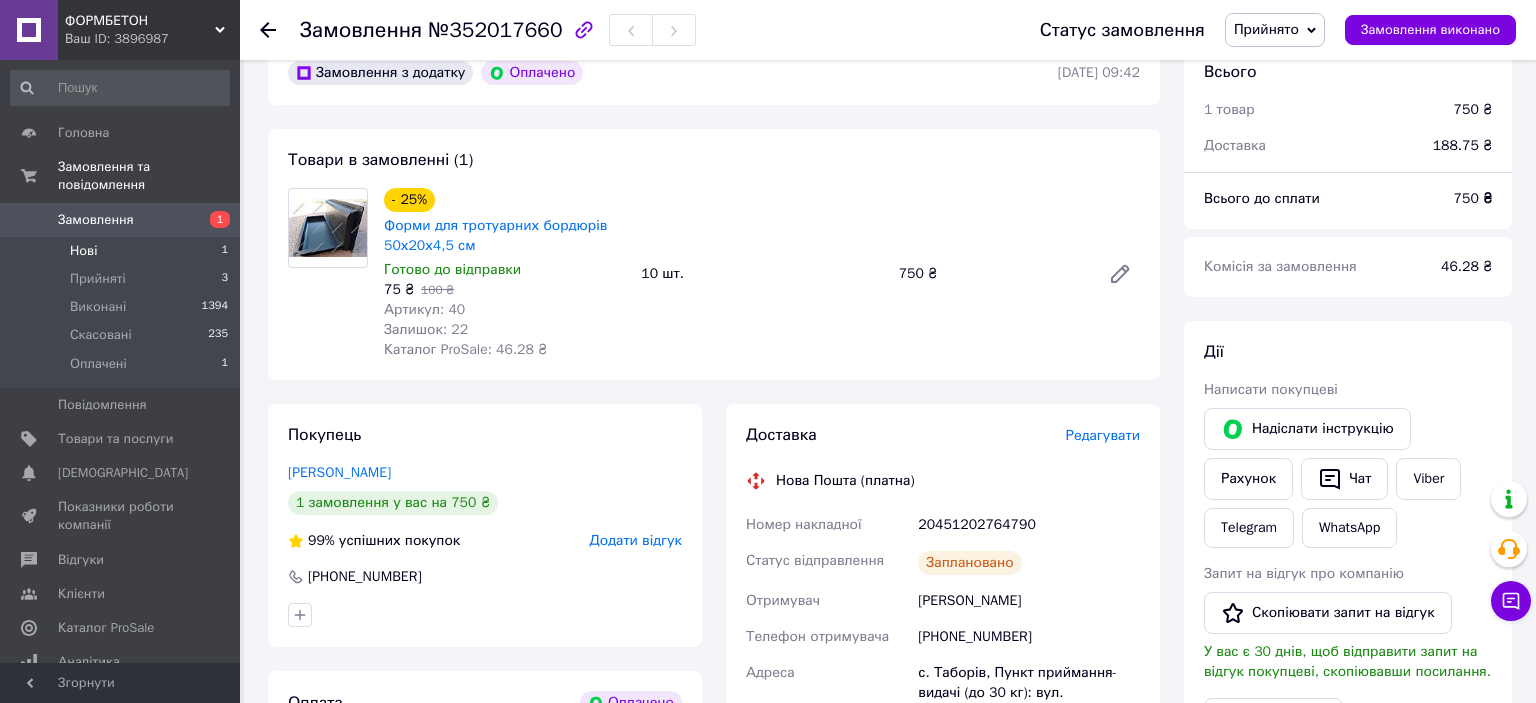click on "Нові" at bounding box center [83, 251] 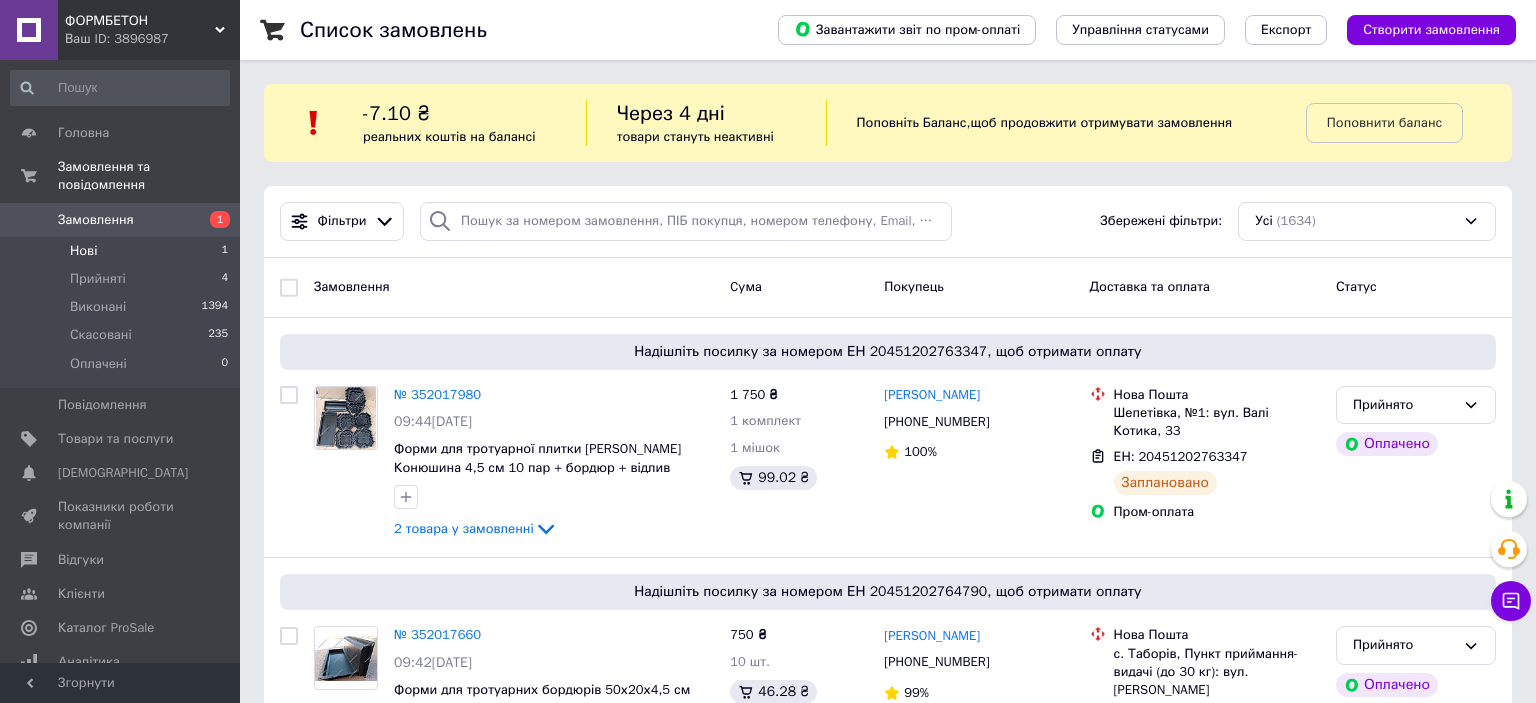 click on "Нові" at bounding box center (83, 251) 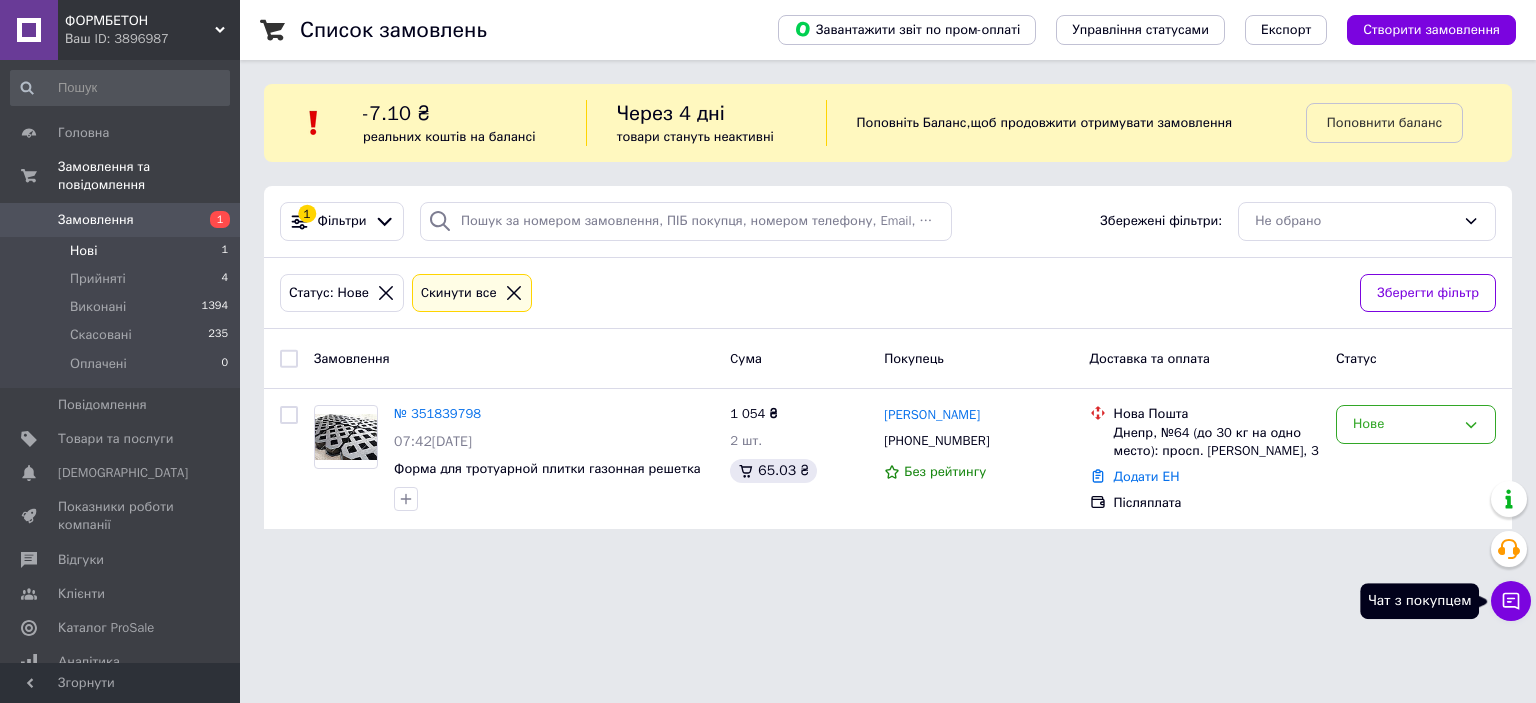 click 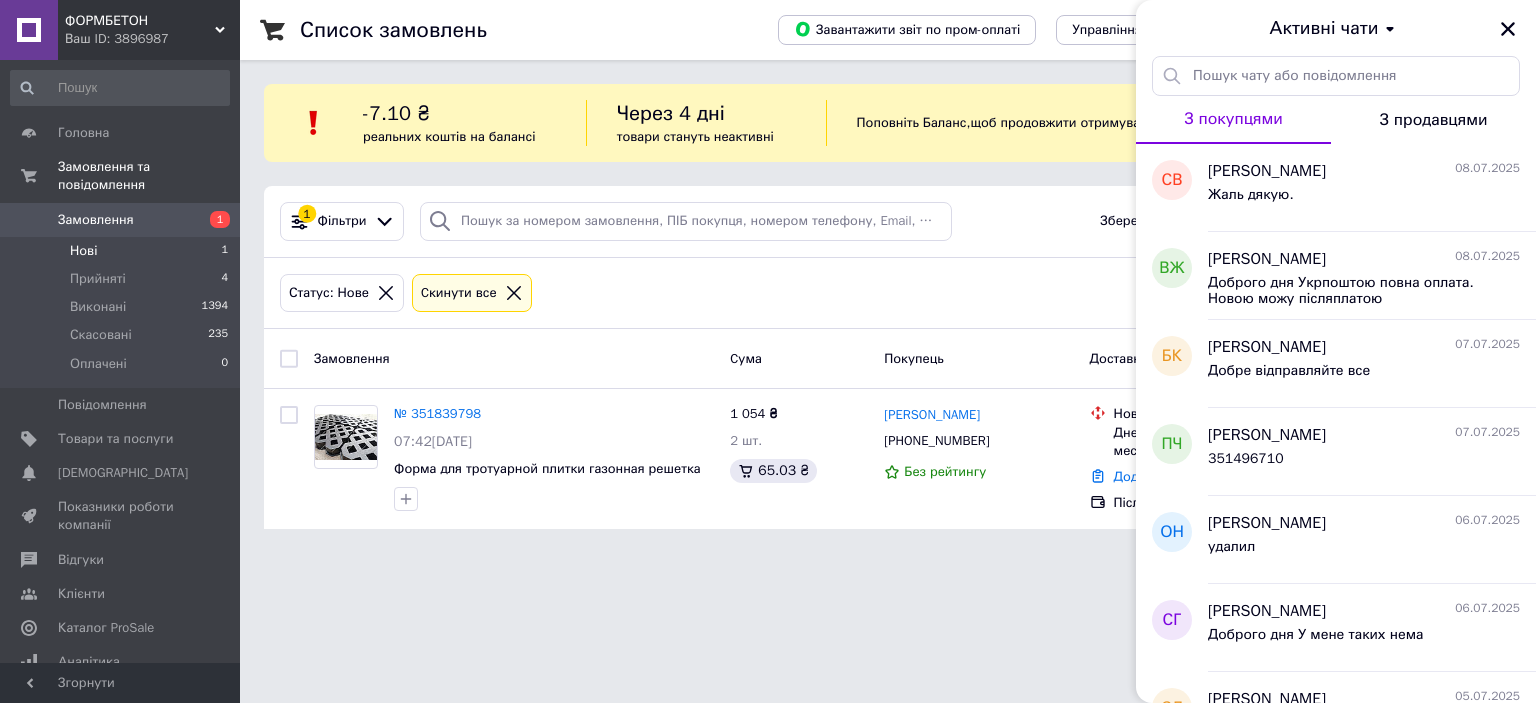 click on "06.07.2025" at bounding box center [1487, 608] 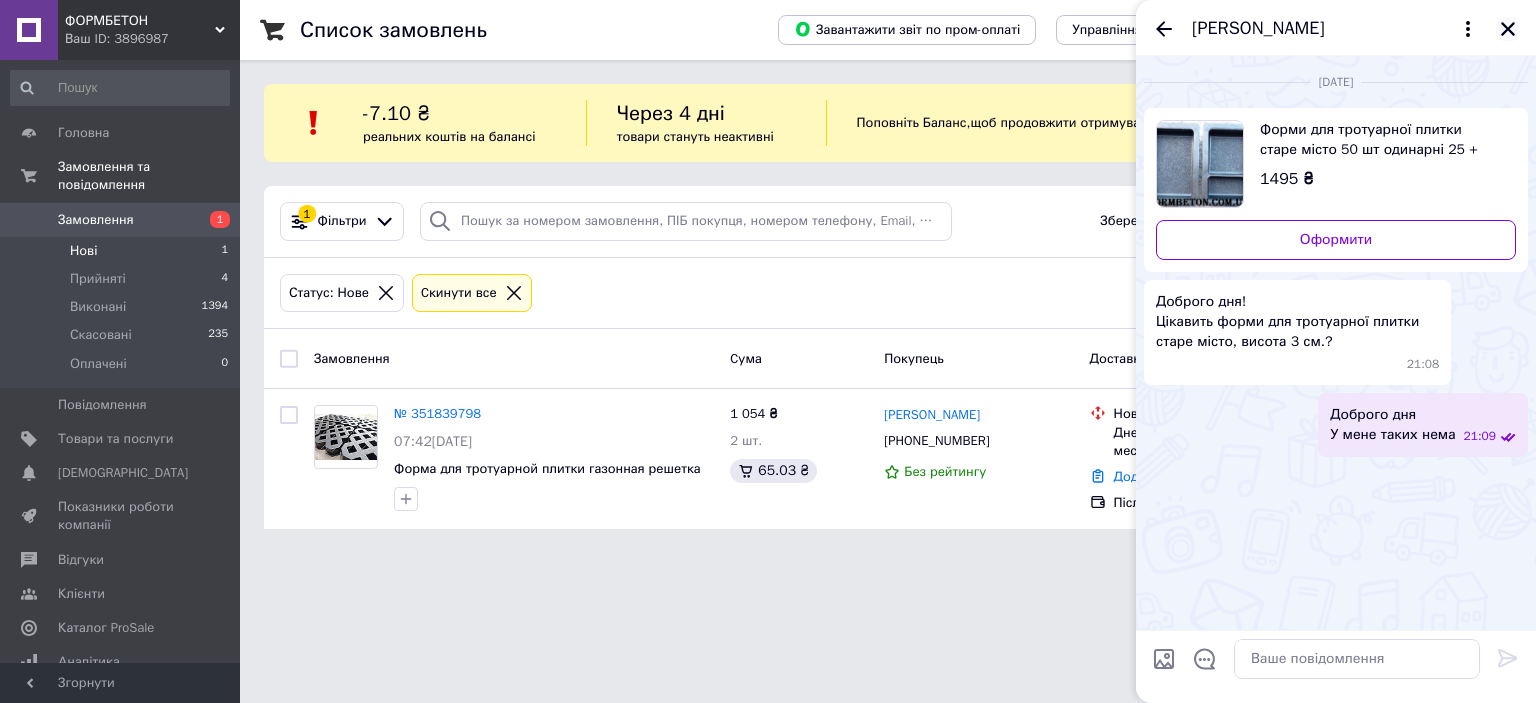 click 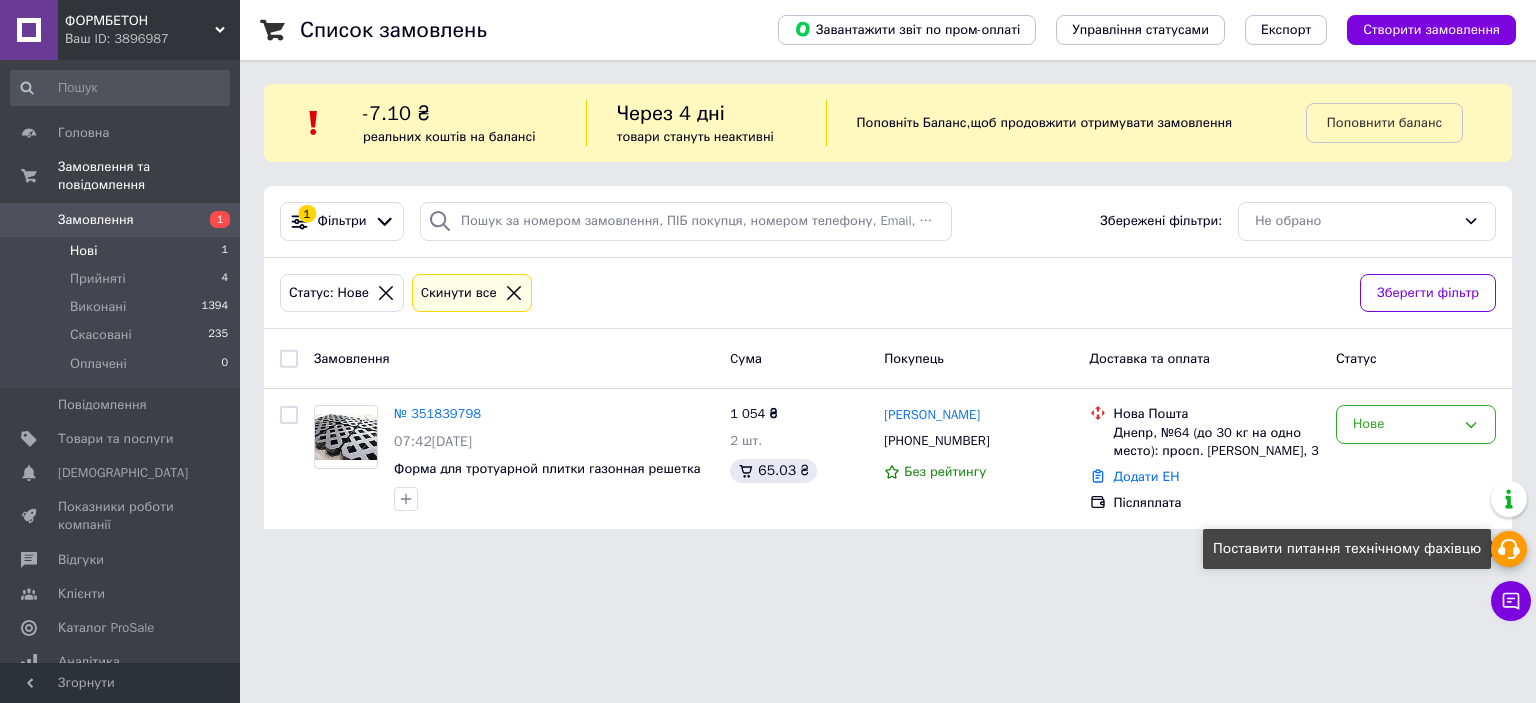 click 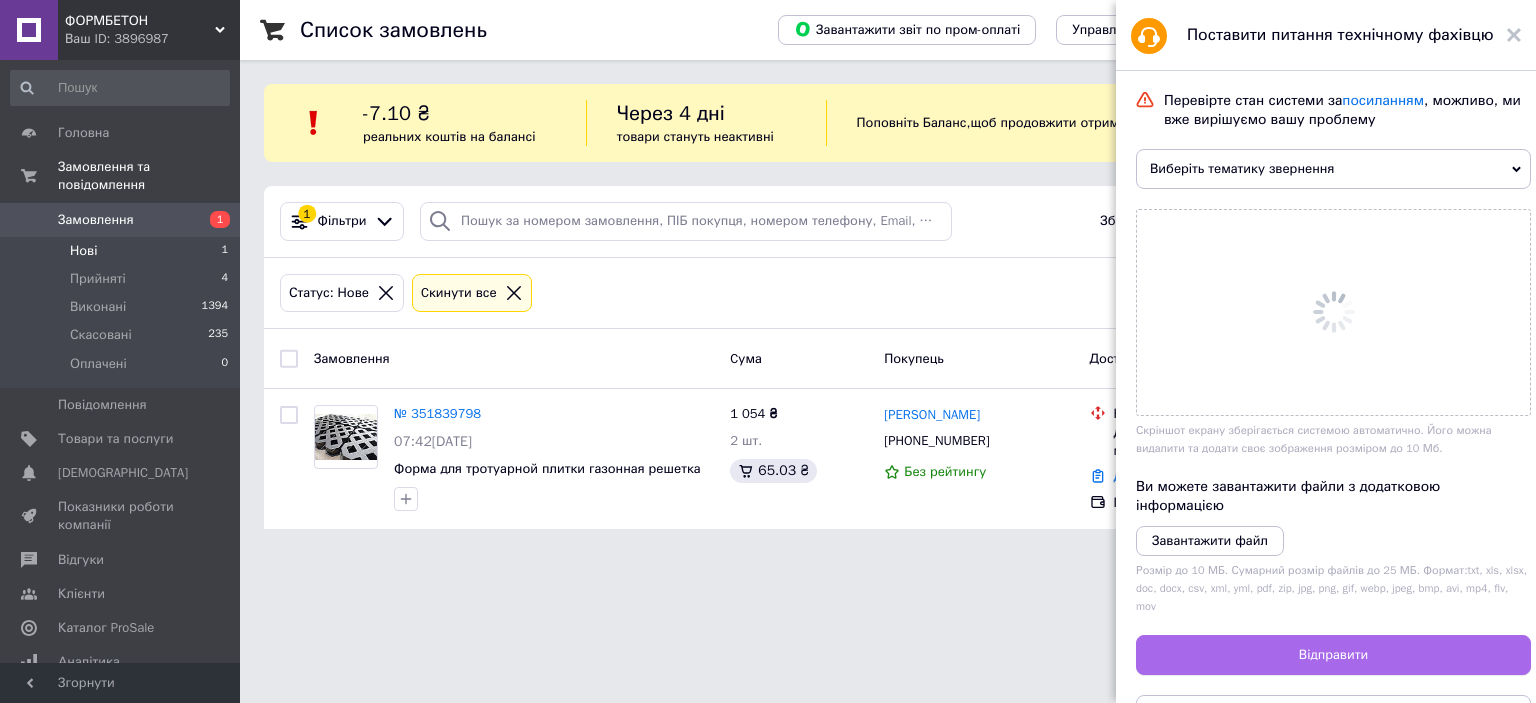 scroll, scrollTop: 0, scrollLeft: 0, axis: both 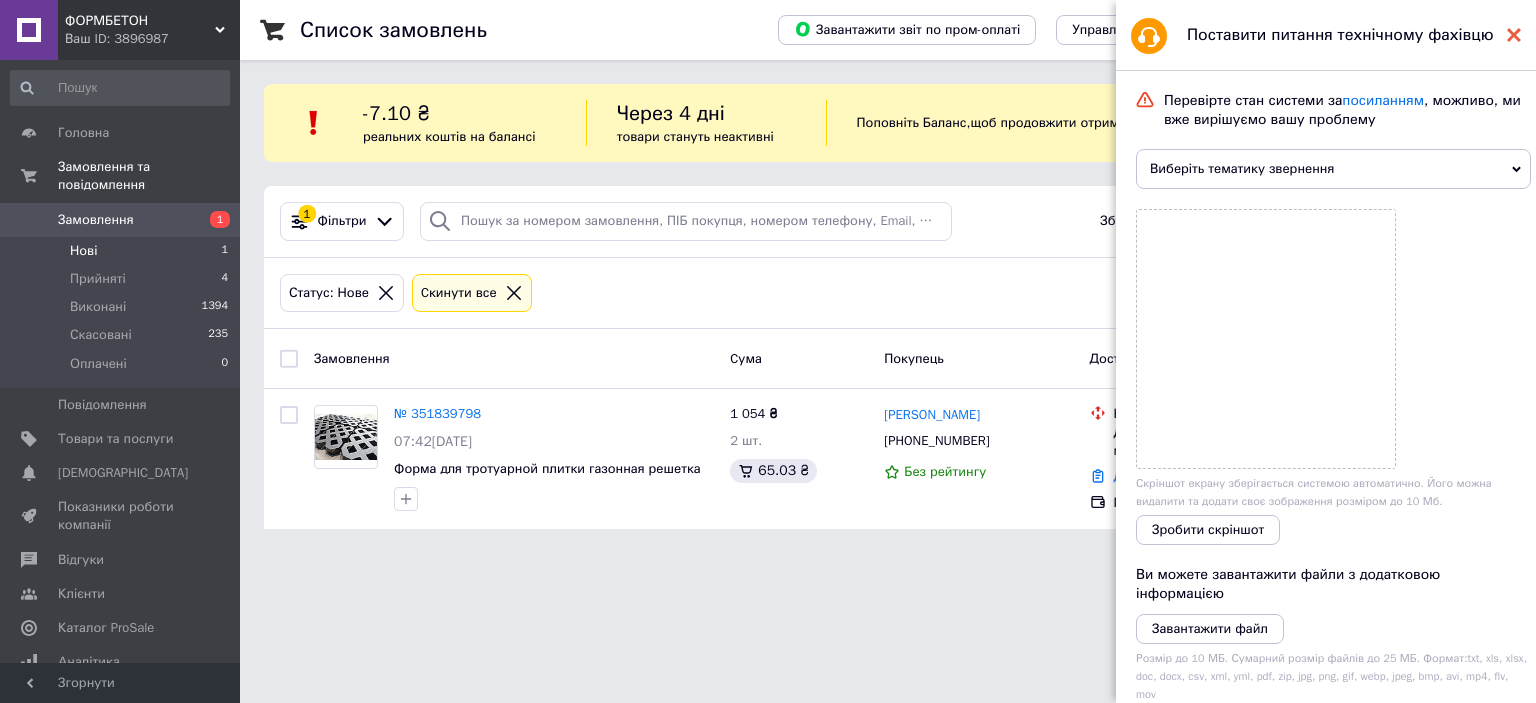 click at bounding box center [1514, 35] 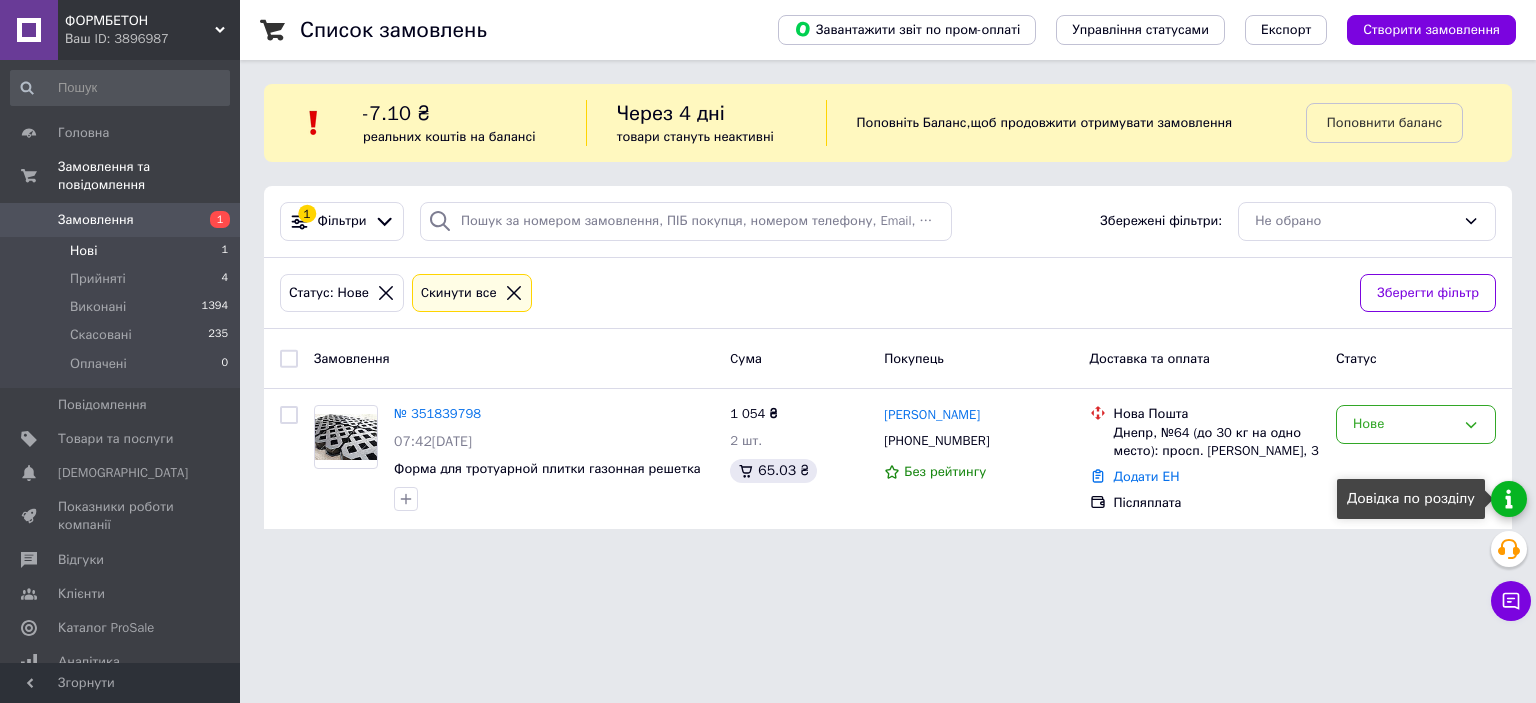 click at bounding box center (1509, 499) 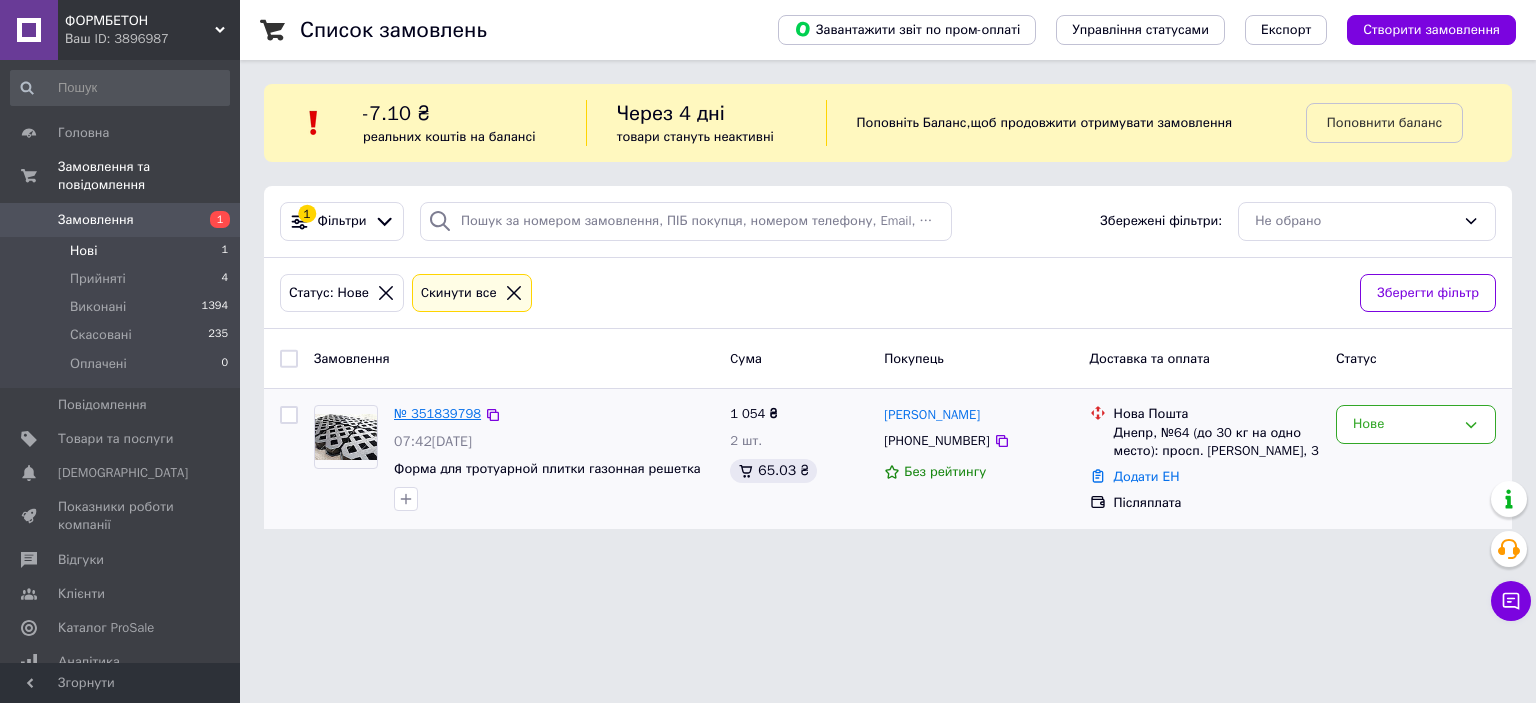 click on "№ 351839798" at bounding box center (437, 413) 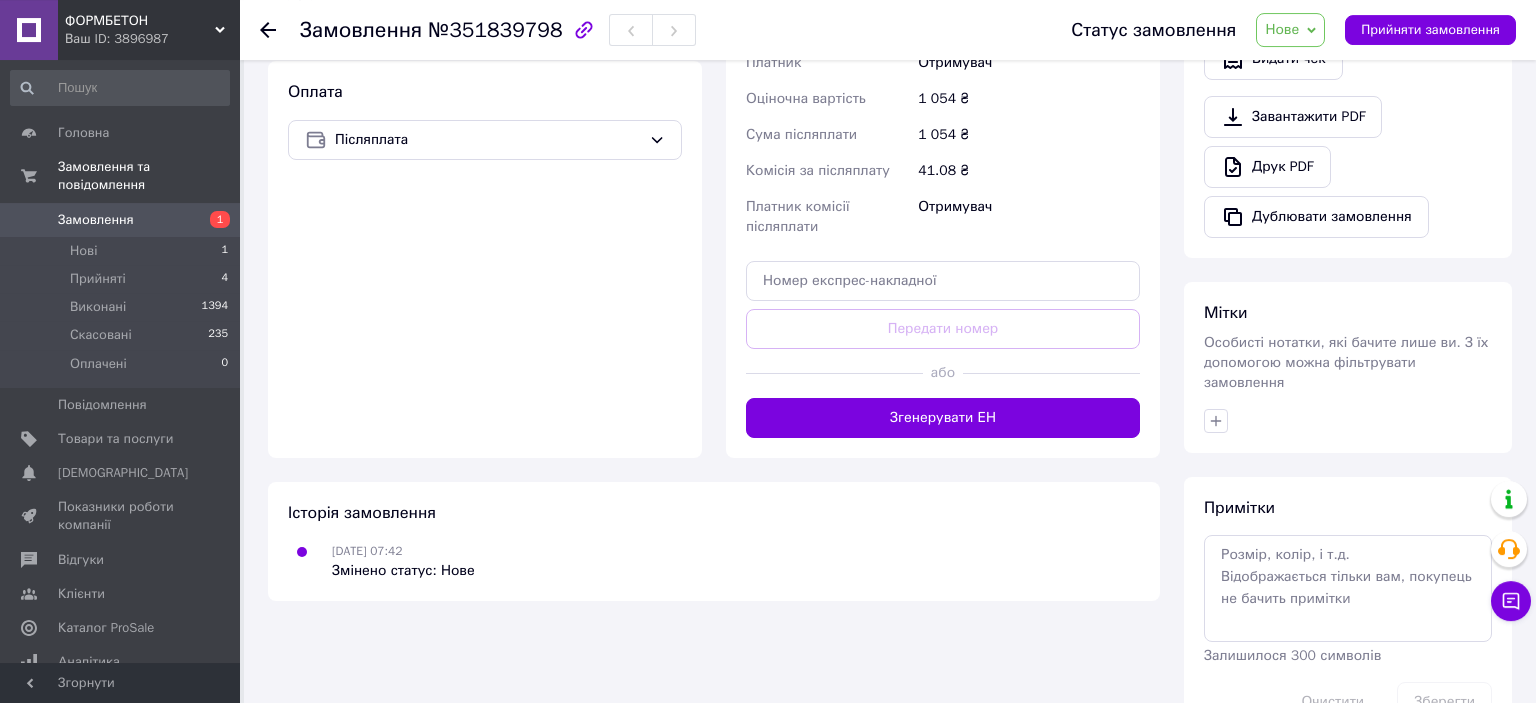 scroll, scrollTop: 728, scrollLeft: 0, axis: vertical 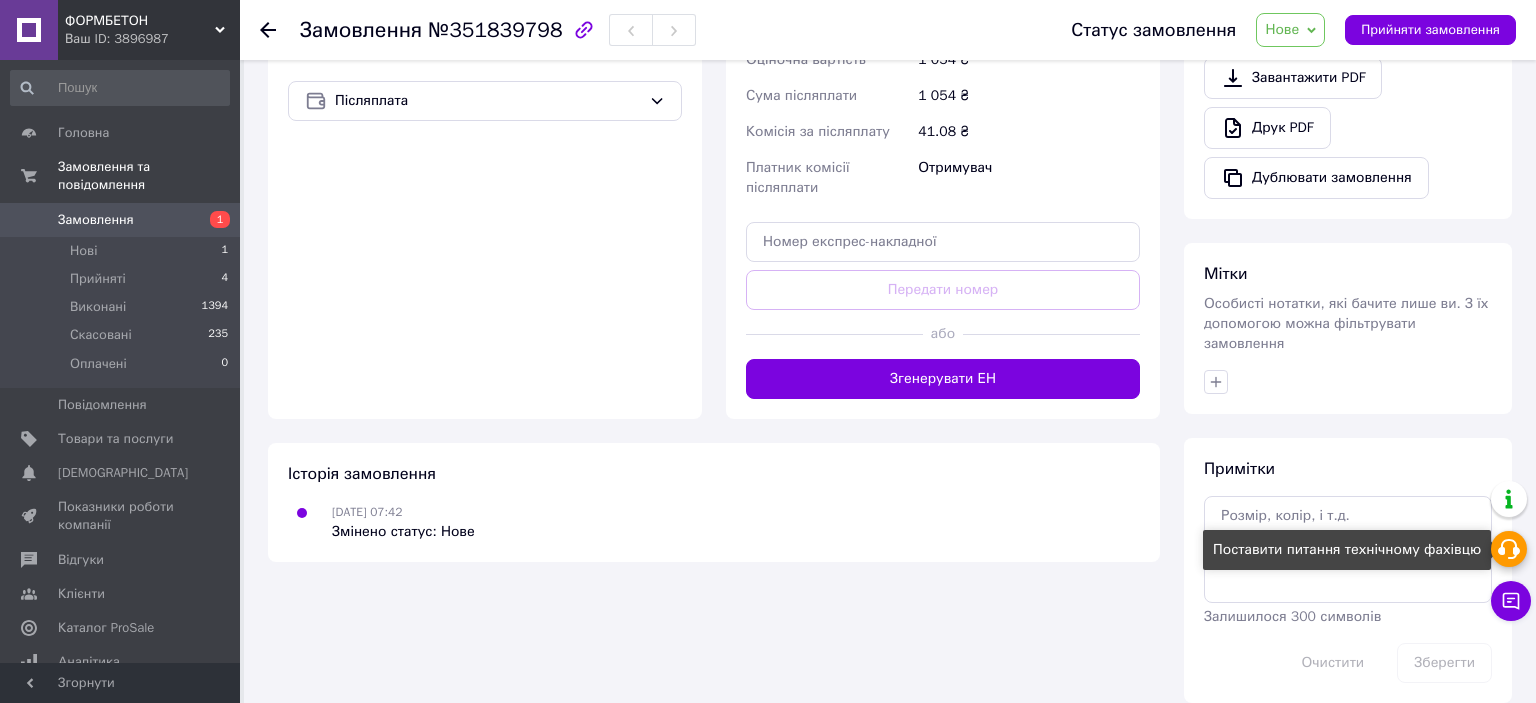 click 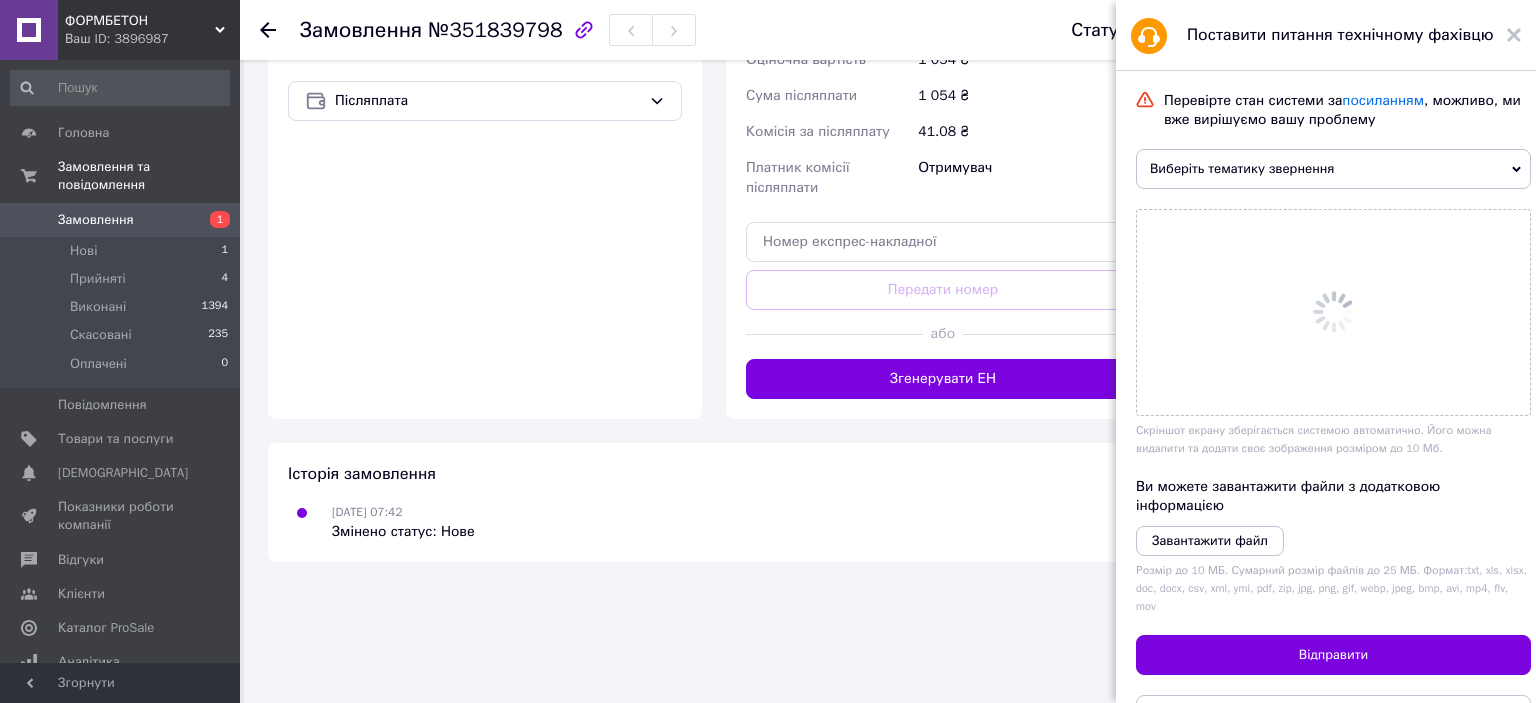 click on "Виберіть тематику звернення" at bounding box center (1333, 169) 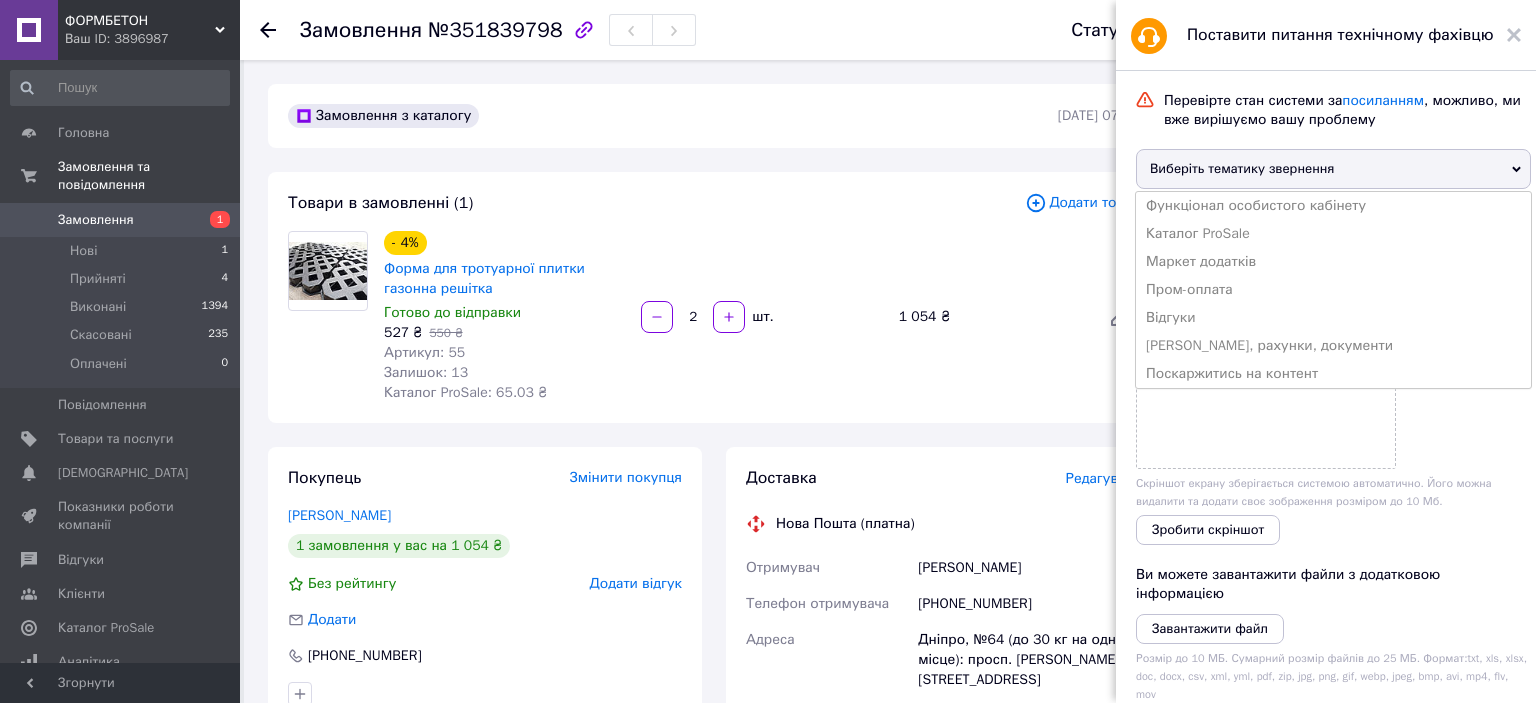 scroll, scrollTop: 729, scrollLeft: 0, axis: vertical 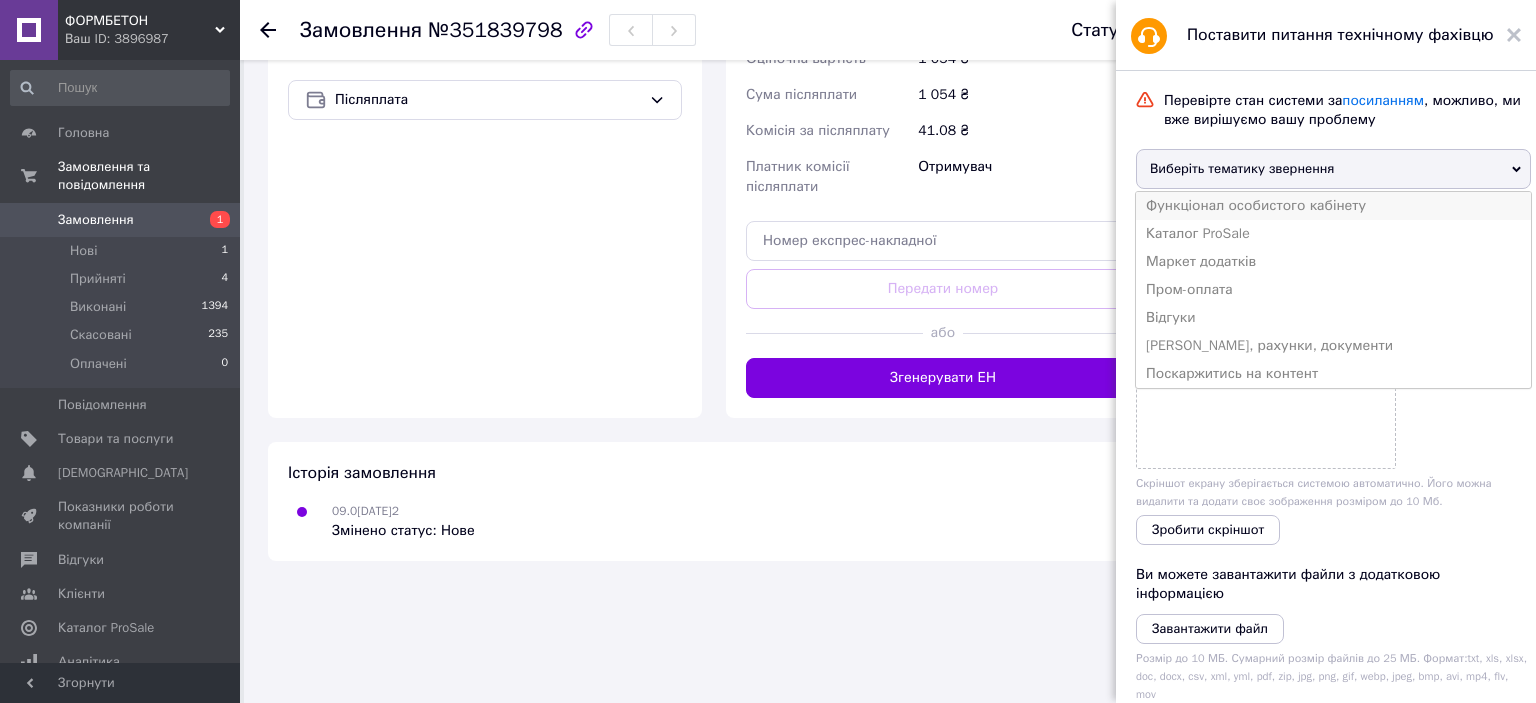 click on "Функціонал особистого кабінету" at bounding box center (1333, 206) 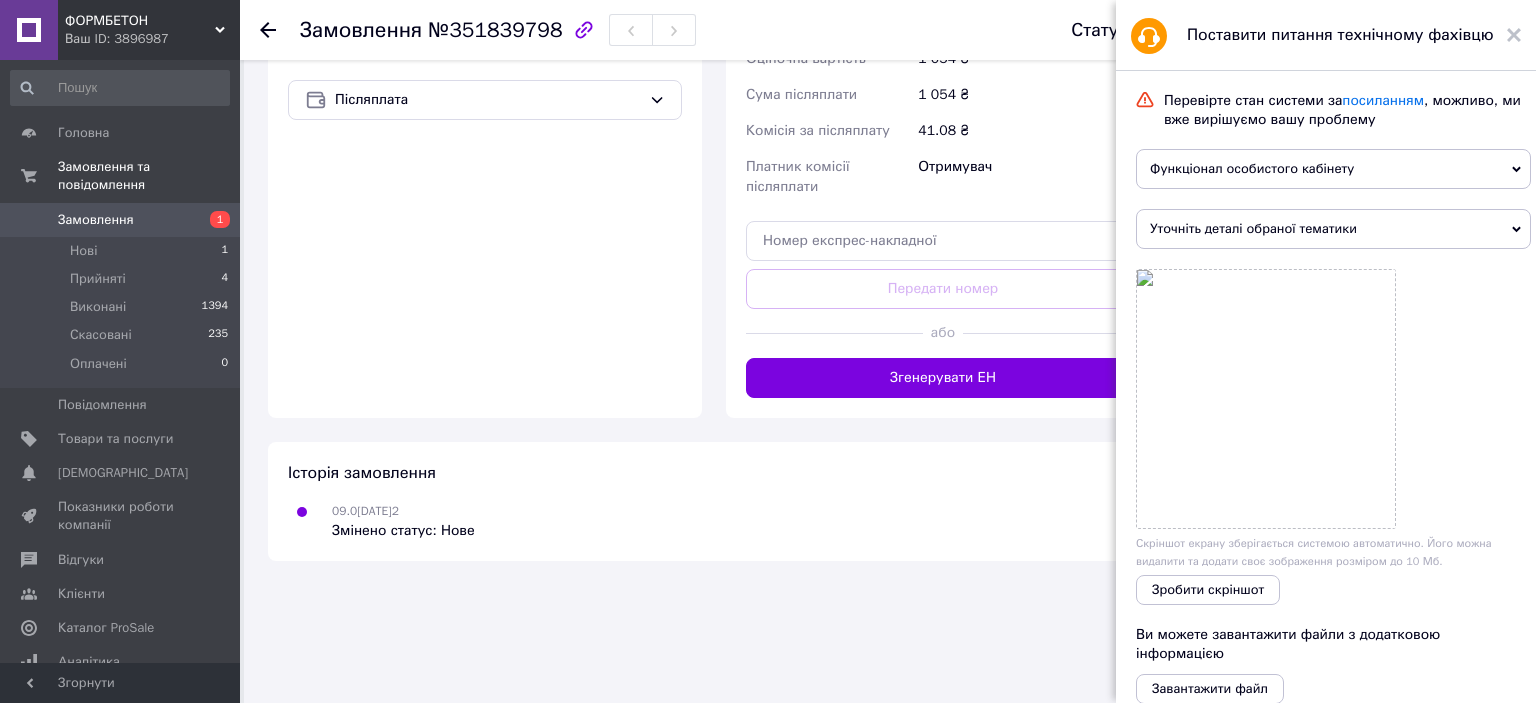 click on "Уточніть деталі обраної тематики" at bounding box center [1333, 229] 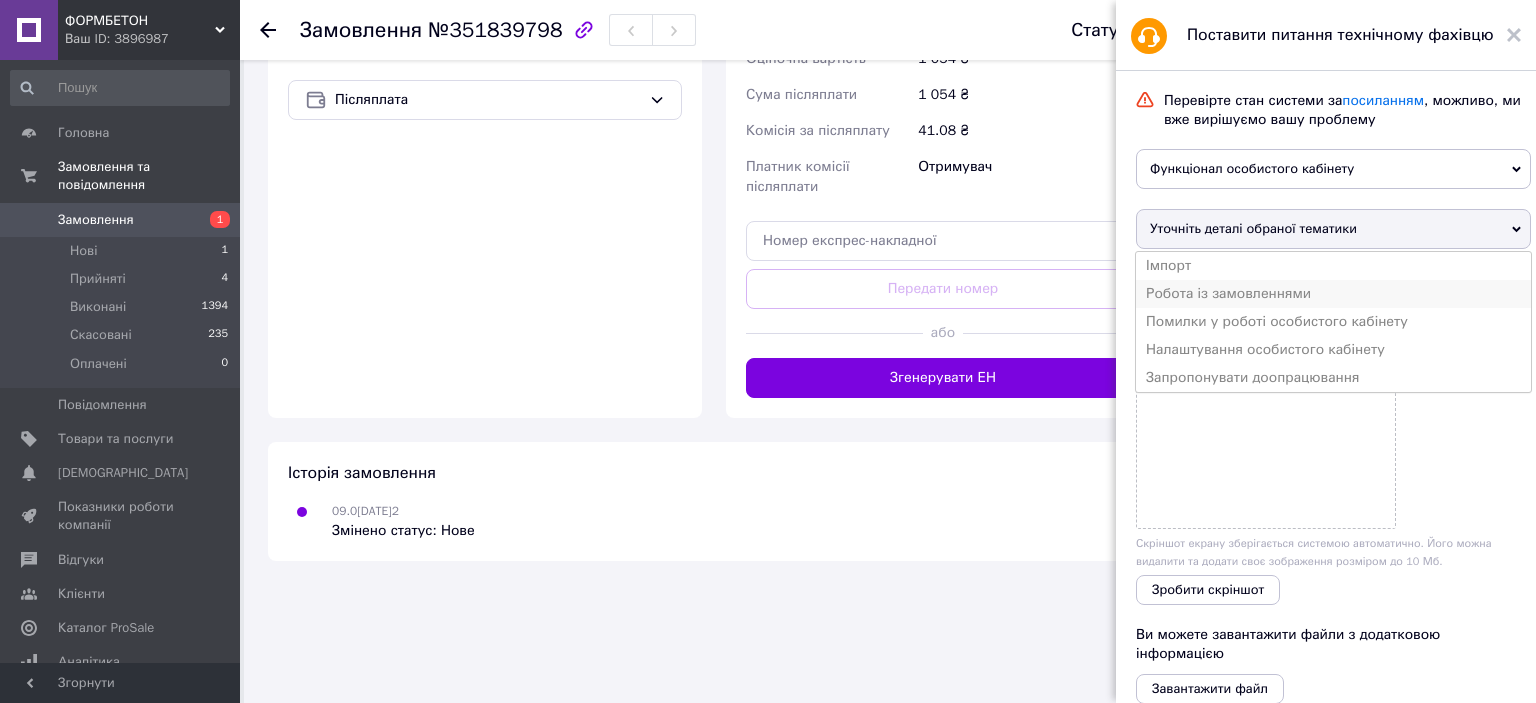 click on "Робота із замовленнями" at bounding box center (1333, 294) 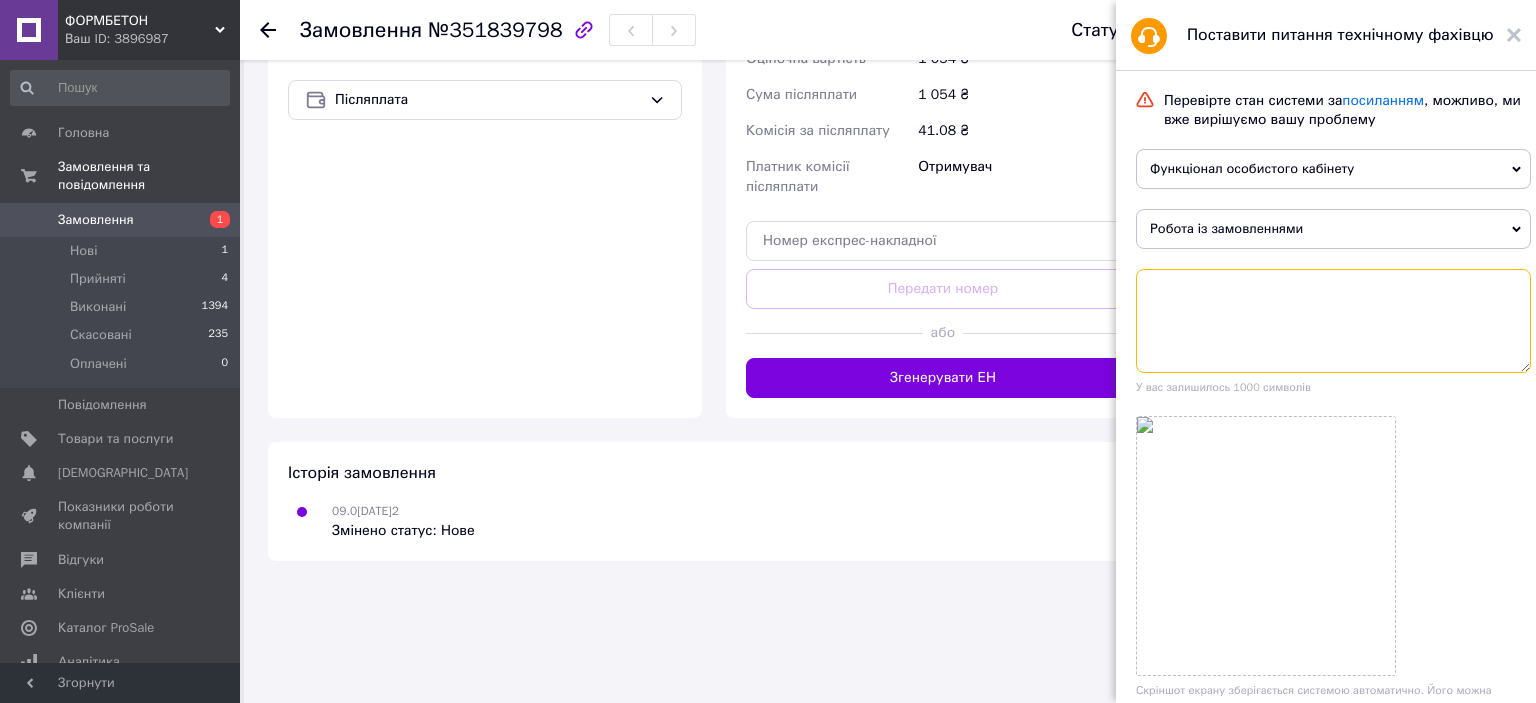 click at bounding box center (1333, 321) 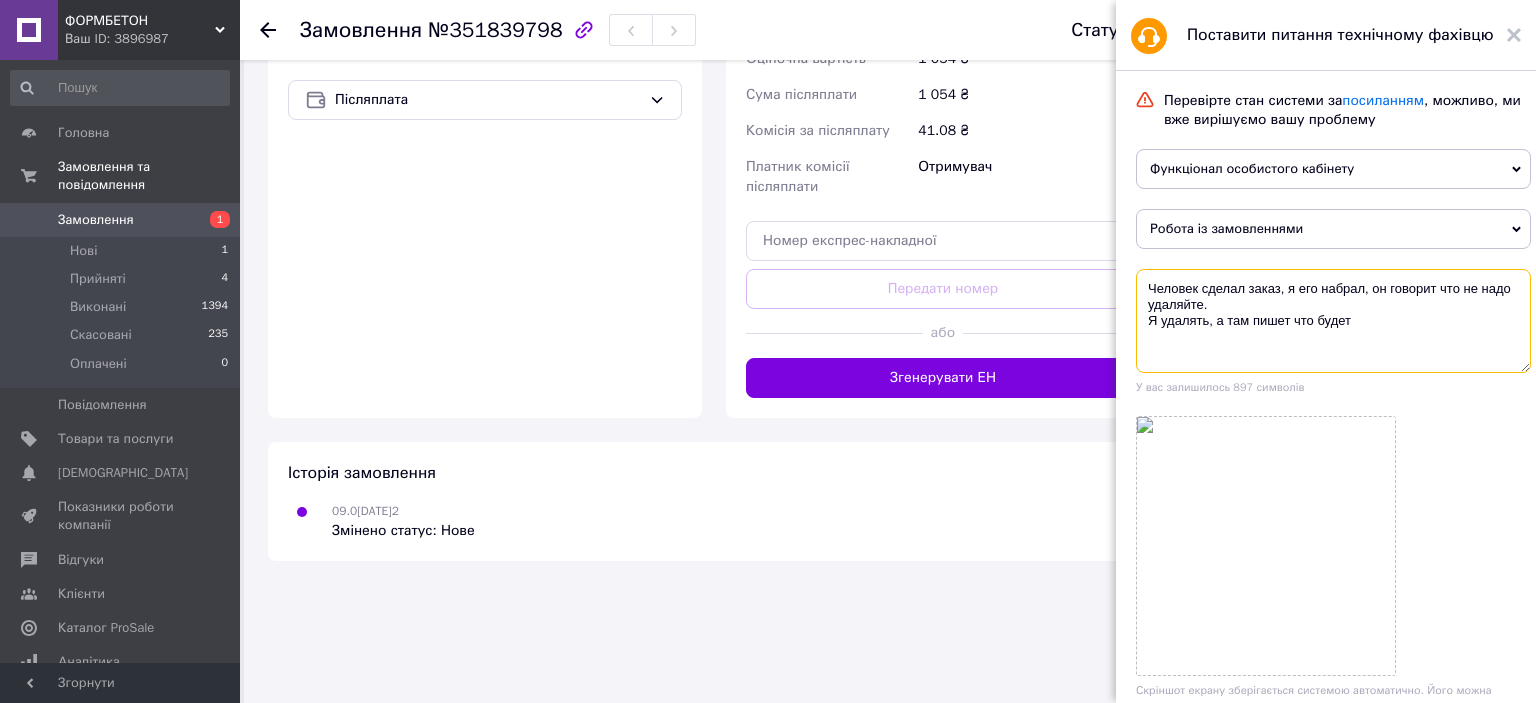 drag, startPoint x: 1366, startPoint y: 321, endPoint x: 1320, endPoint y: 320, distance: 46.010868 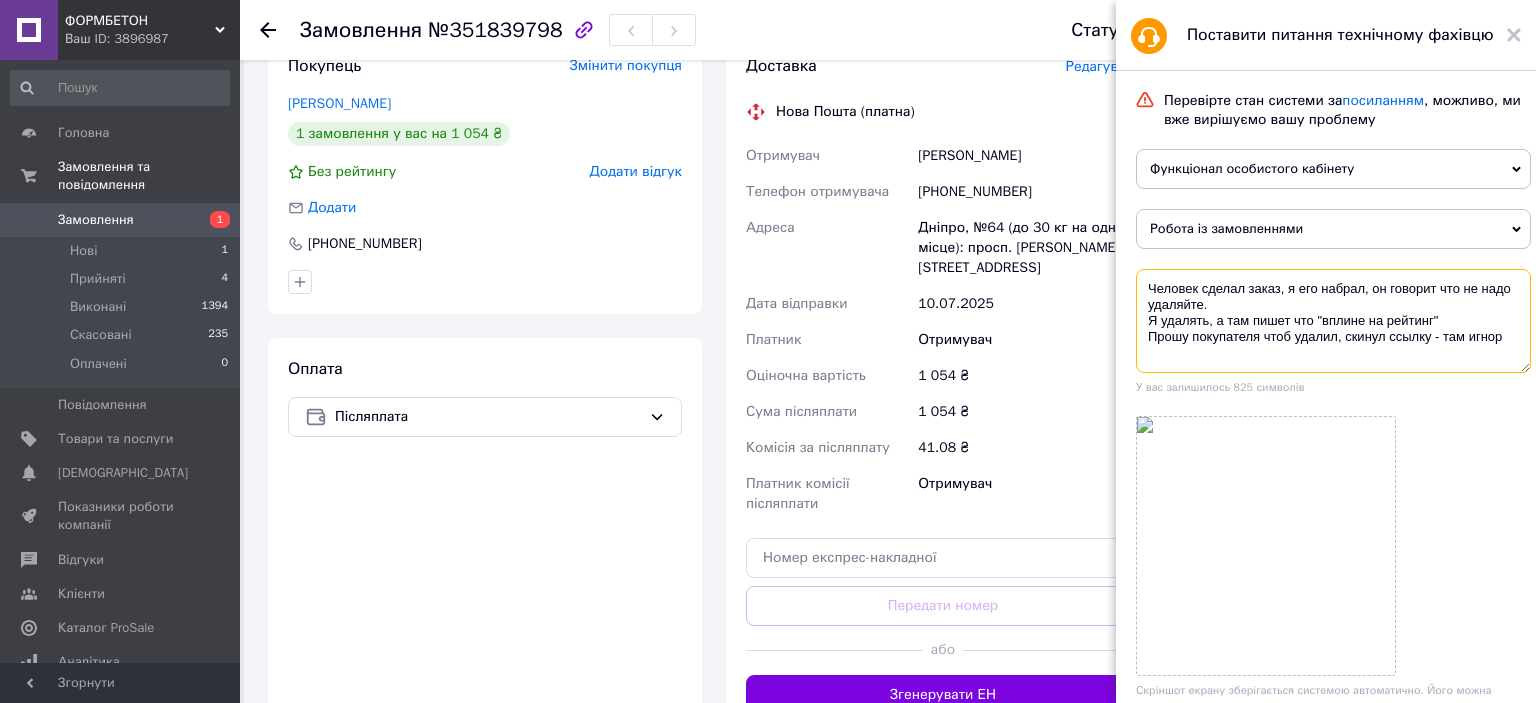 scroll, scrollTop: 95, scrollLeft: 0, axis: vertical 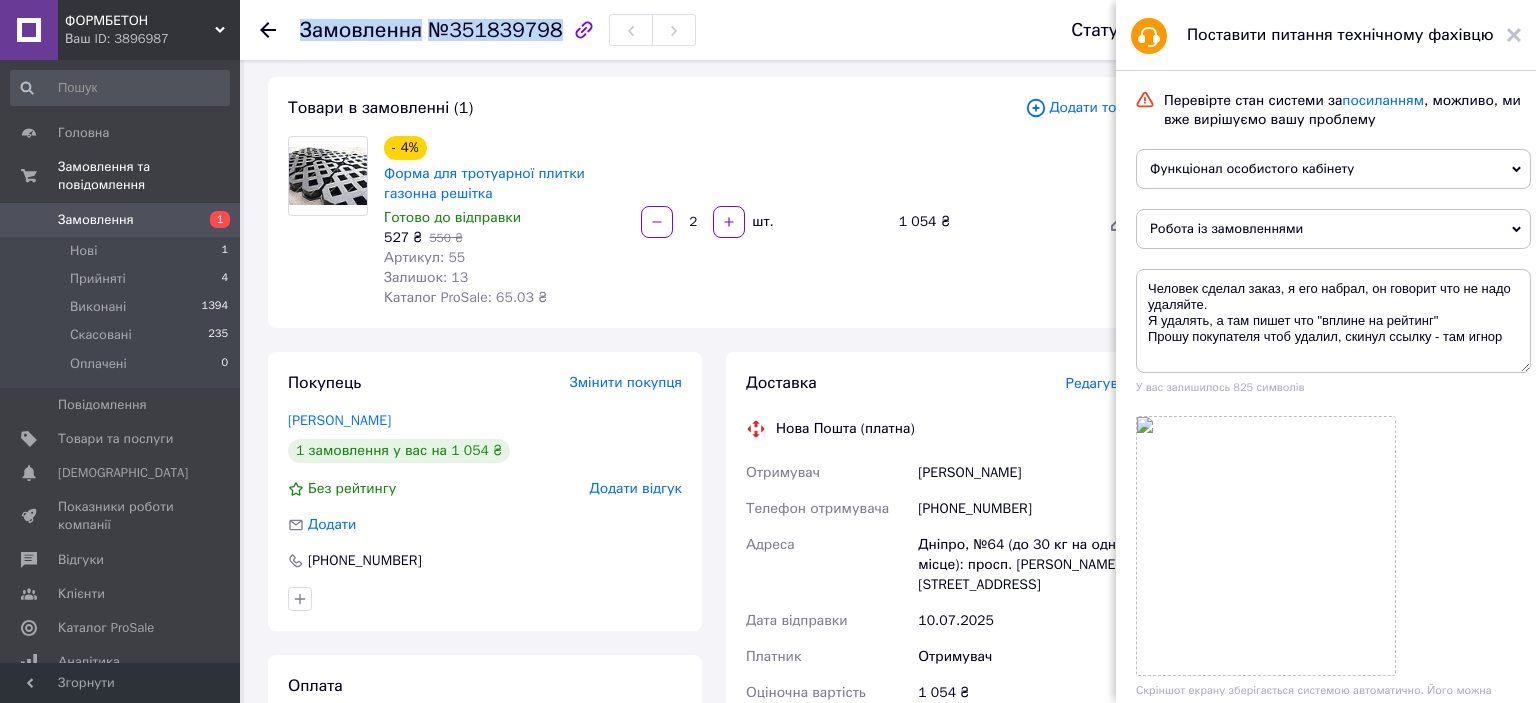 drag, startPoint x: 302, startPoint y: 31, endPoint x: 546, endPoint y: 33, distance: 244.0082 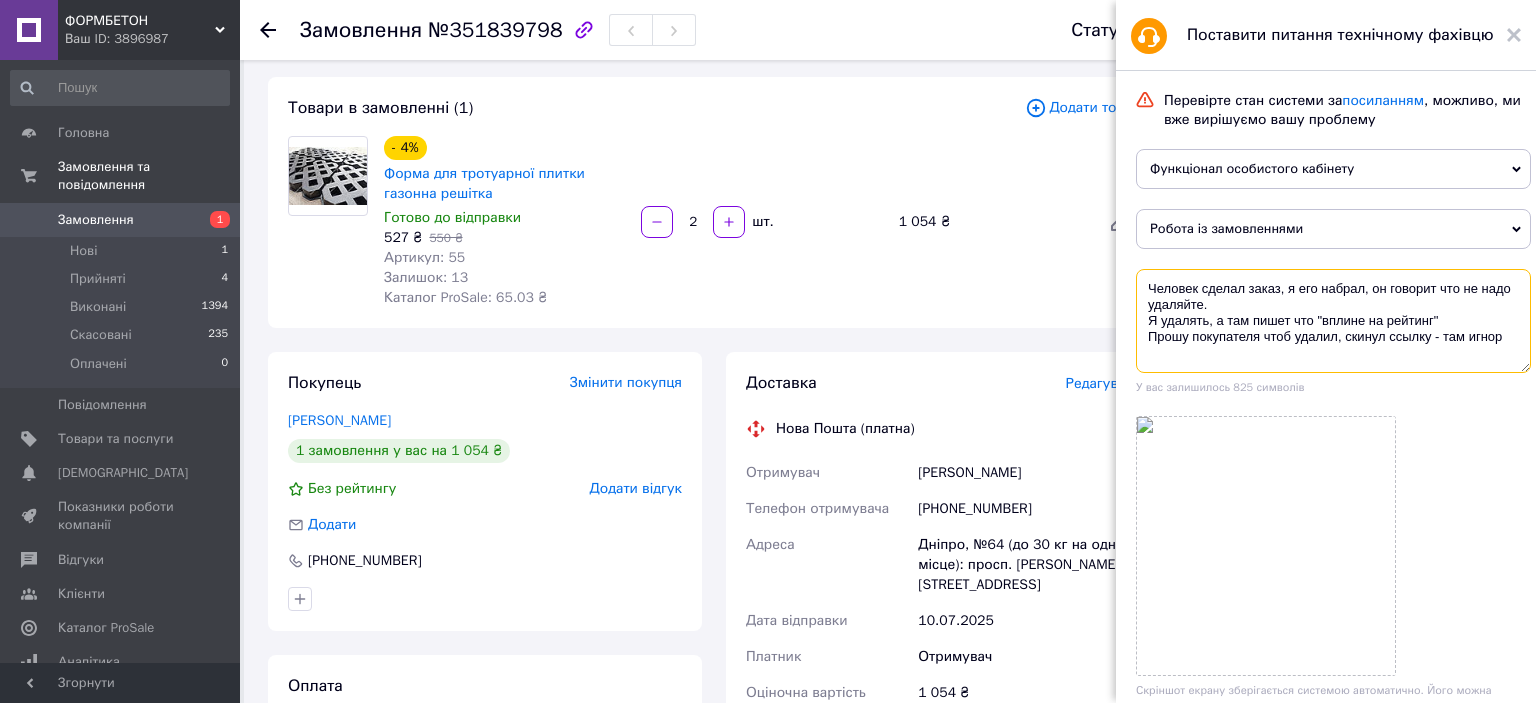 click on "Человек сделал заказ, я его набрал, он говорит что не надо удаляйте.
Я удалять, а там пишет что "вплине на рейтинг"
Прошу покупателя чтоб удалил, скинул ссылку - там игнор" at bounding box center [1333, 321] 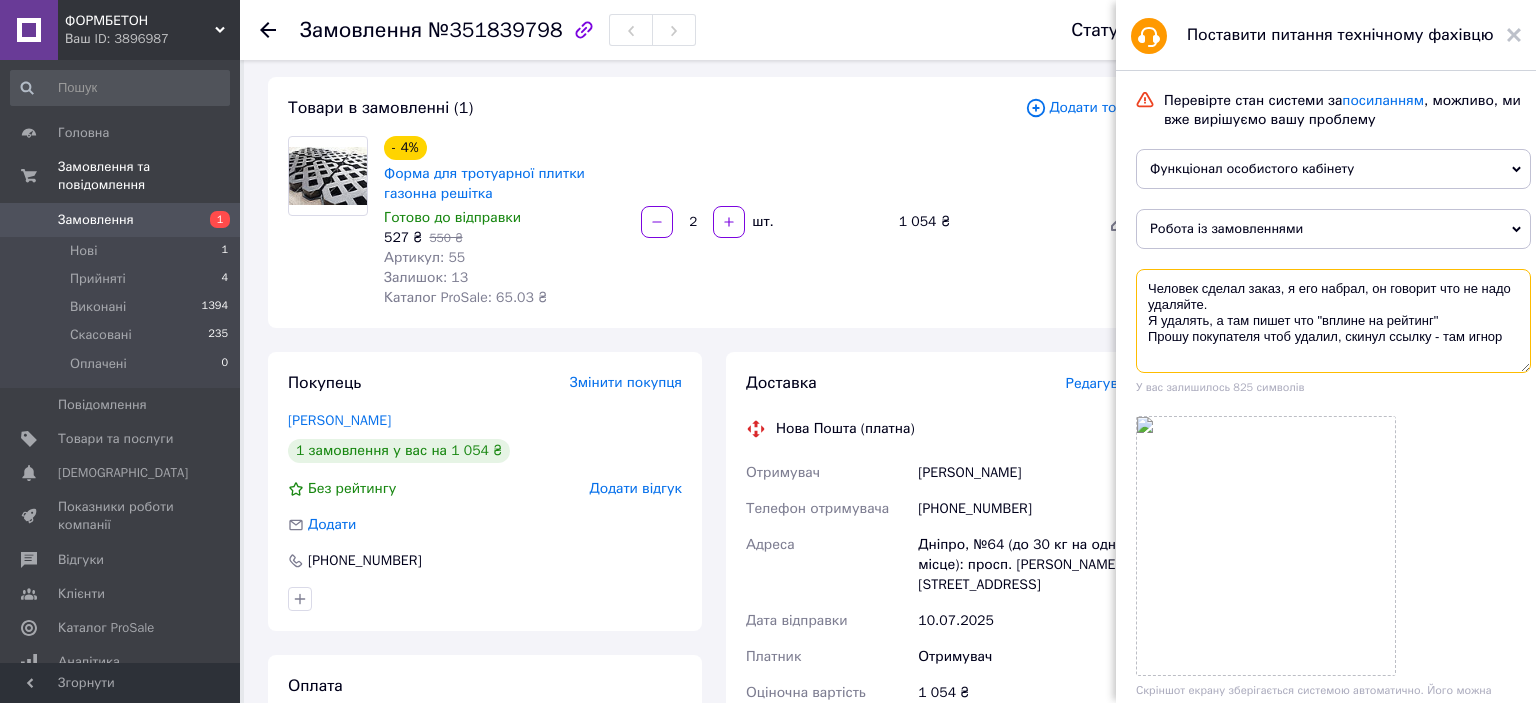 paste on "Замовлення№351839798" 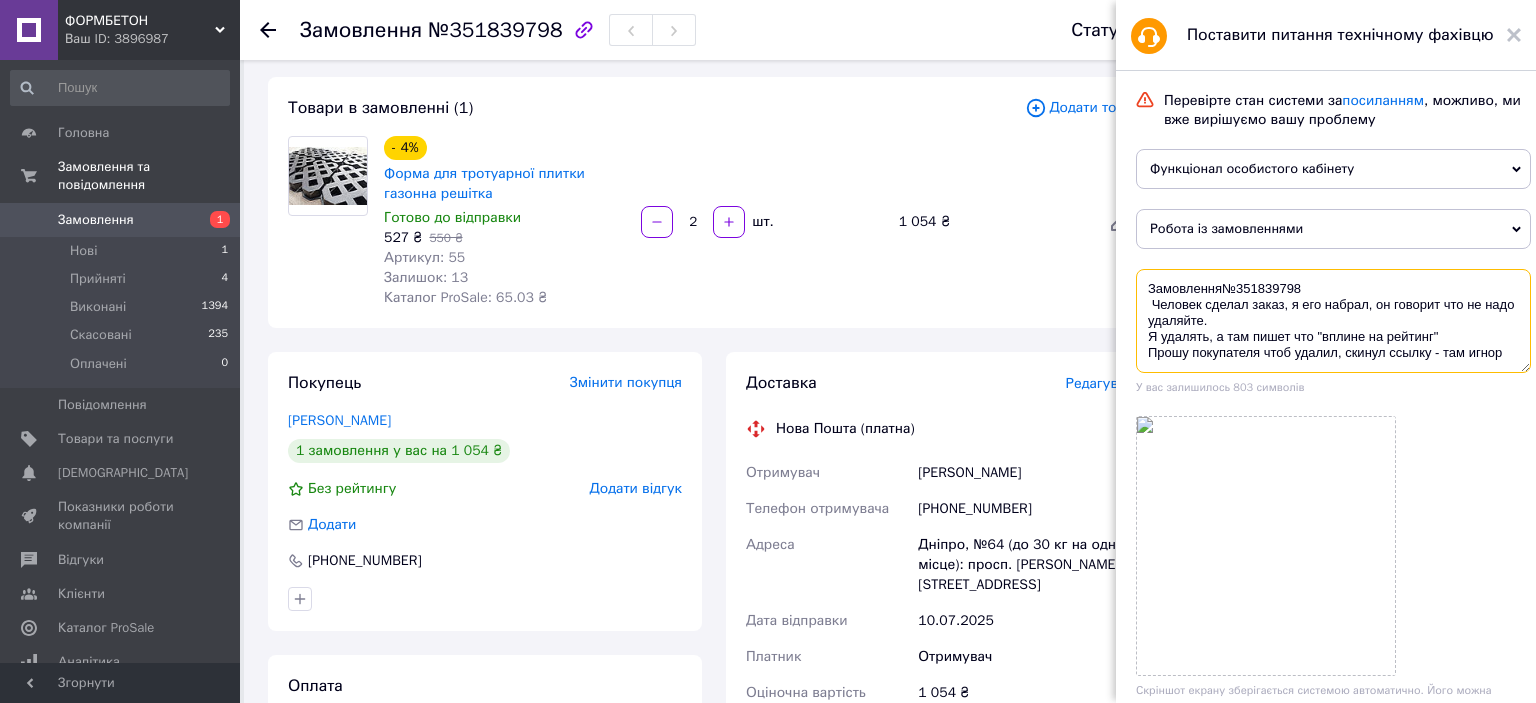 click on "Замовлення№351839798
Человек сделал заказ, я его набрал, он говорит что не надо удаляйте.
Я удалять, а там пишет что "вплине на рейтинг"
Прошу покупателя чтоб удалил, скинул ссылку - там игнор" at bounding box center (1333, 321) 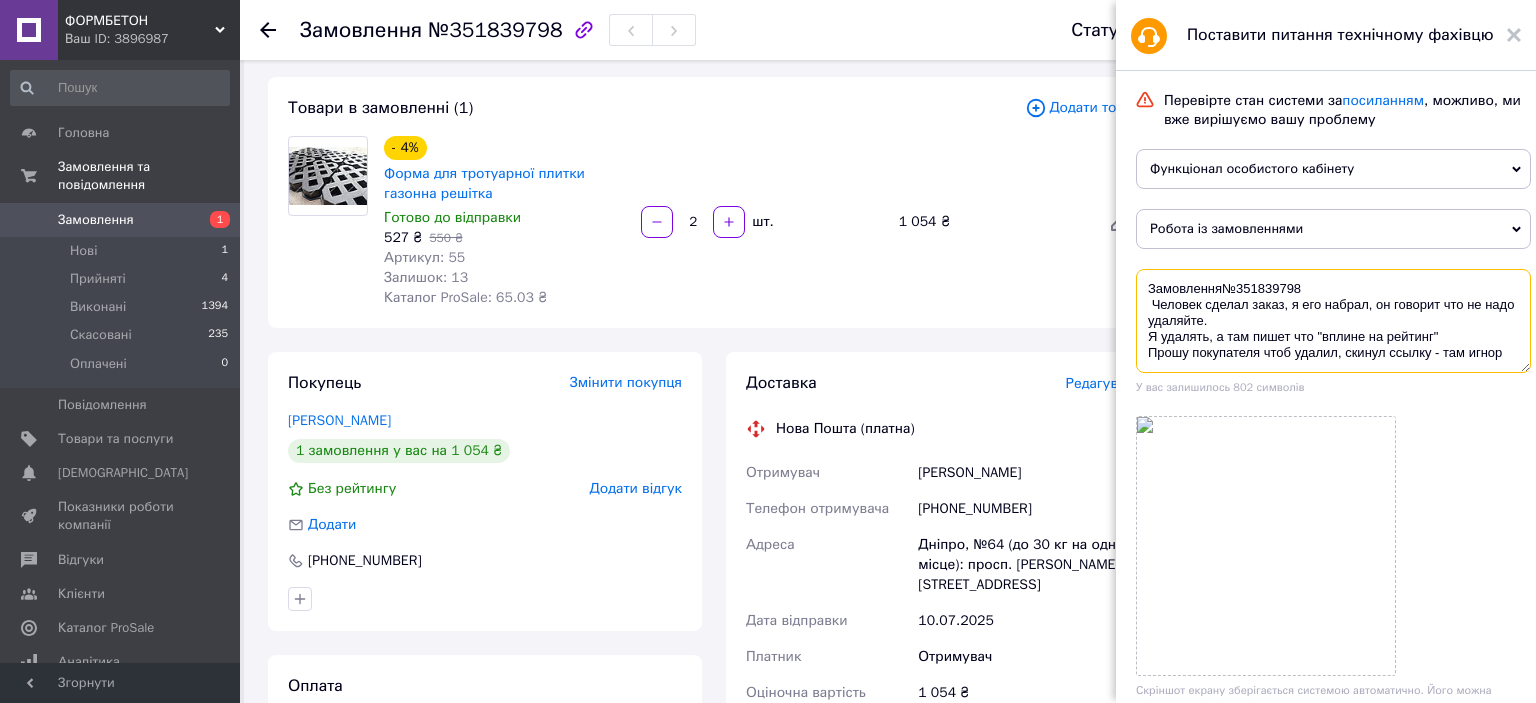 scroll, scrollTop: 16, scrollLeft: 0, axis: vertical 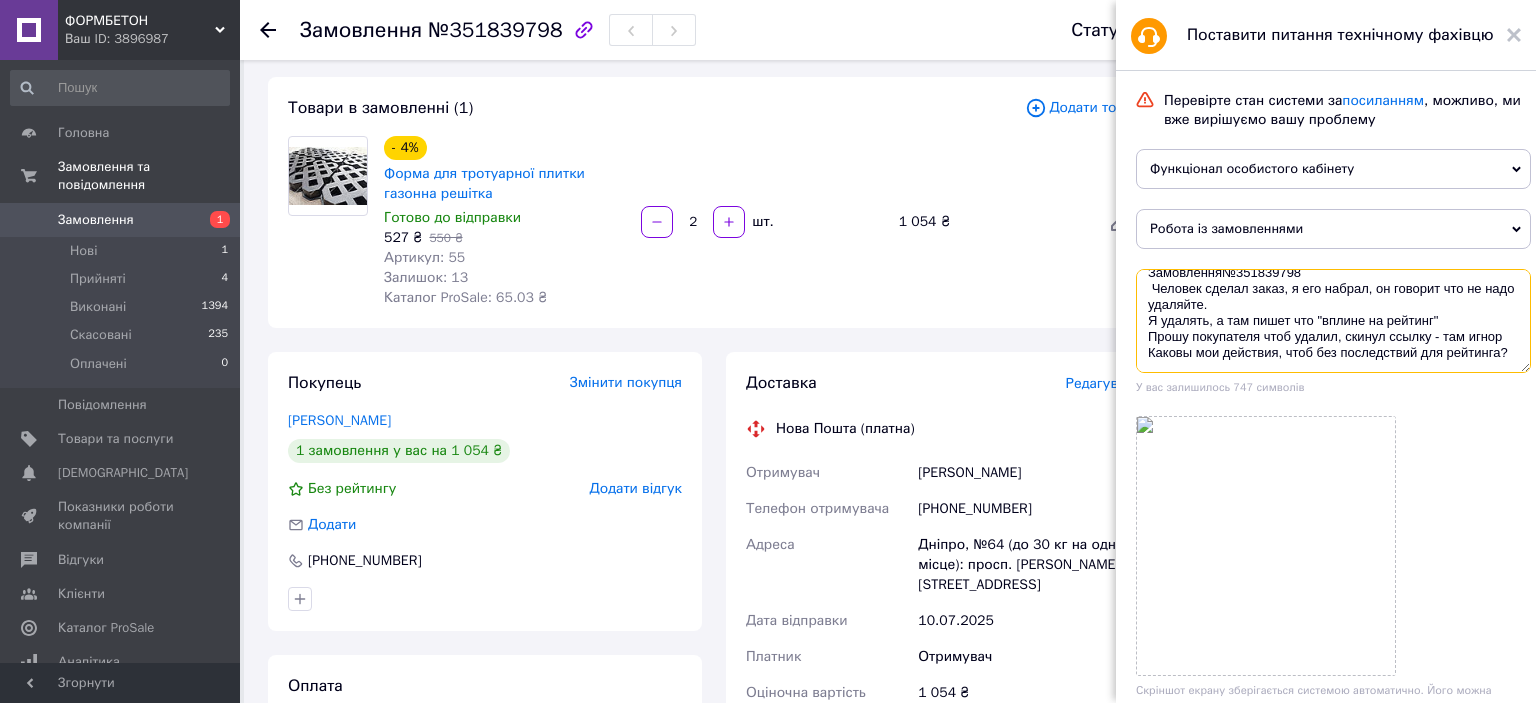 click on "Замовлення№351839798
Человек сделал заказ, я его набрал, он говорит что не надо удаляйте.
Я удалять, а там пишет что "вплине на рейтинг"
Прошу покупателя чтоб удалил, скинул ссылку - там игнор
Каковы мои действия, чтоб без последствий для рейтинга?" at bounding box center [1333, 321] 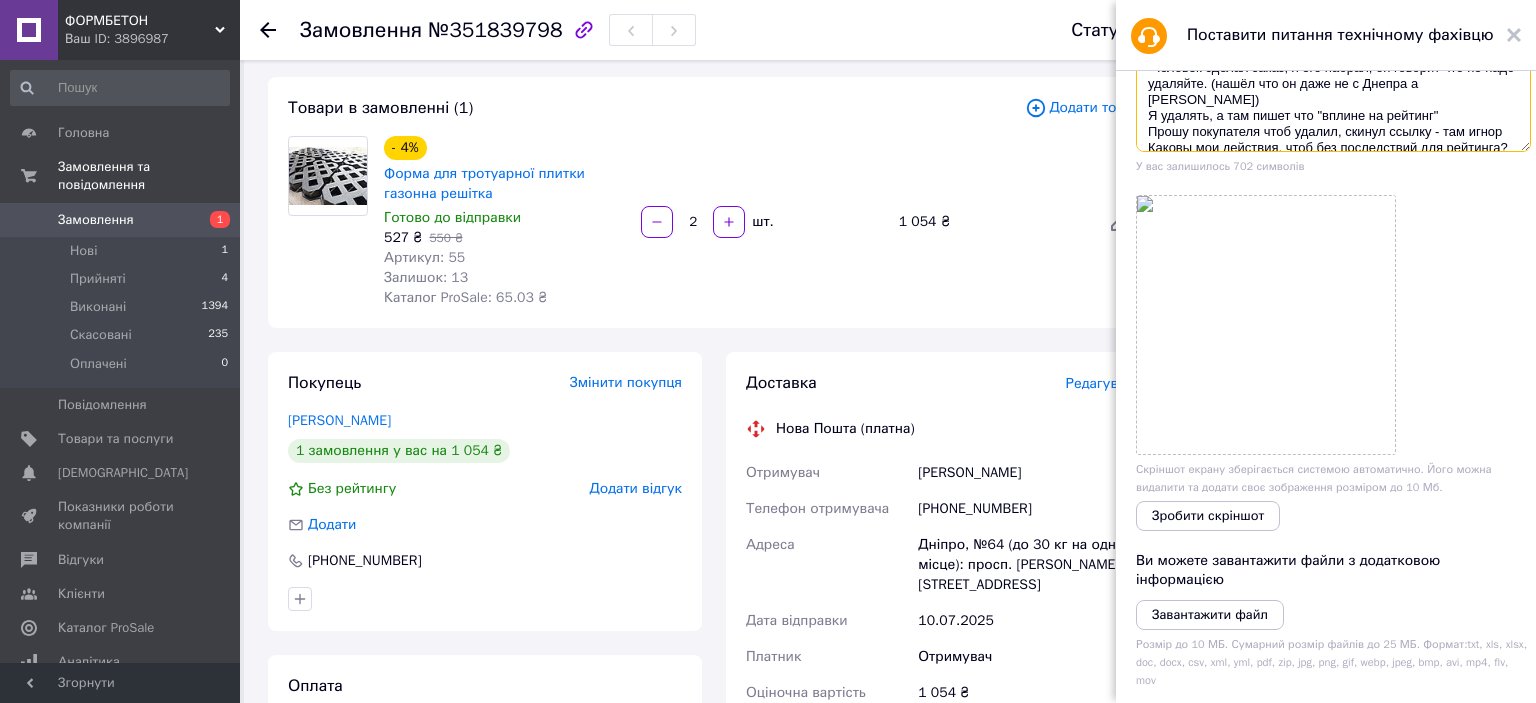 scroll, scrollTop: 384, scrollLeft: 0, axis: vertical 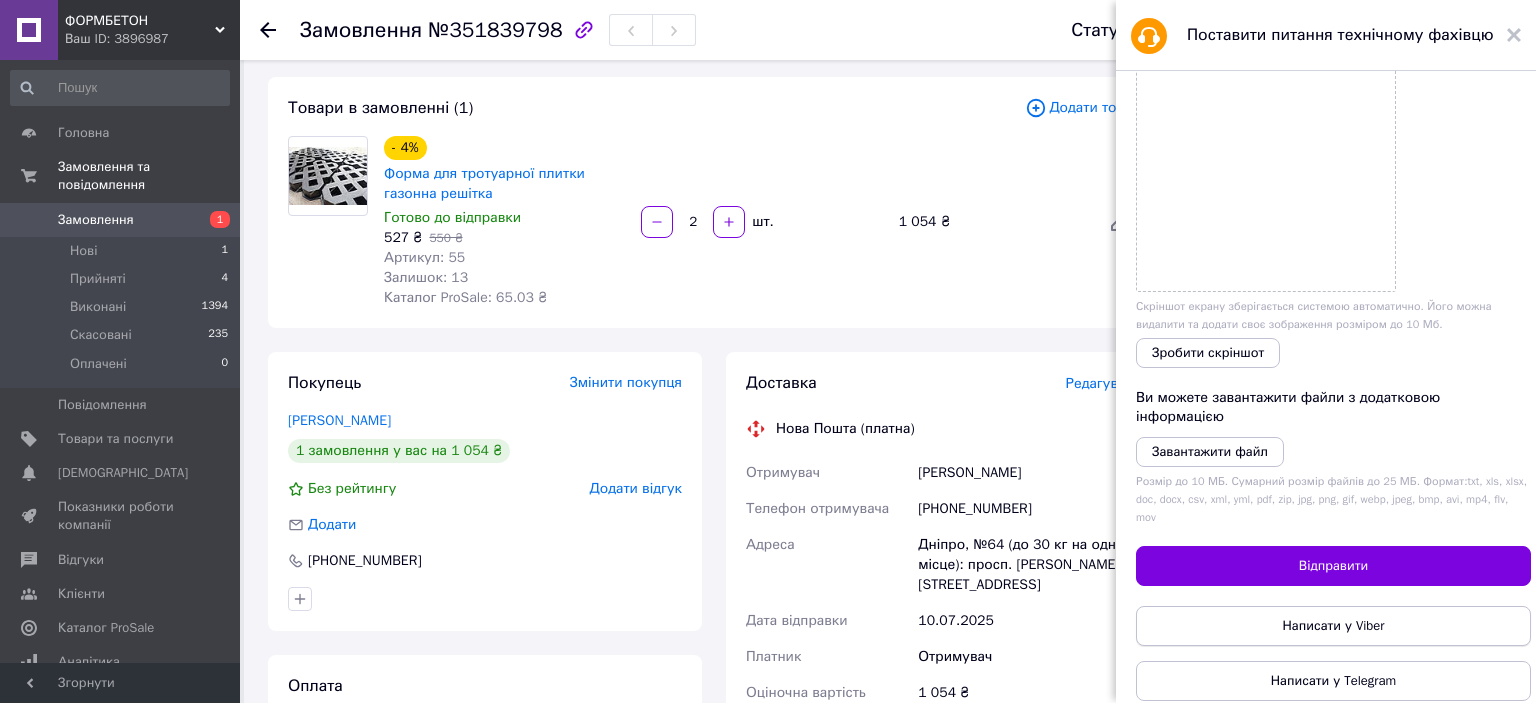 type on "Замовлення№351839798
Человек сделал заказ, я его набрал, он говорит что не надо удаляйте. (нашёл что он даже не с Днепра а Хмельницкий)
Я удалять, а там пишет что "вплине на рейтинг"
Прошу покупателя чтоб удалил, скинул ссылку - там игнор
Каковы мои действия, чтоб без последствий для рейтинга?" 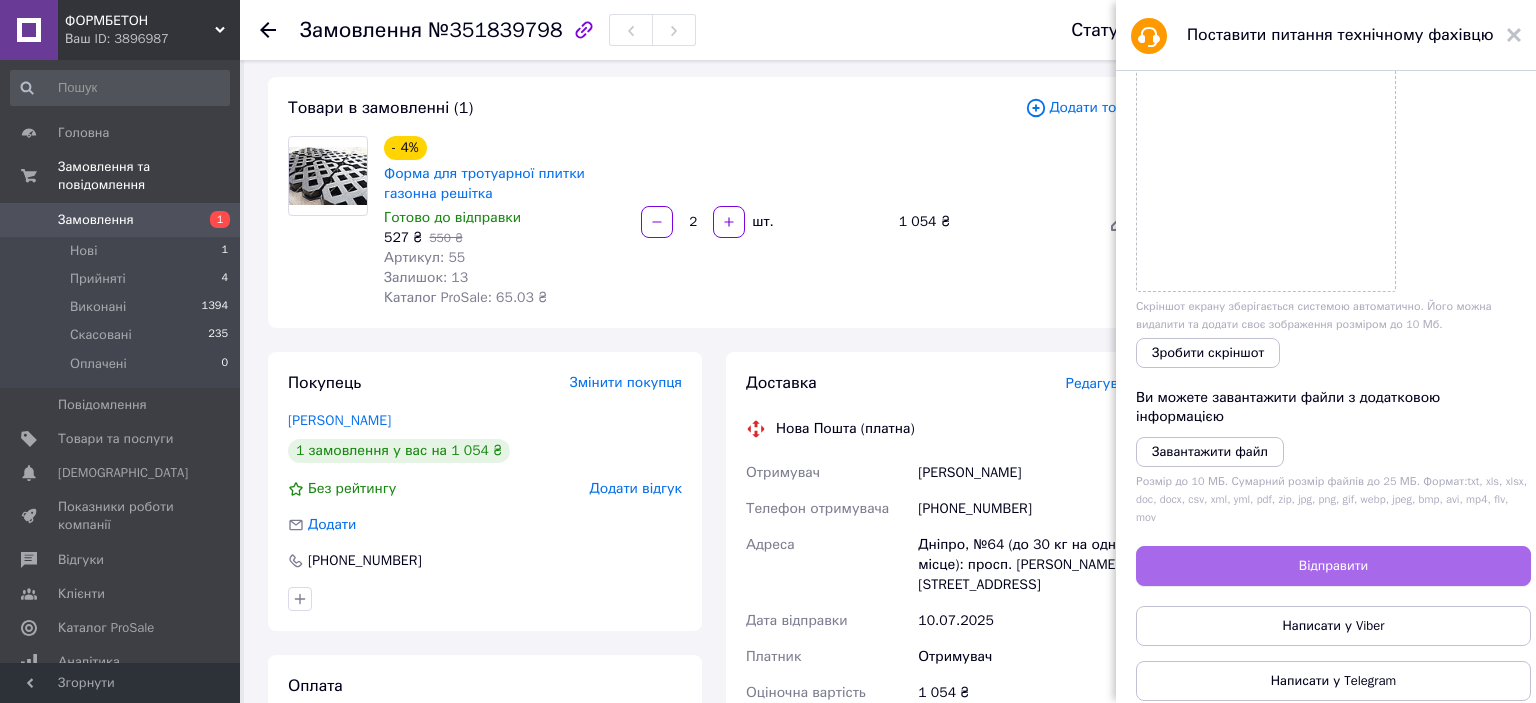 click on "Відправити" at bounding box center [1333, 566] 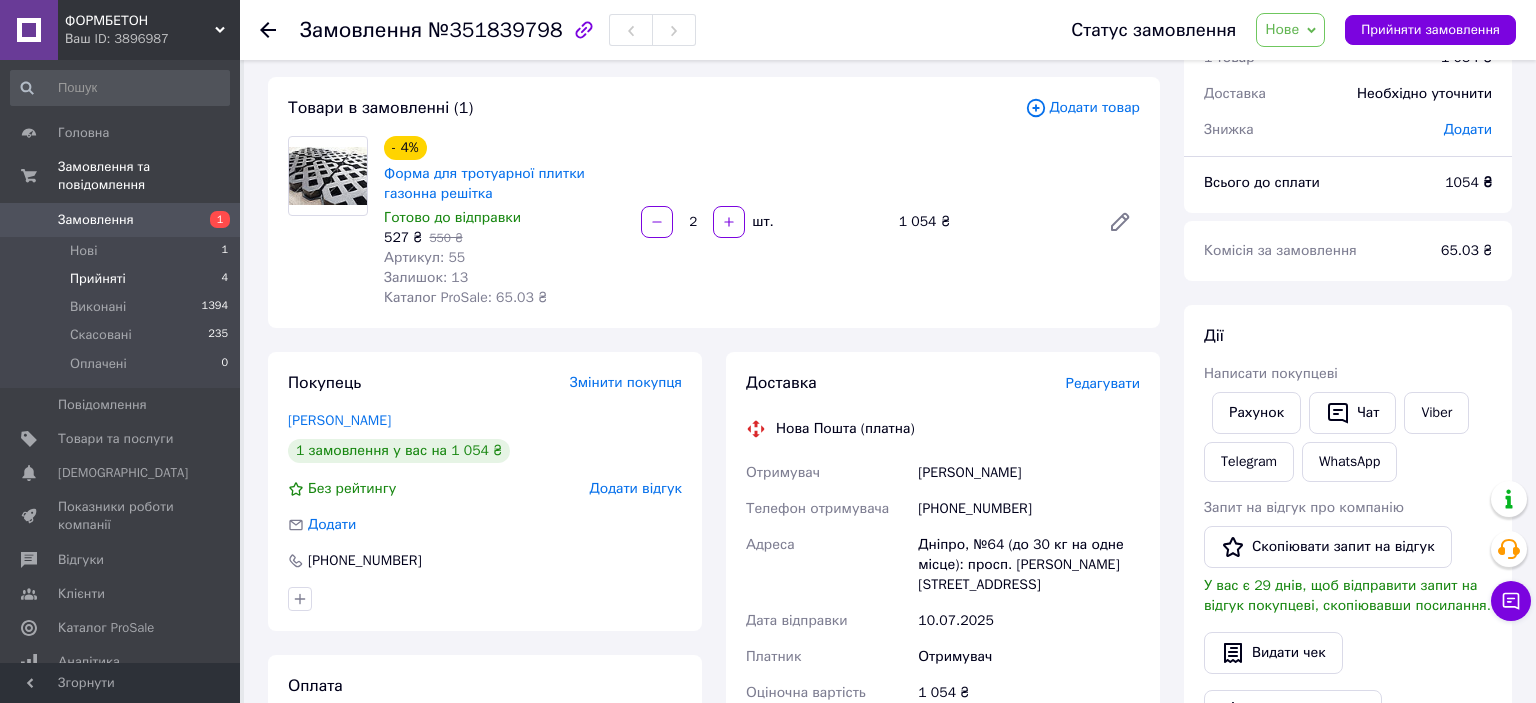 click on "Прийняті" at bounding box center (98, 279) 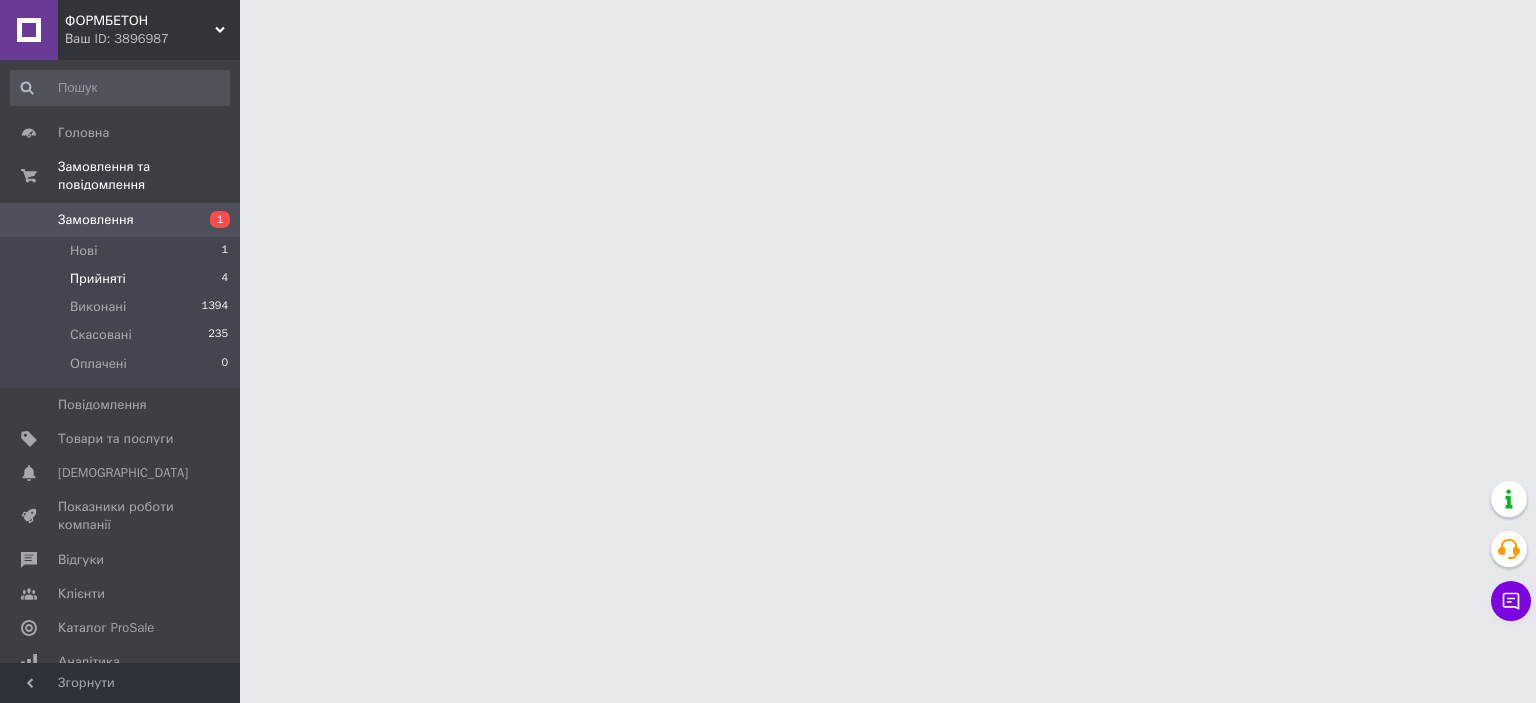 scroll, scrollTop: 0, scrollLeft: 0, axis: both 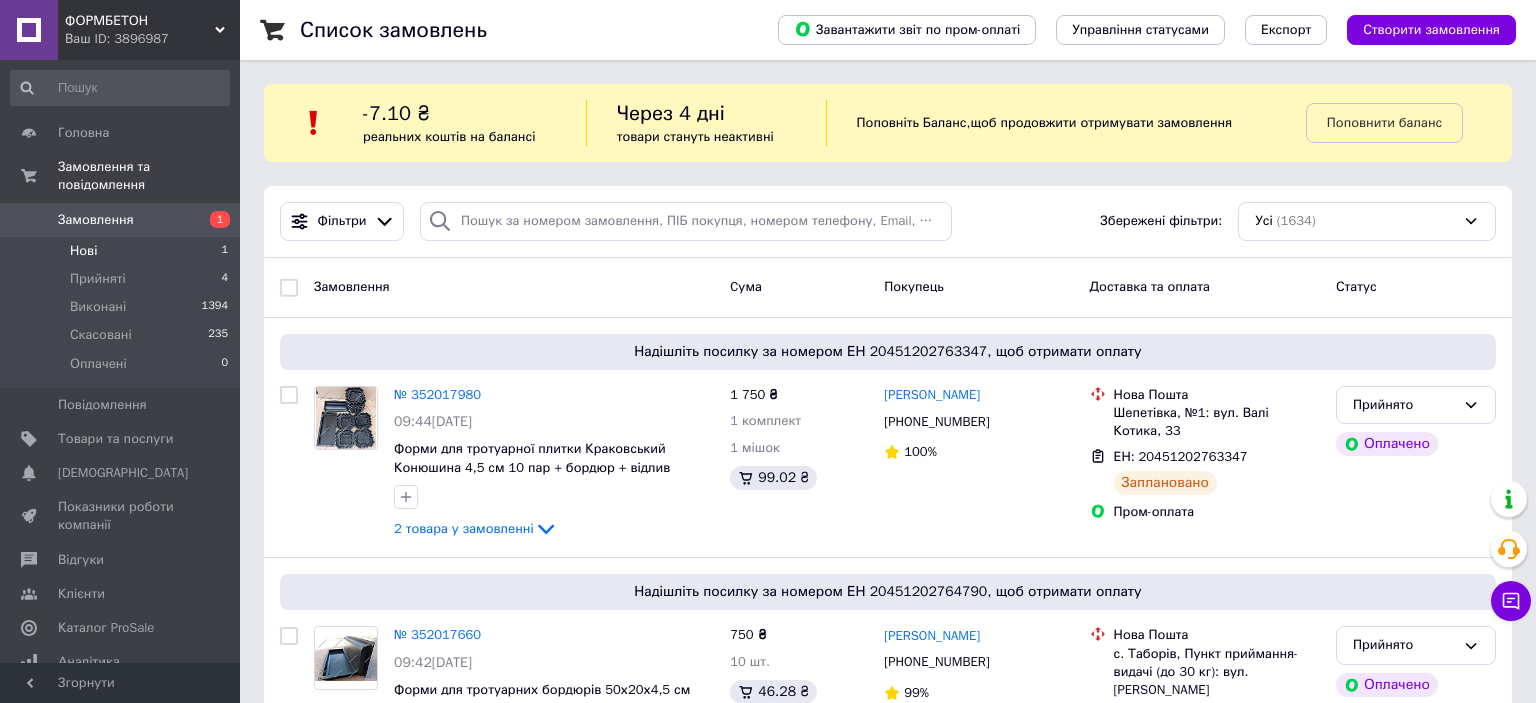 click on "Нові 1" at bounding box center [120, 251] 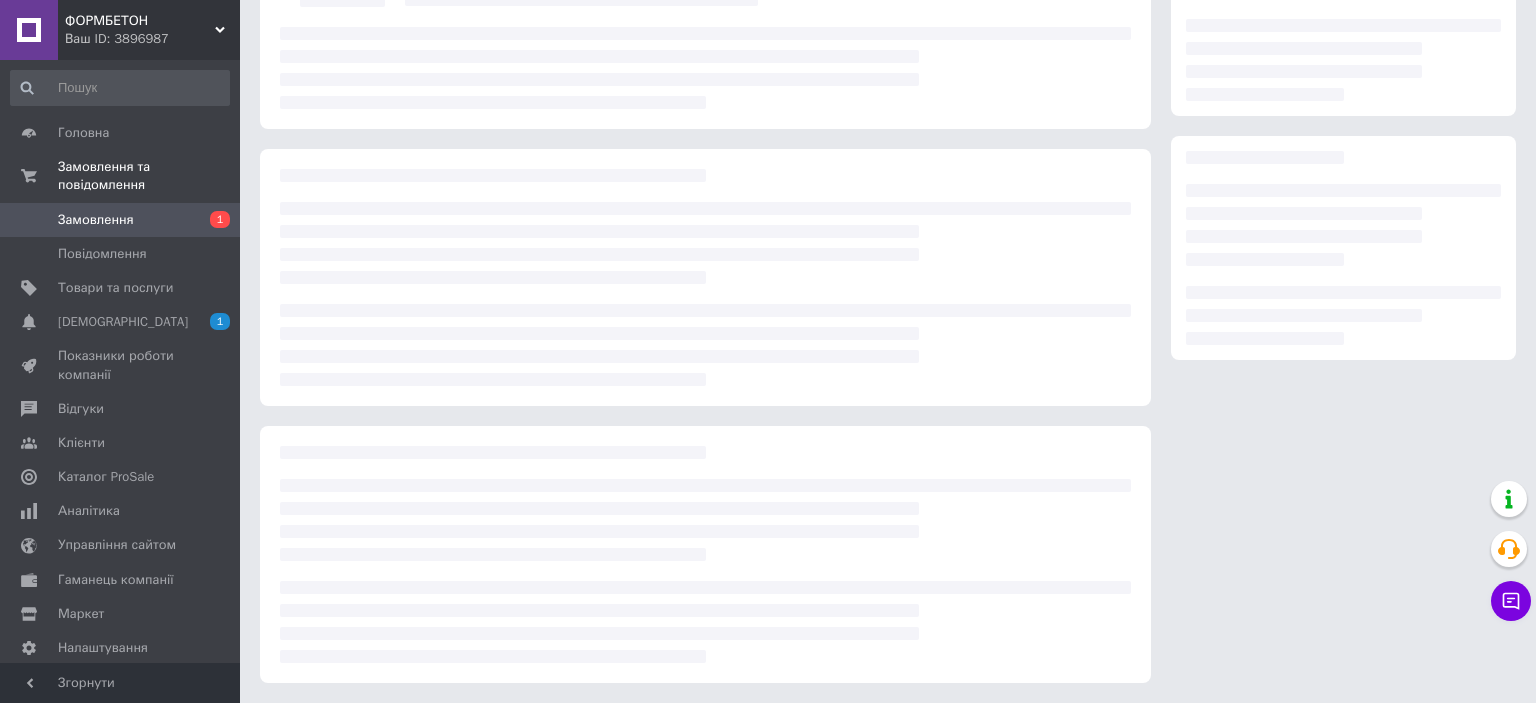 scroll, scrollTop: 154, scrollLeft: 0, axis: vertical 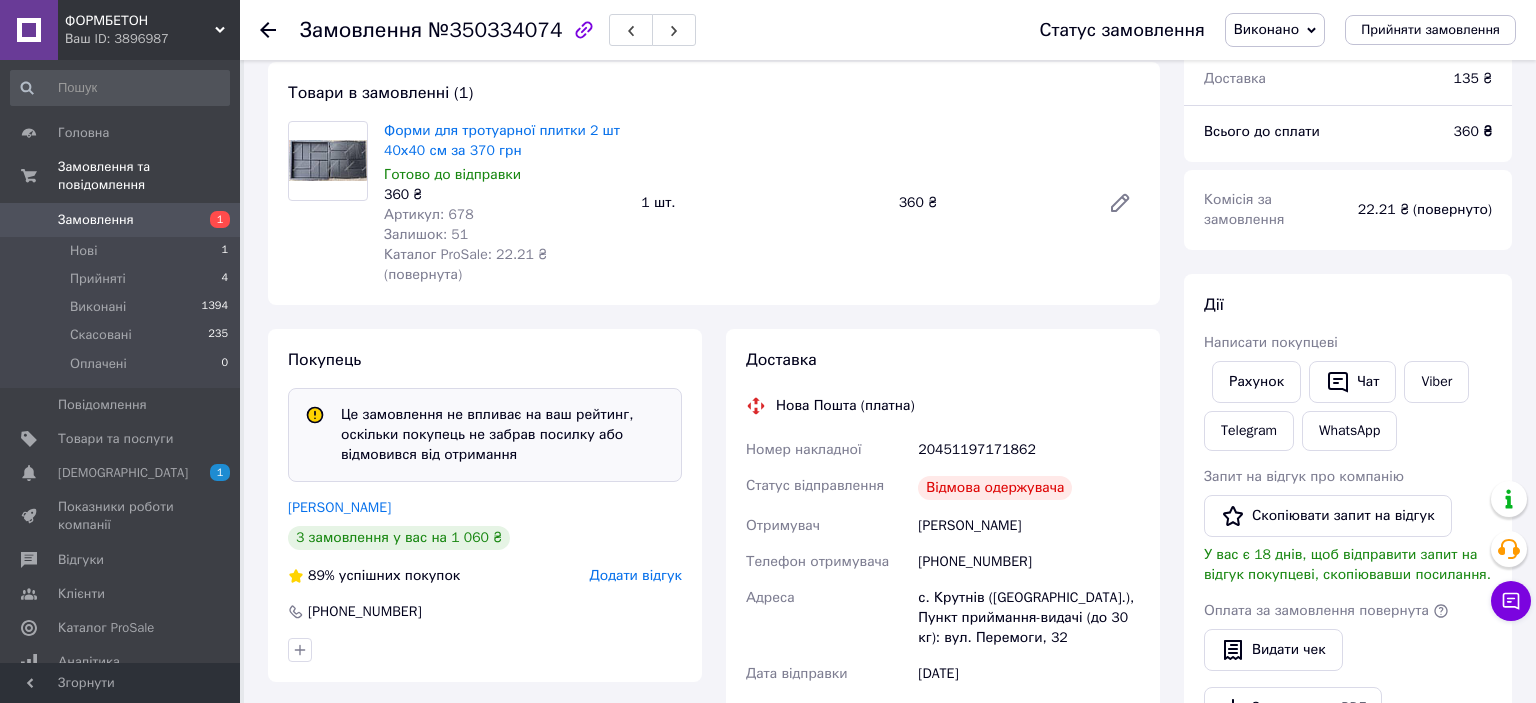 click on "Додати відгук" at bounding box center [636, 575] 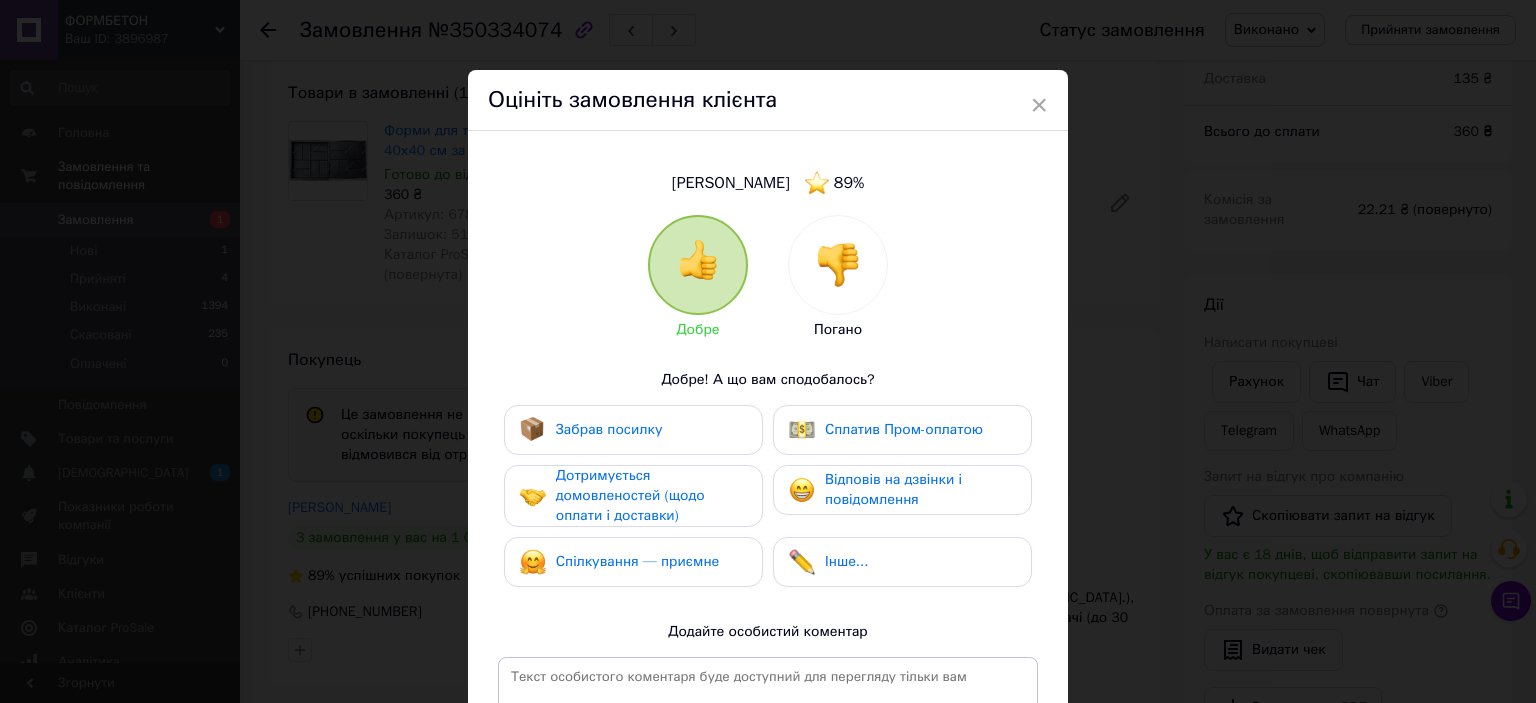 scroll, scrollTop: 198, scrollLeft: 0, axis: vertical 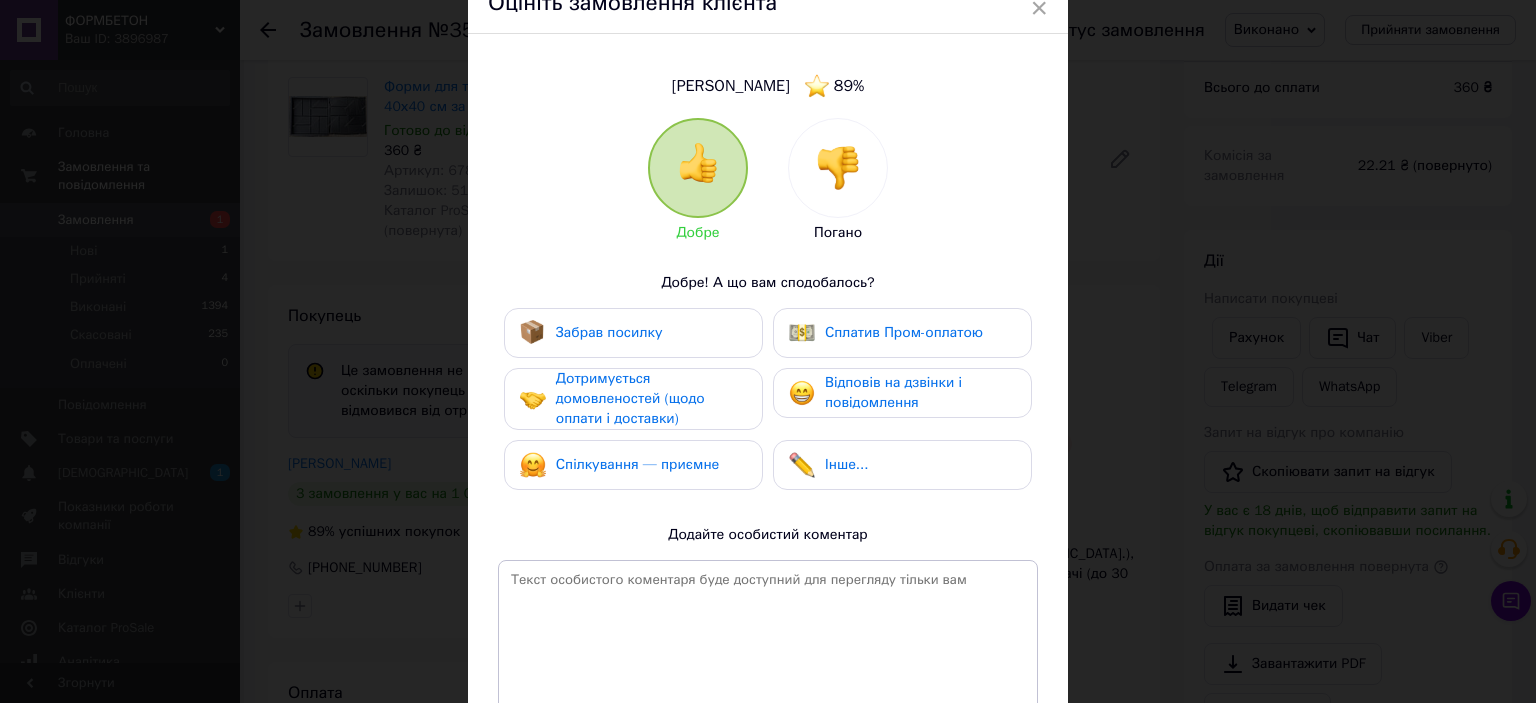 click at bounding box center [838, 168] 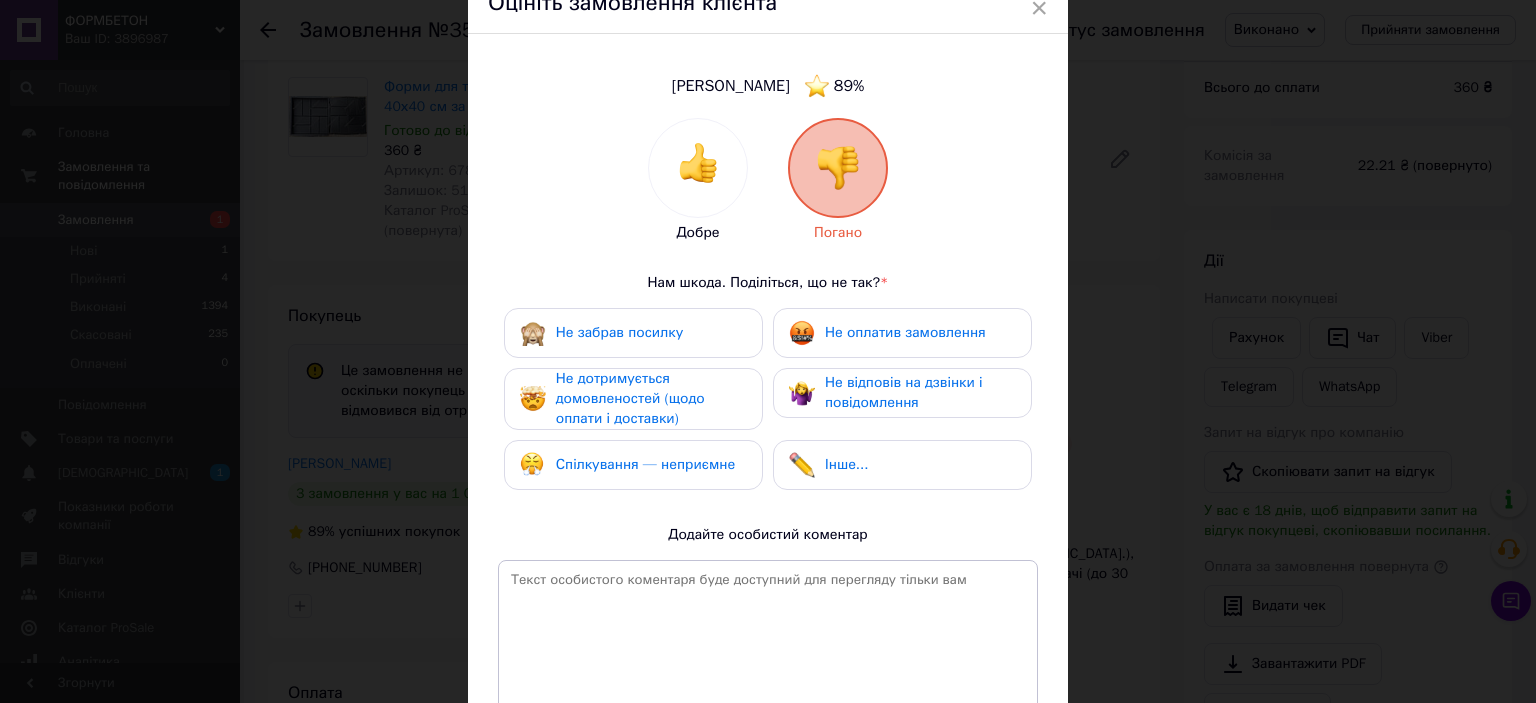 click on "Не забрав посилку" at bounding box center (619, 332) 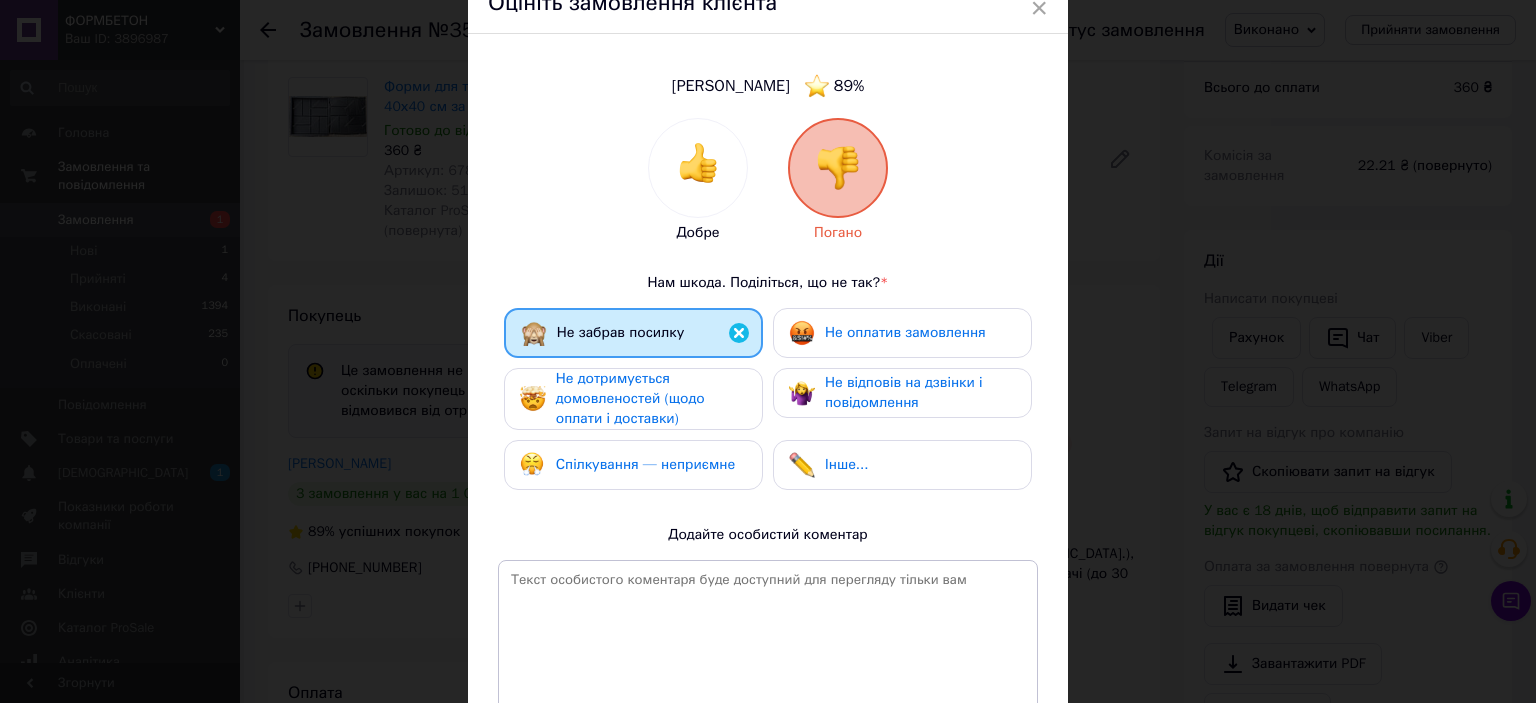 click on "Не оплатив замовлення" at bounding box center (905, 332) 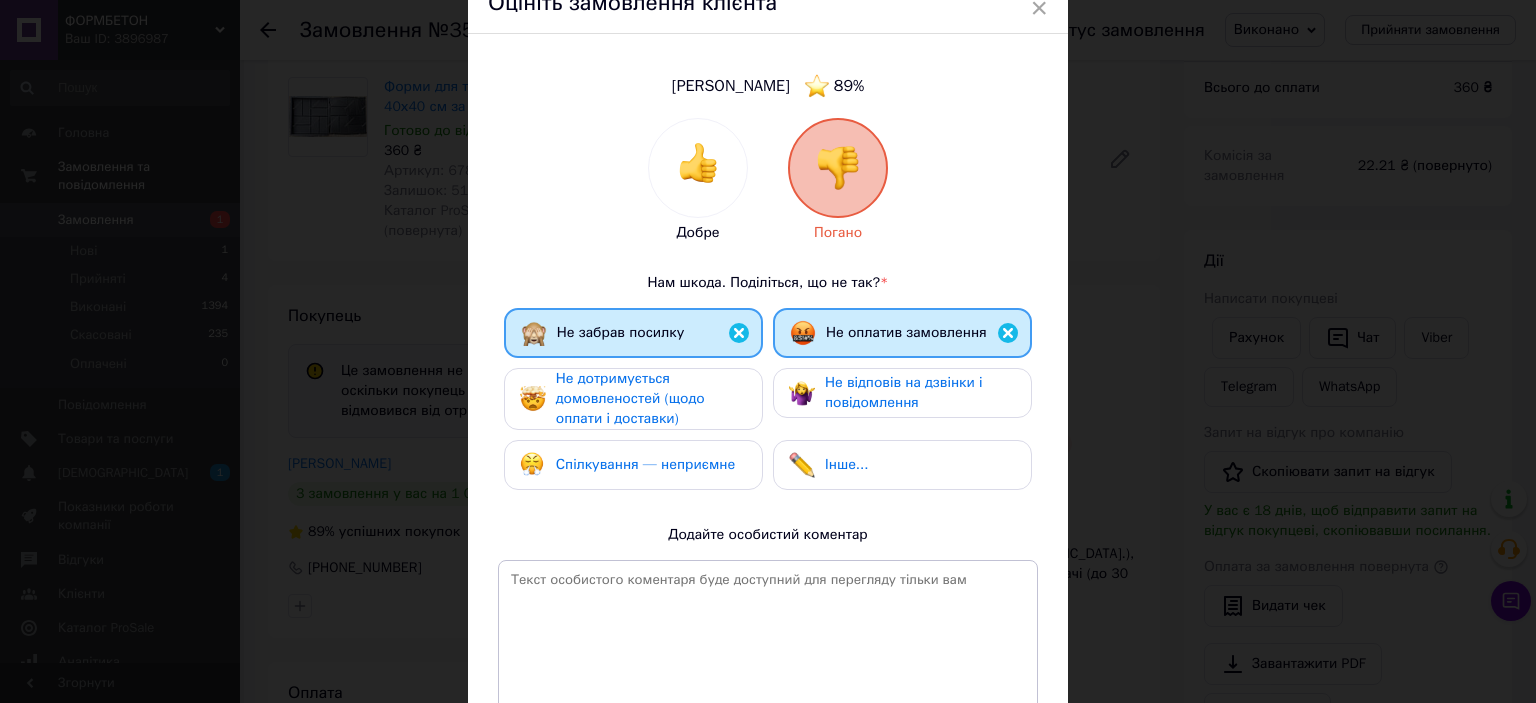 click on "Не відповів на дзвінки і повідомлення" at bounding box center (904, 392) 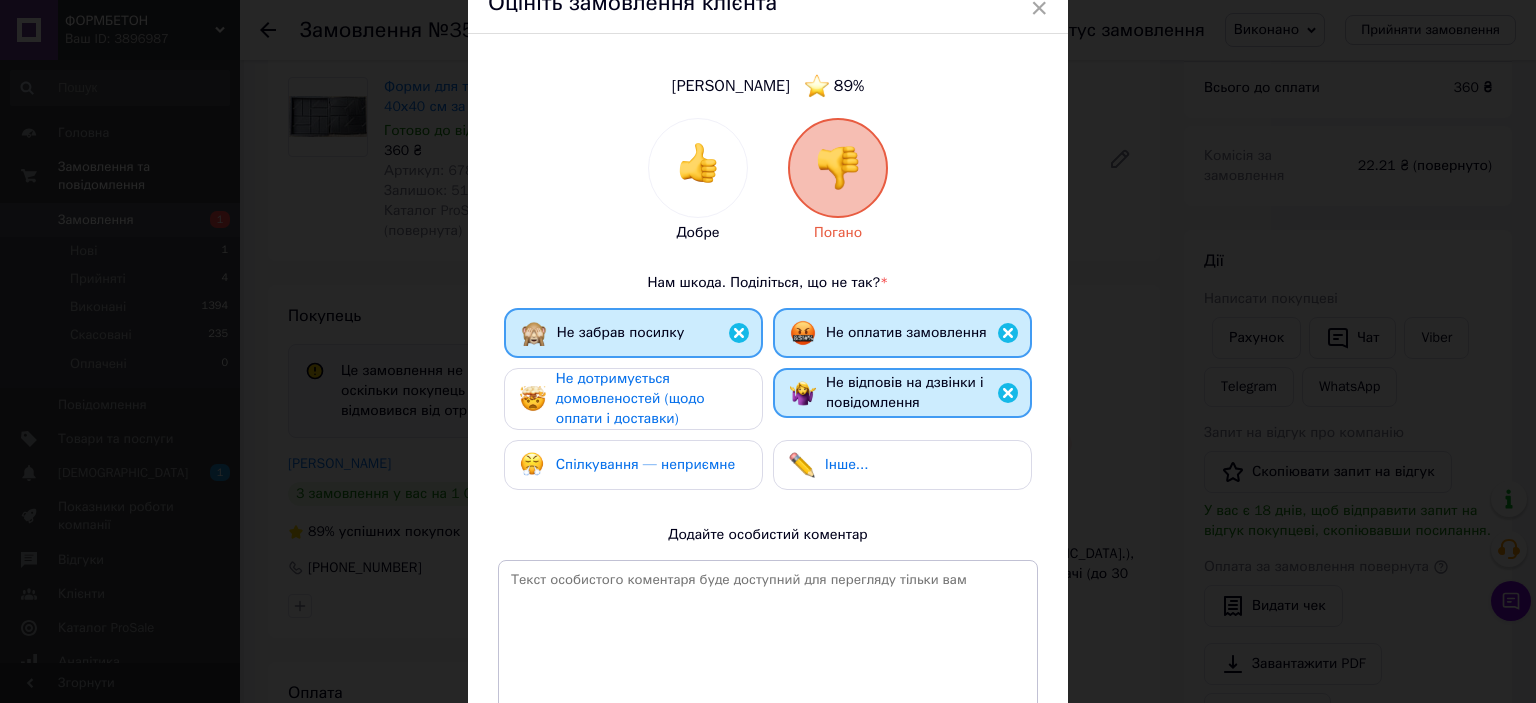 click on "Не дотримується домовленостей (щодо оплати і доставки)" at bounding box center [630, 398] 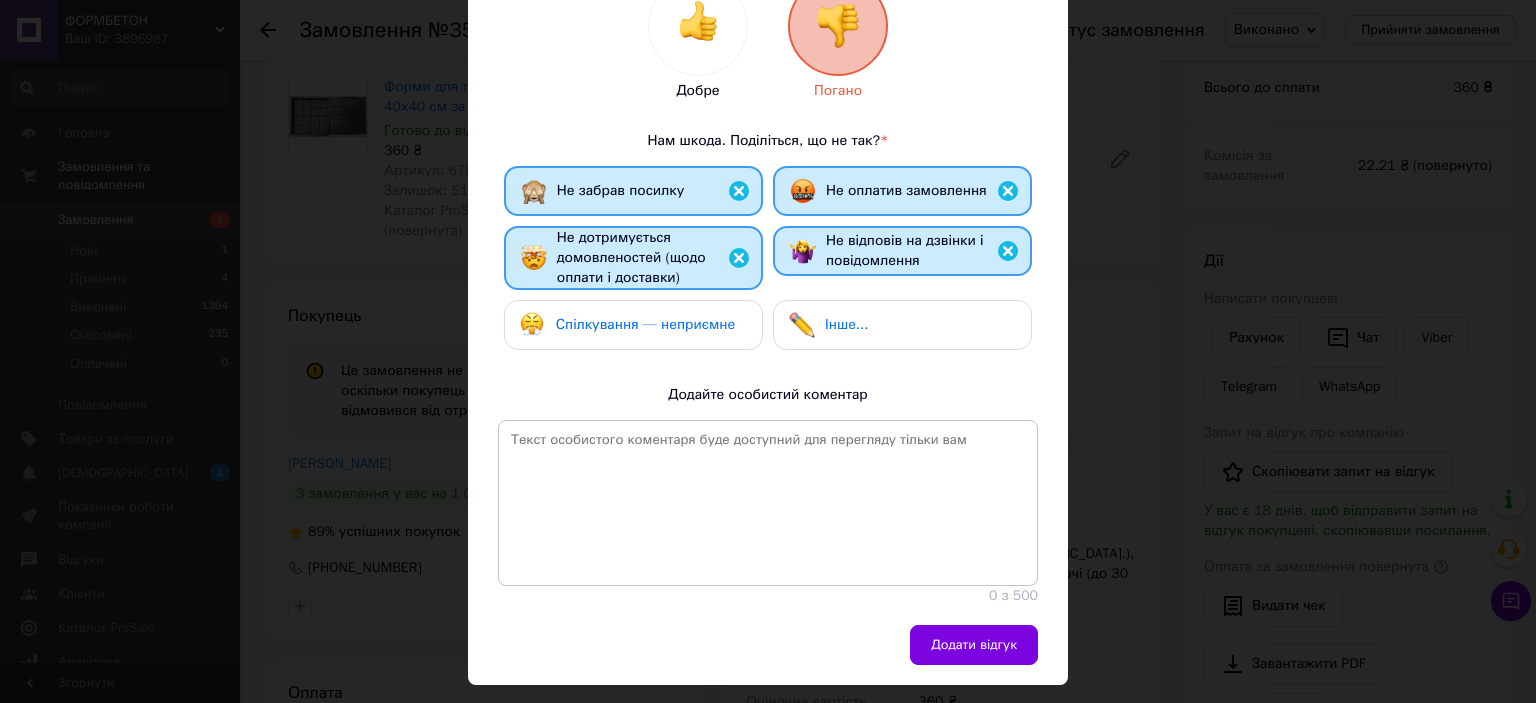 scroll, scrollTop: 319, scrollLeft: 0, axis: vertical 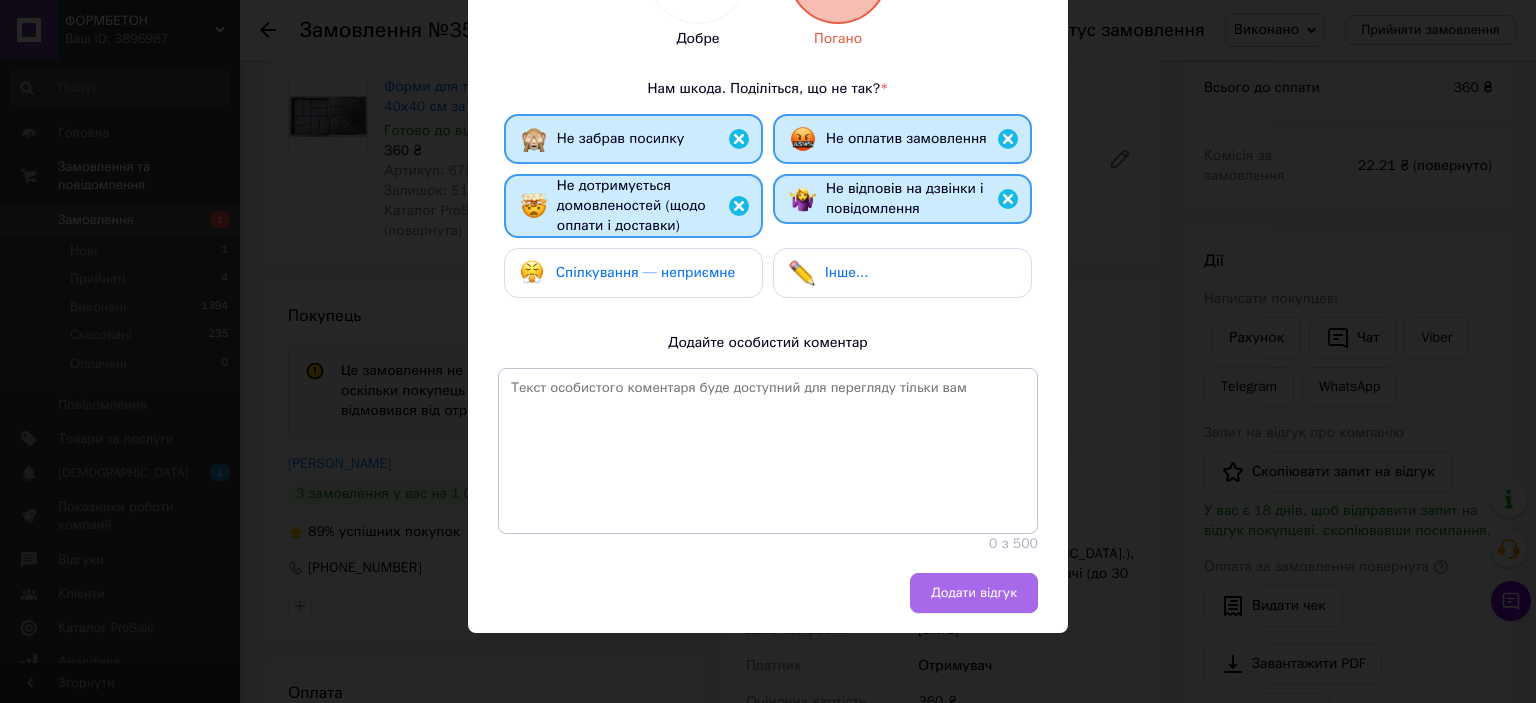 click on "Додати відгук" at bounding box center [974, 593] 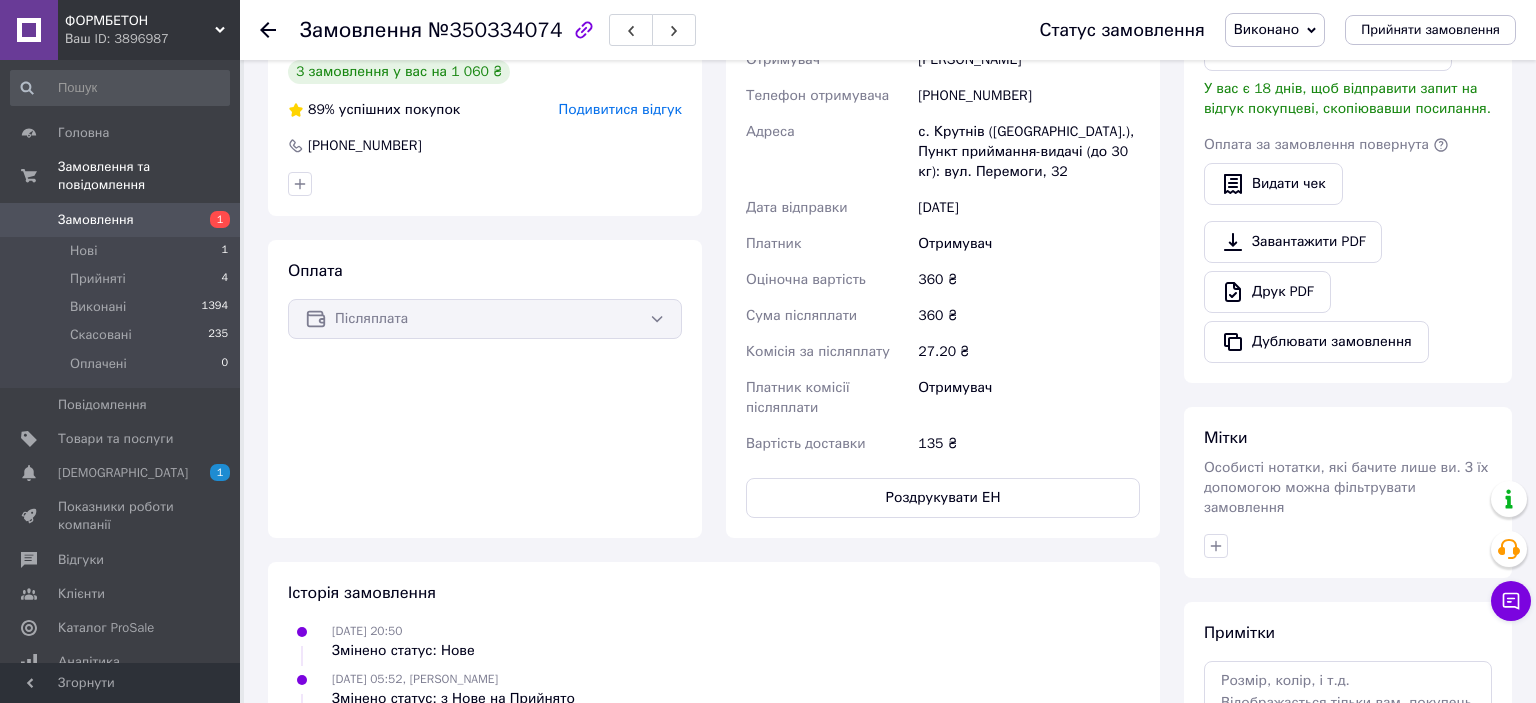scroll, scrollTop: 409, scrollLeft: 0, axis: vertical 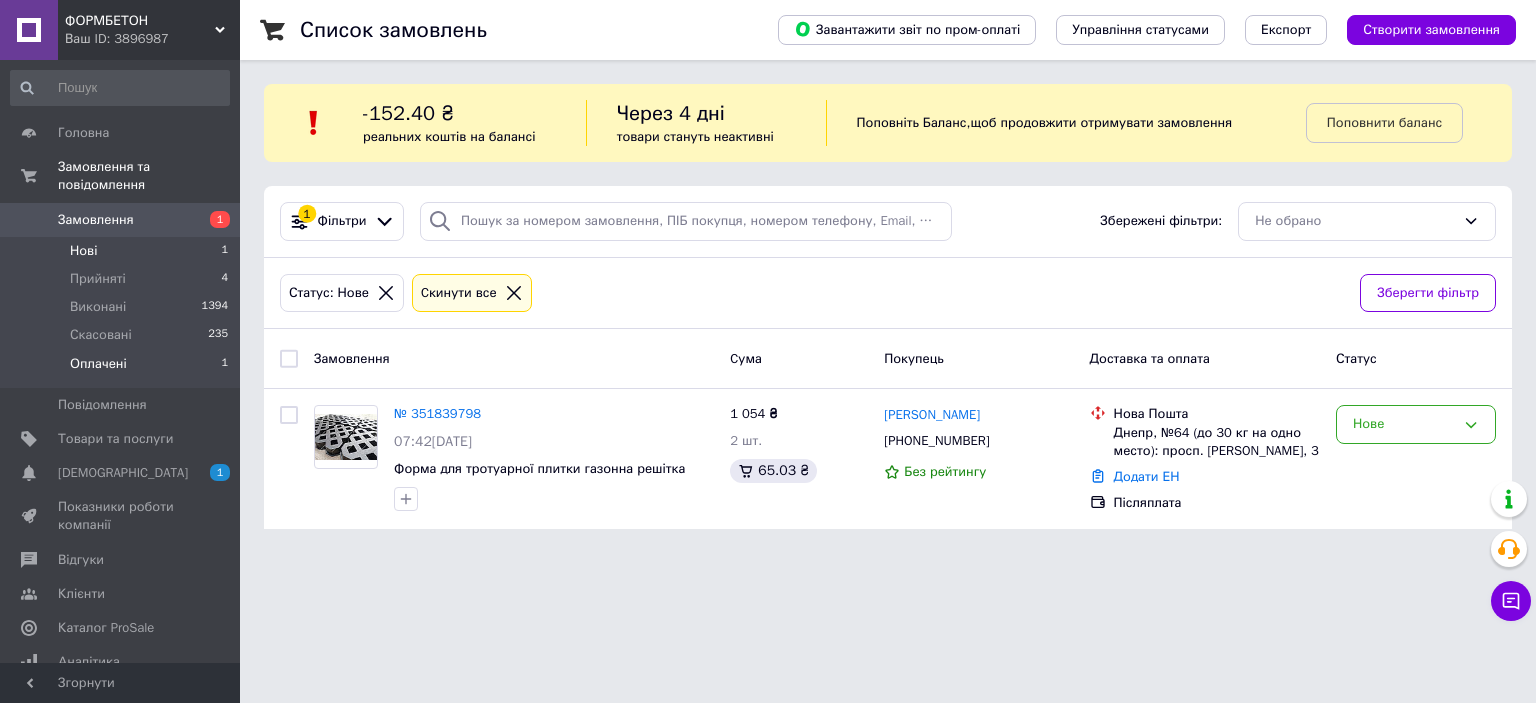 click on "Оплачені" at bounding box center [98, 364] 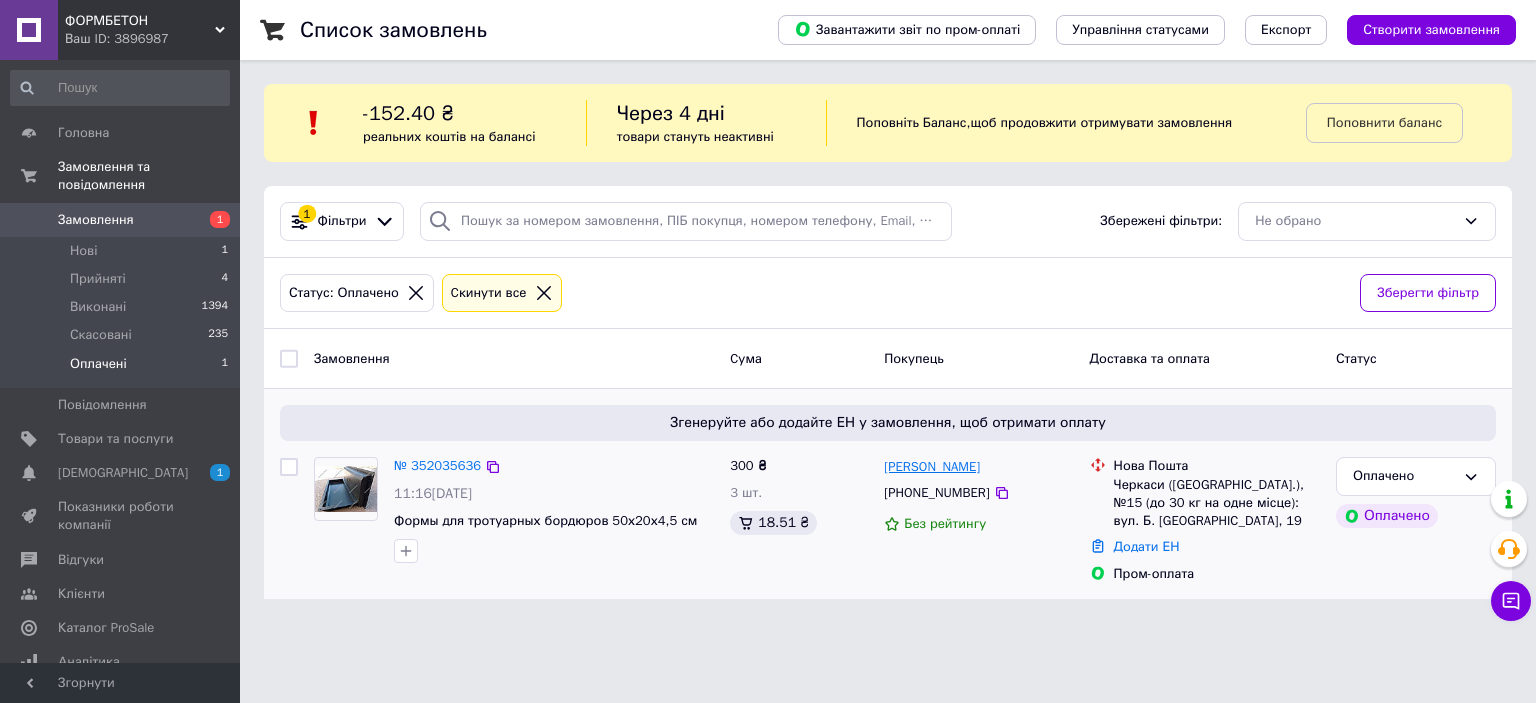 click on "[PERSON_NAME]" at bounding box center [932, 467] 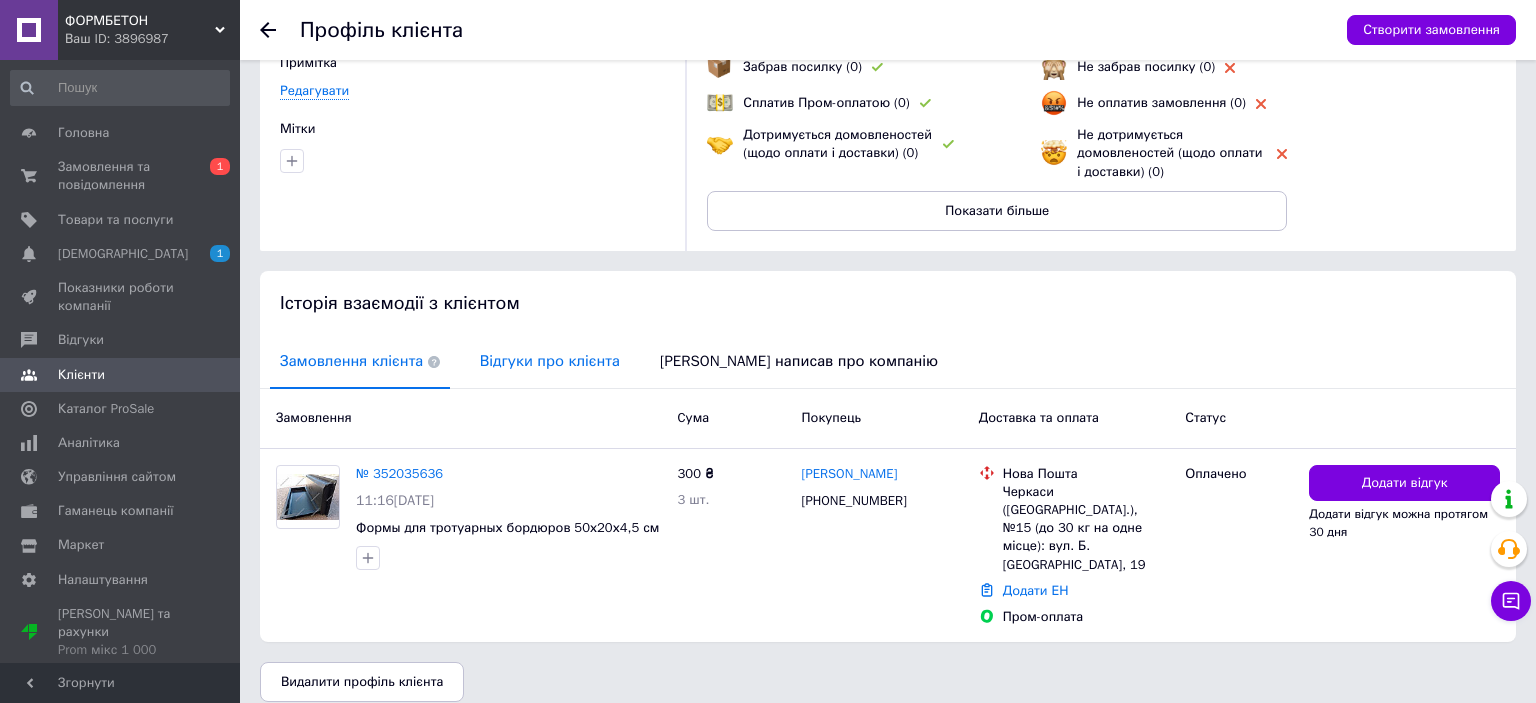 click on "Відгуки про клієнта" at bounding box center [550, 361] 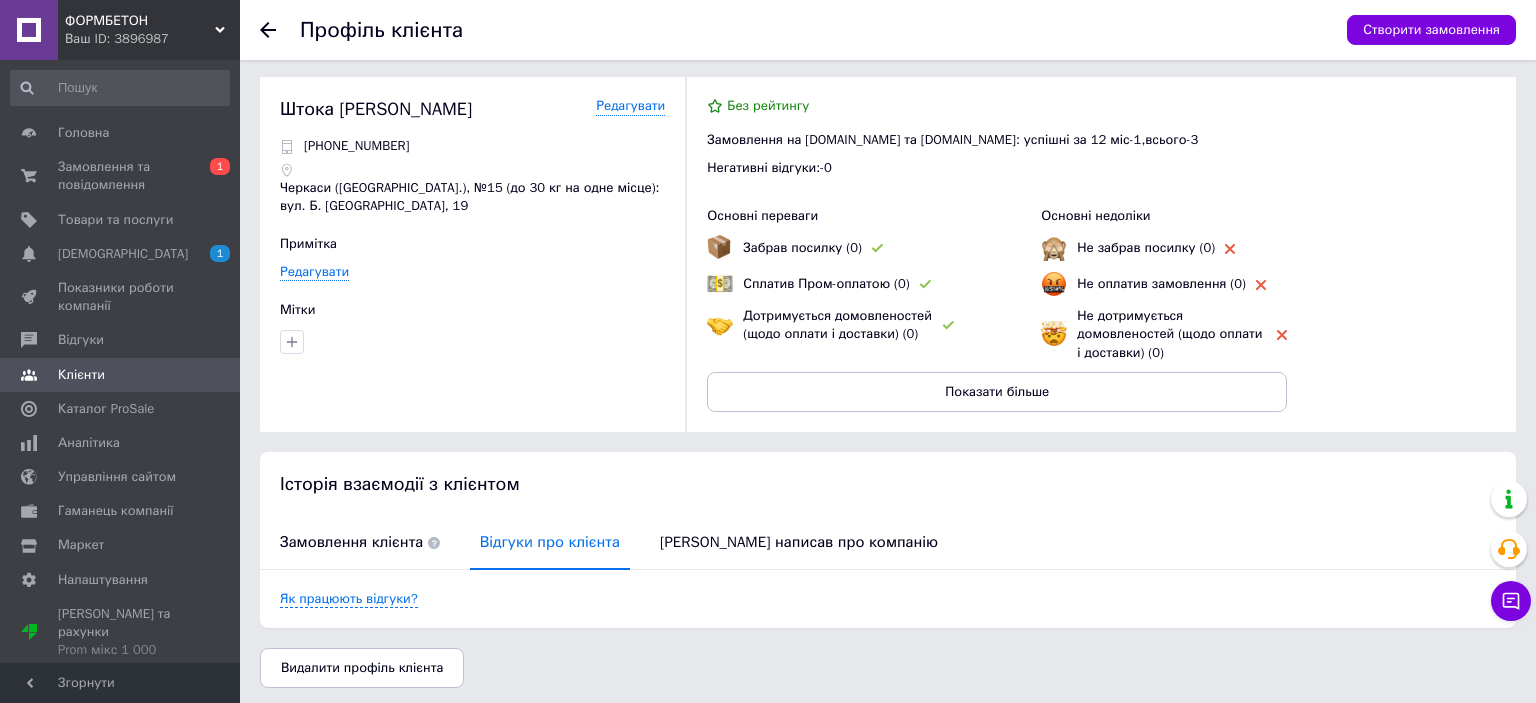 scroll, scrollTop: 0, scrollLeft: 0, axis: both 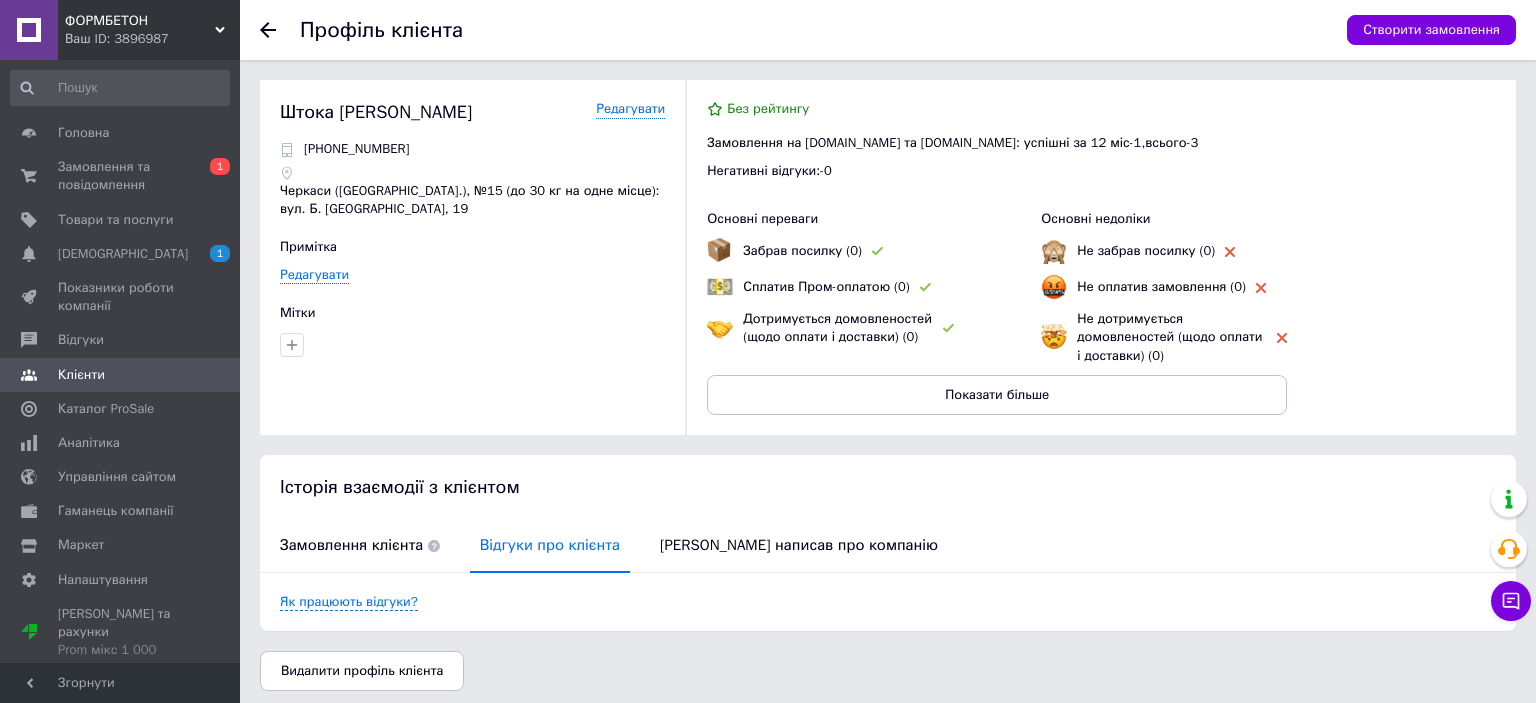 click 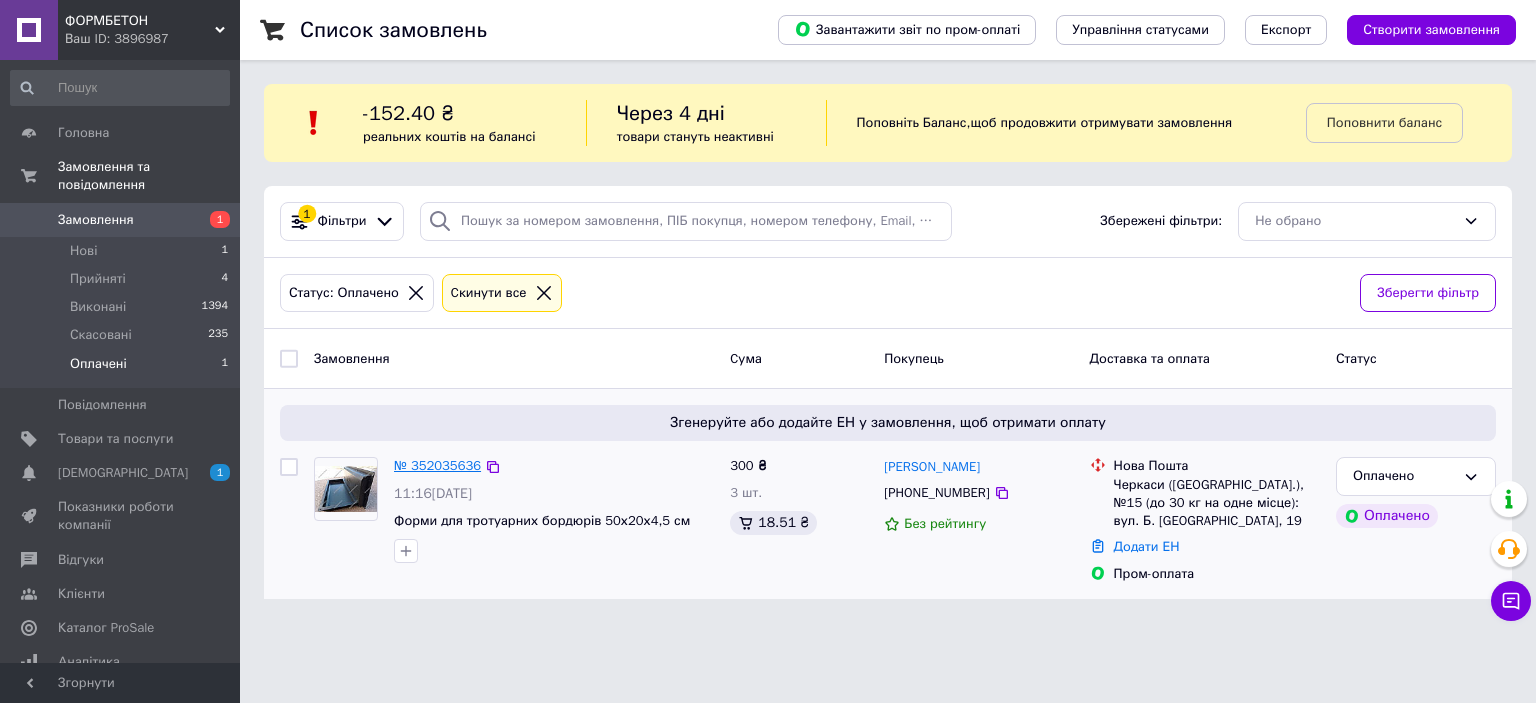 click on "№ 352035636" at bounding box center (437, 465) 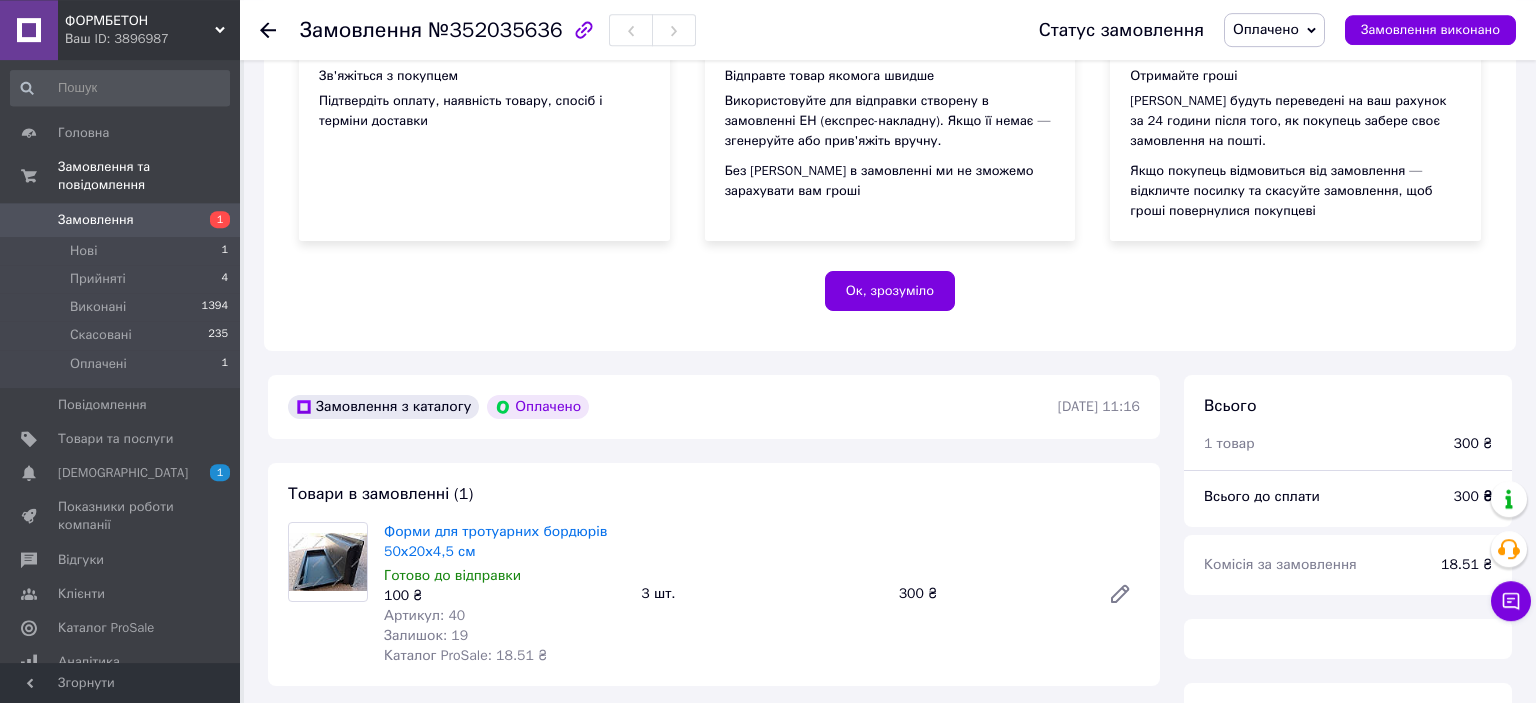 scroll, scrollTop: 316, scrollLeft: 0, axis: vertical 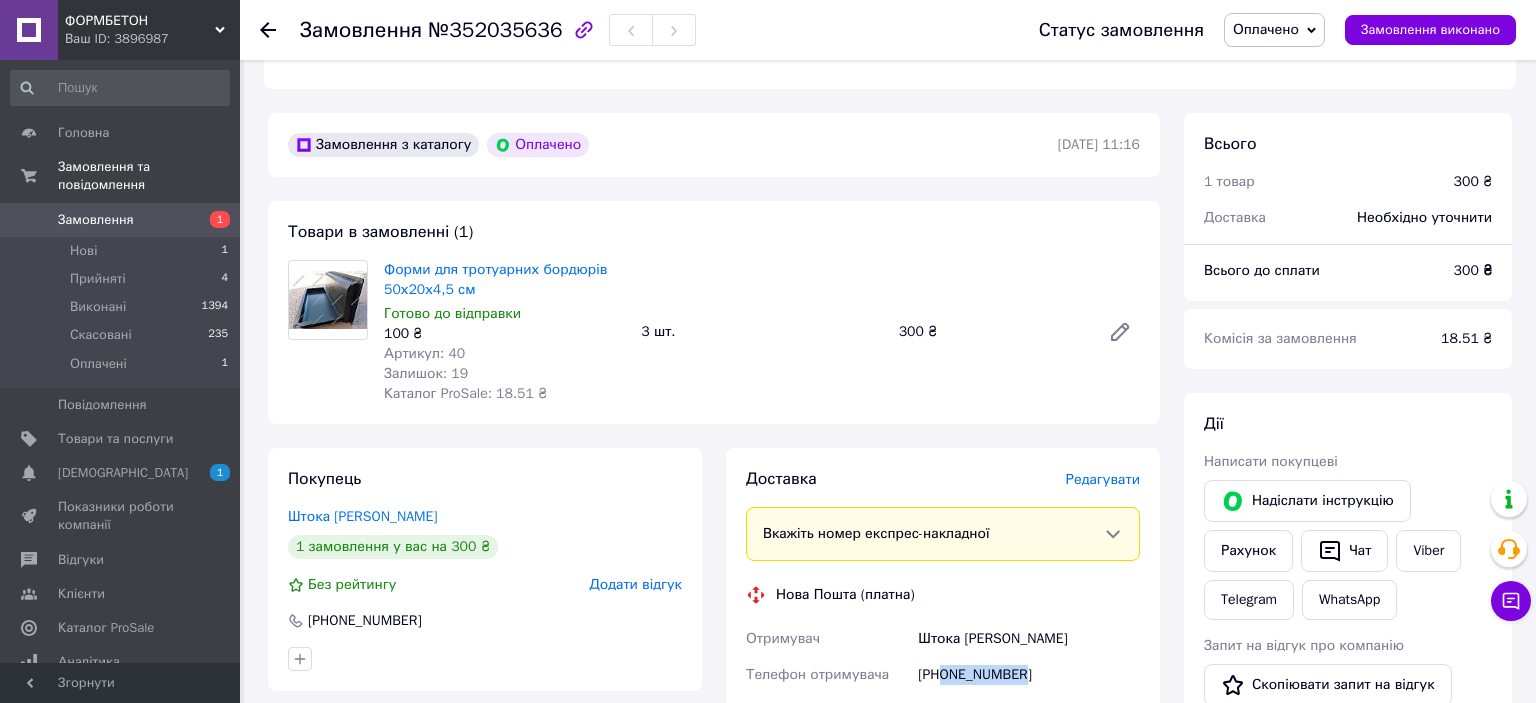 drag, startPoint x: 1024, startPoint y: 681, endPoint x: 943, endPoint y: 681, distance: 81 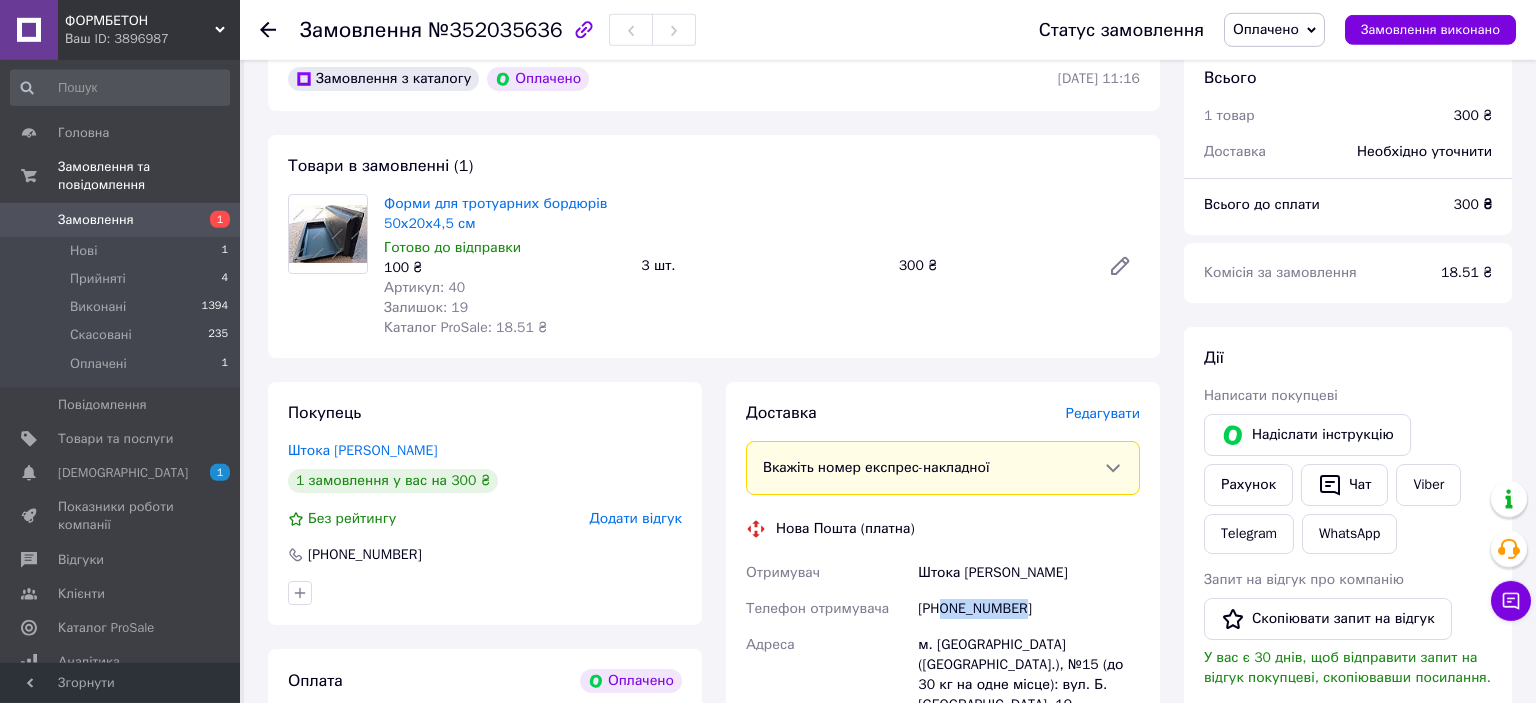 scroll, scrollTop: 844, scrollLeft: 0, axis: vertical 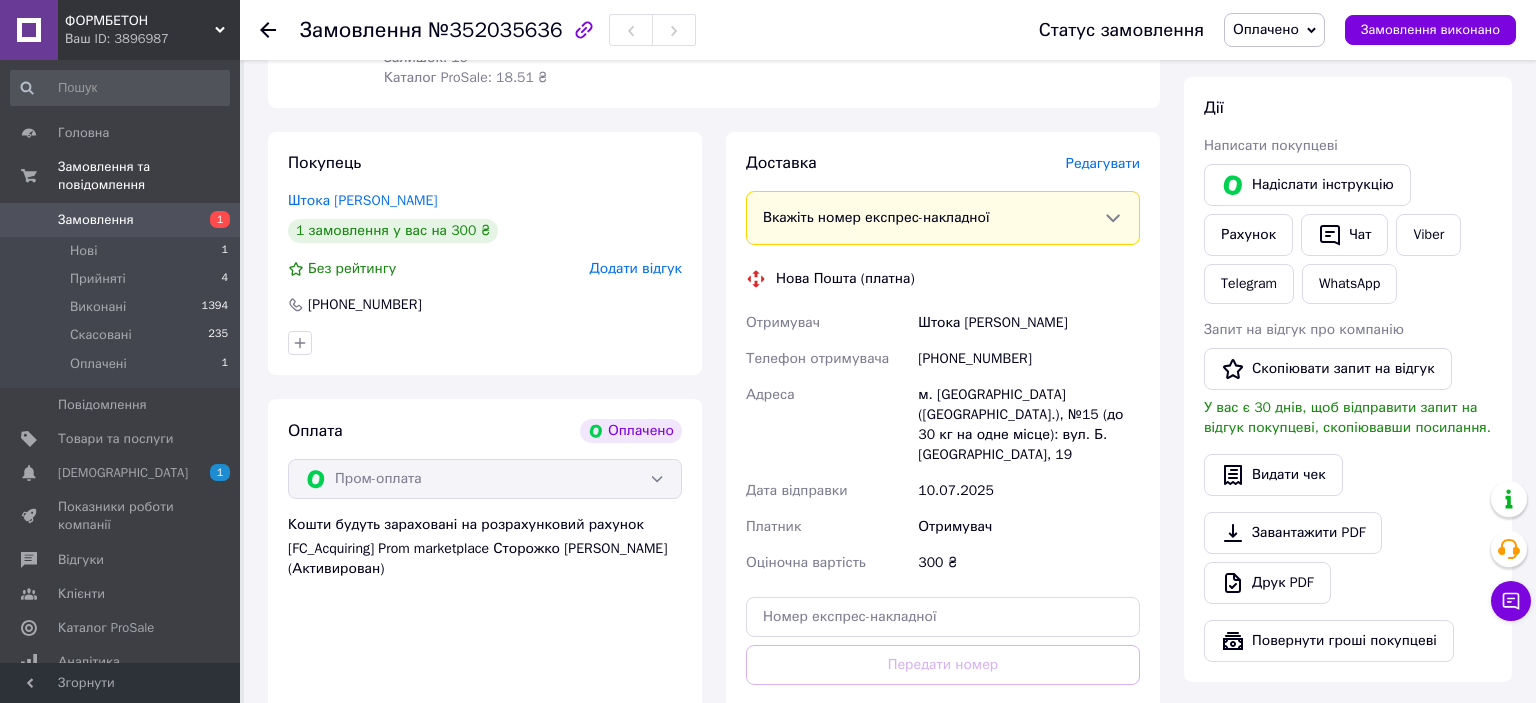 click on "Редагувати" at bounding box center (1103, 163) 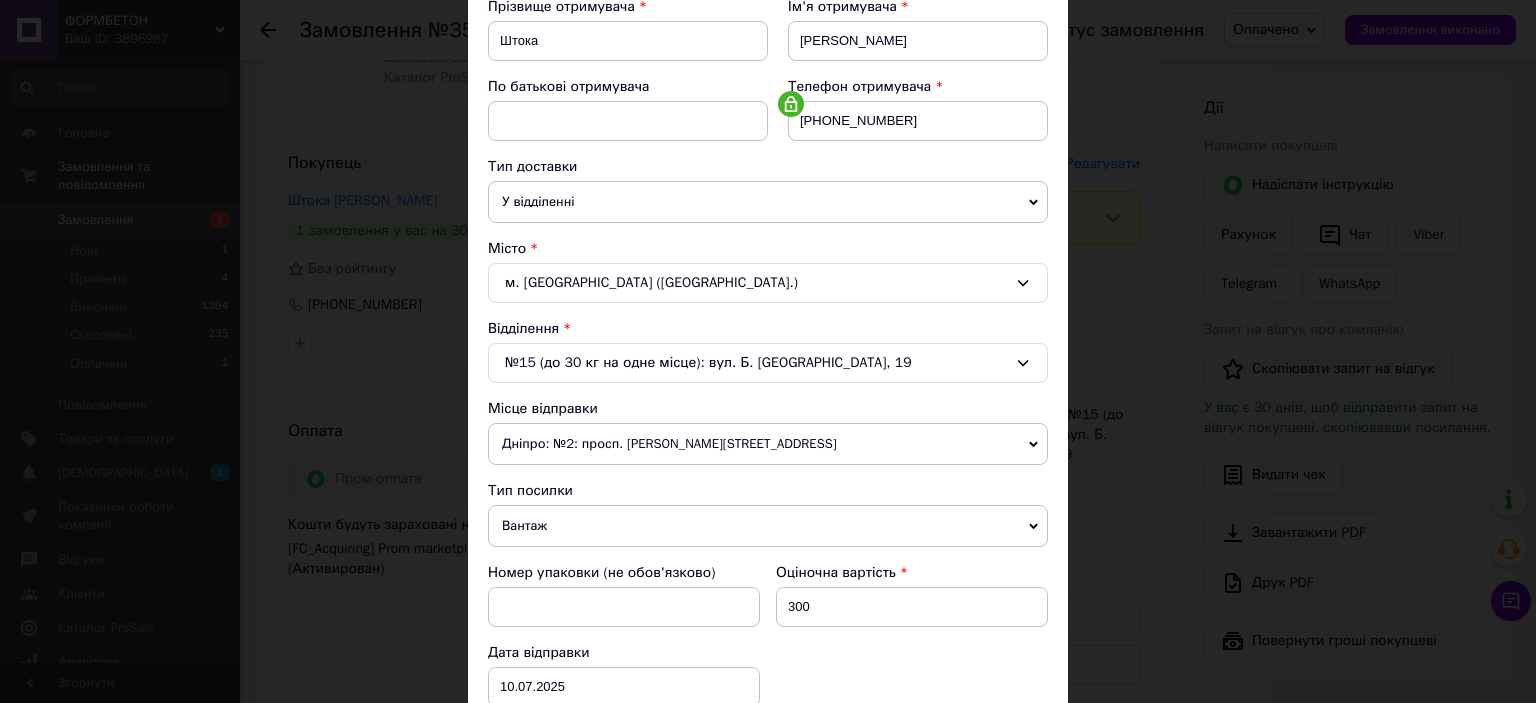 scroll, scrollTop: 331, scrollLeft: 0, axis: vertical 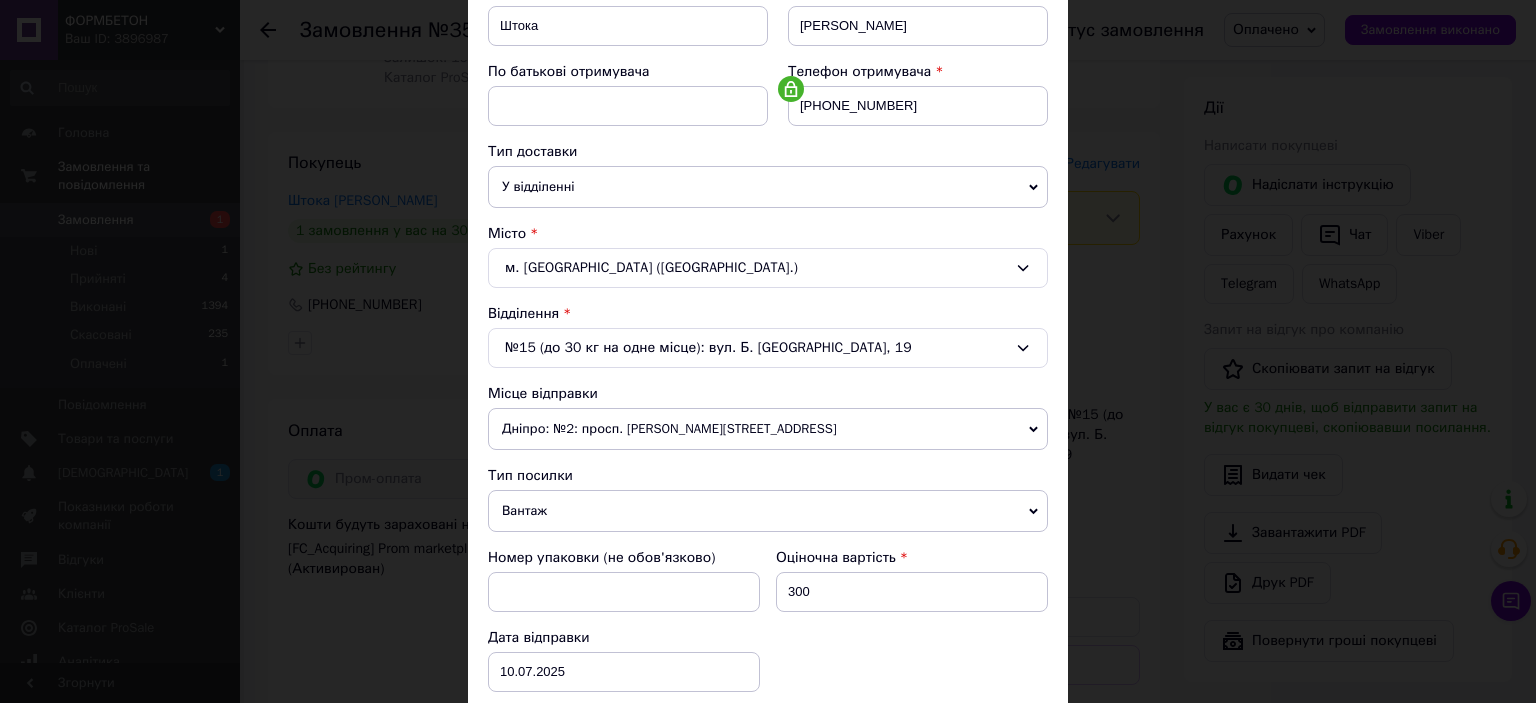 click 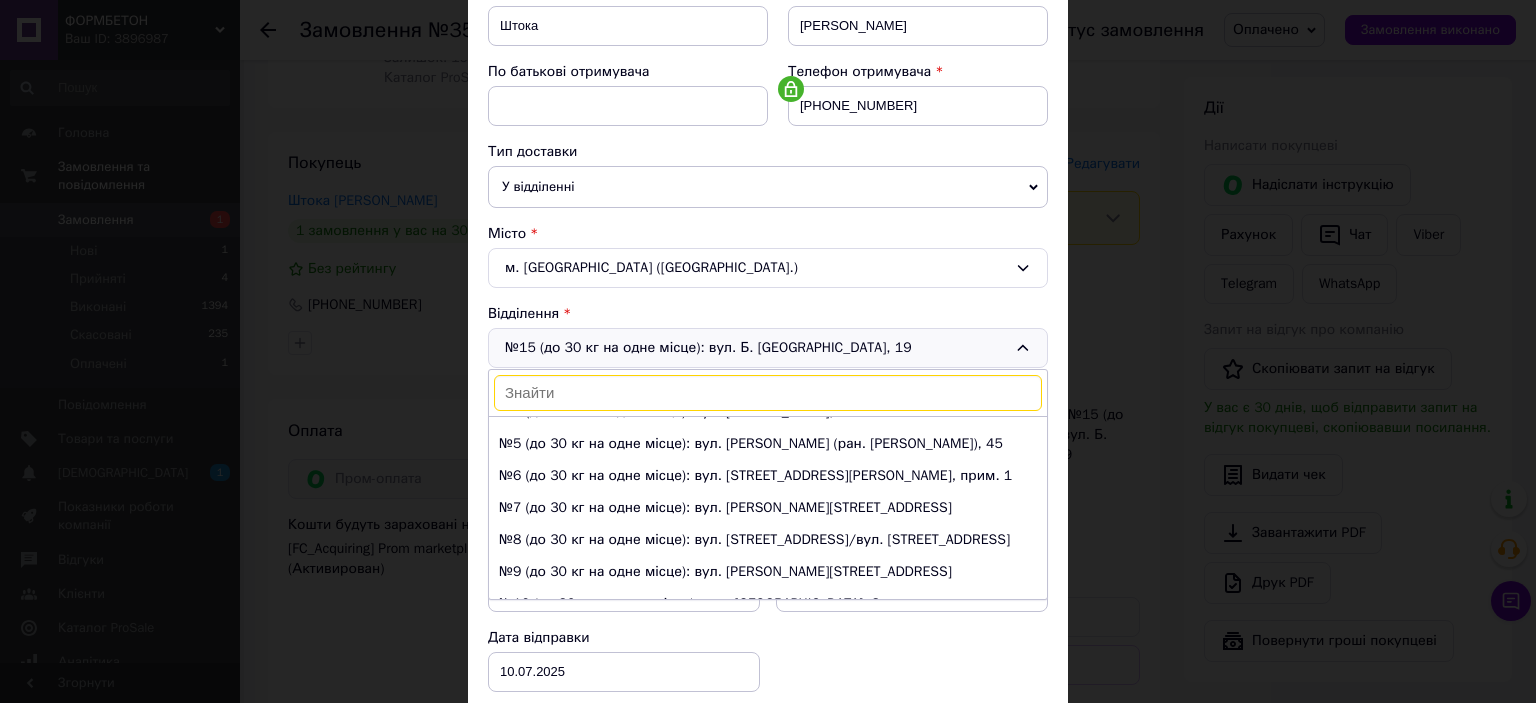 scroll, scrollTop: 0, scrollLeft: 0, axis: both 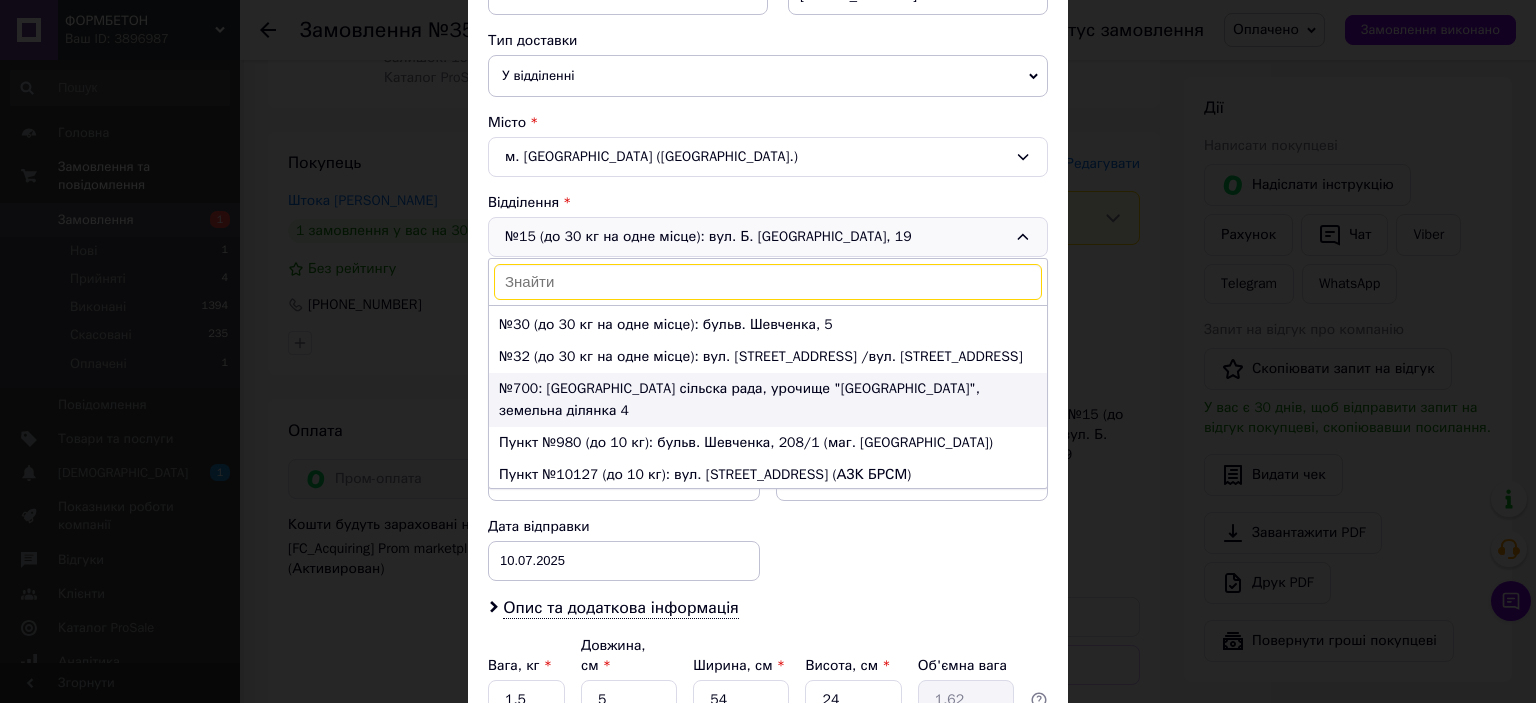 click on "№700: [GEOGRAPHIC_DATA] сільска рада, урочище "[GEOGRAPHIC_DATA]", земельна ділянка 4" at bounding box center (768, 400) 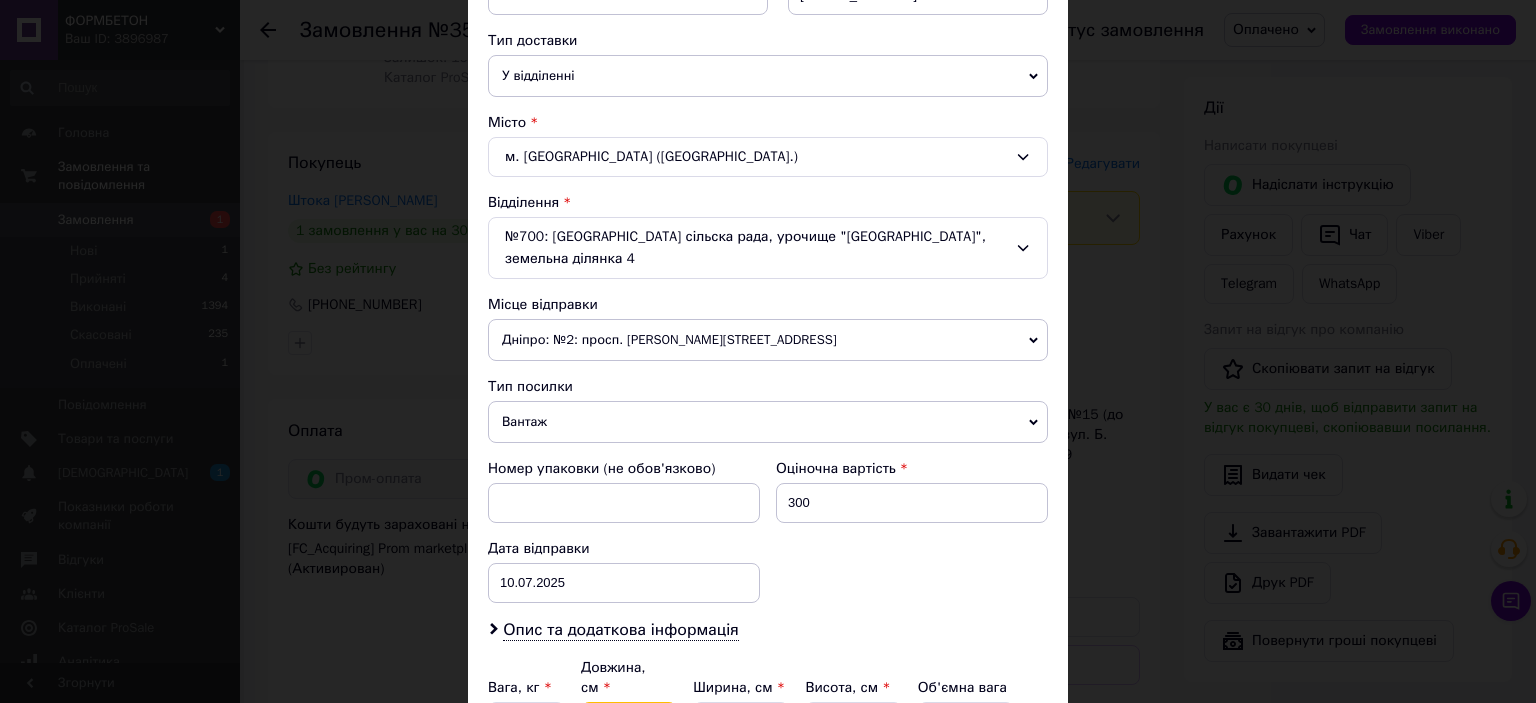 click on "5" at bounding box center (629, 722) 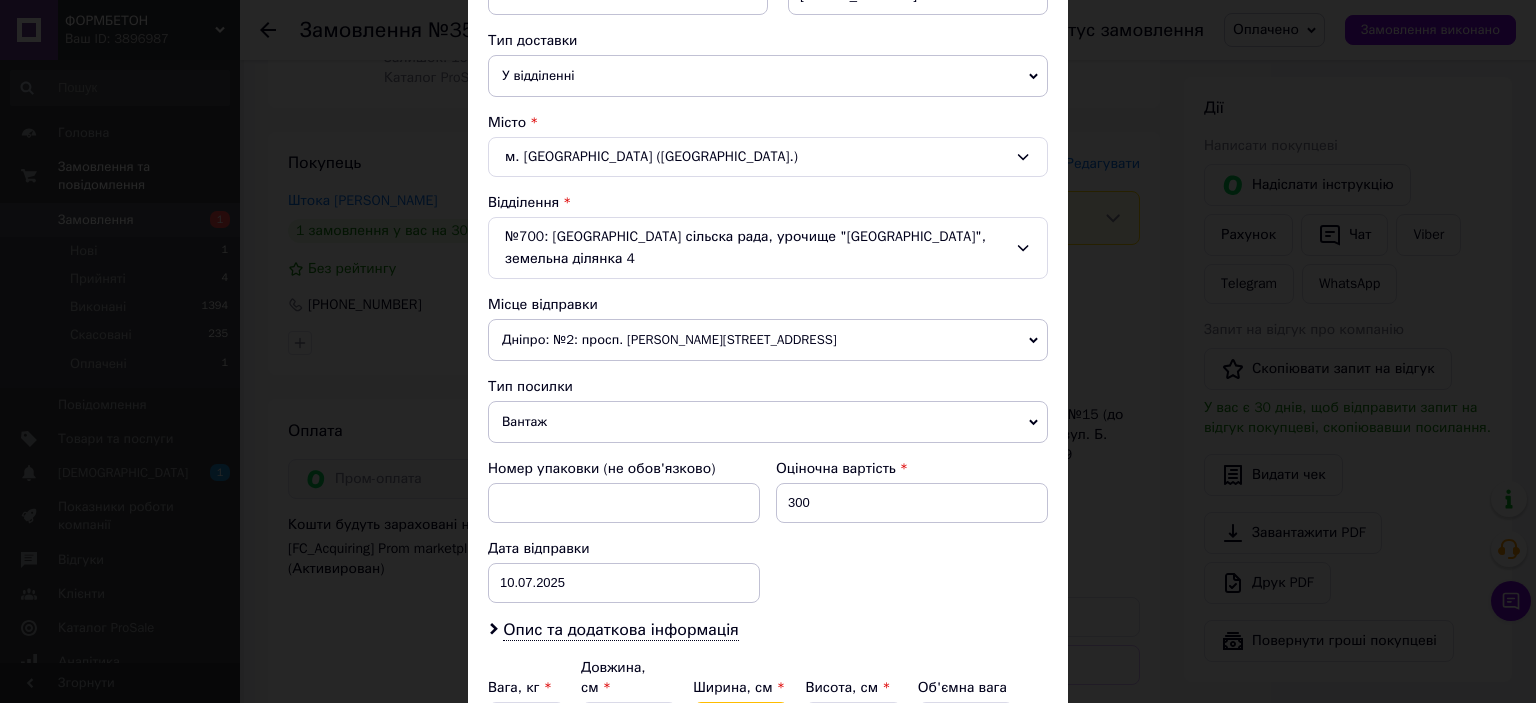 click on "54" at bounding box center [741, 722] 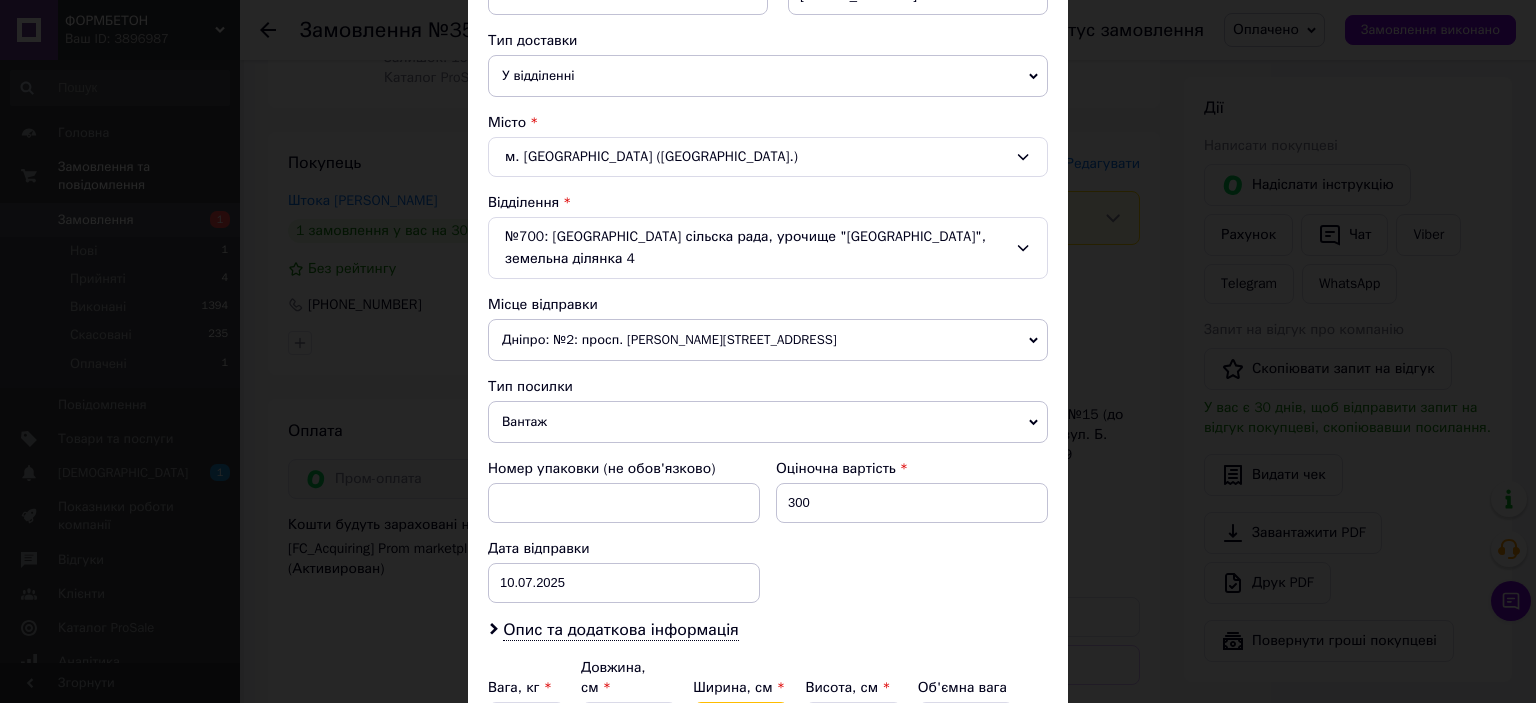 type on "24" 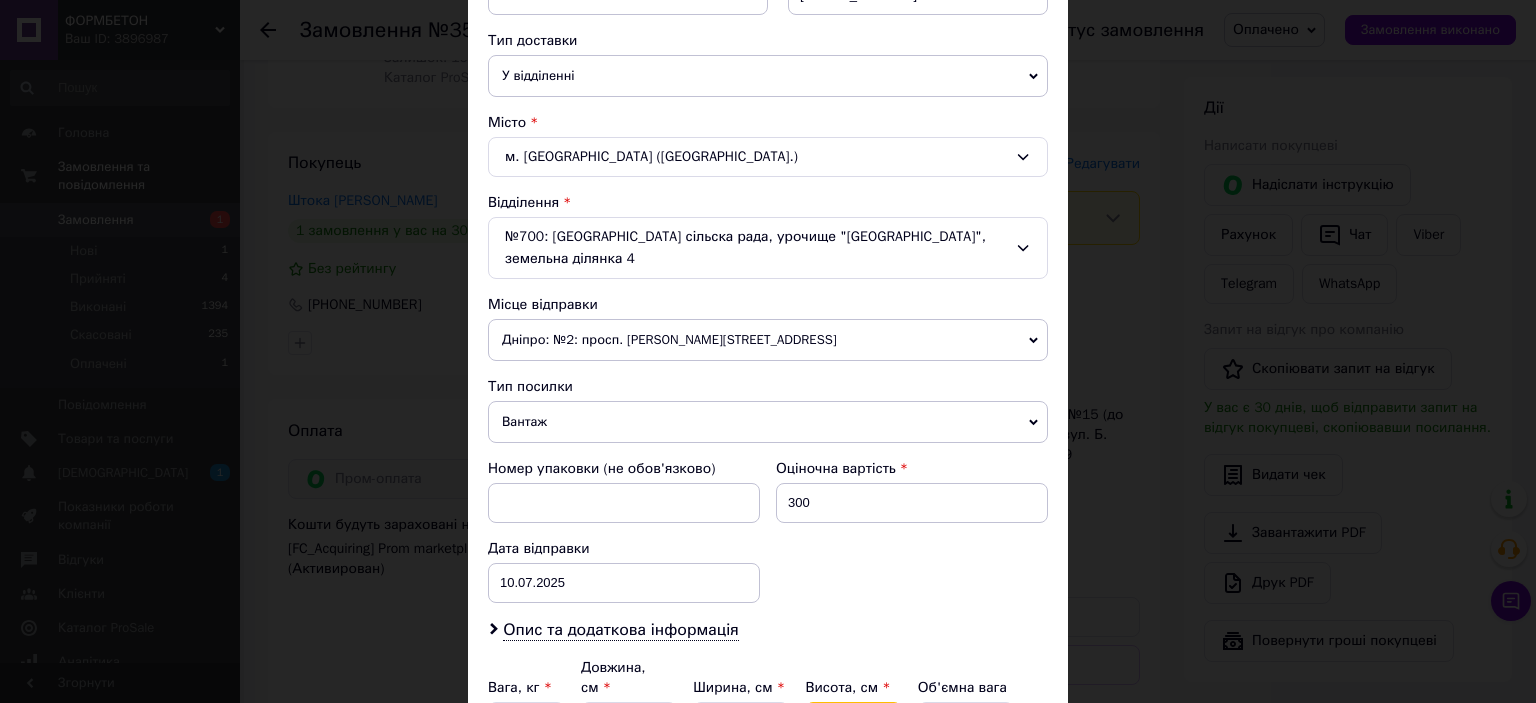 drag, startPoint x: 849, startPoint y: 672, endPoint x: 811, endPoint y: 673, distance: 38.013157 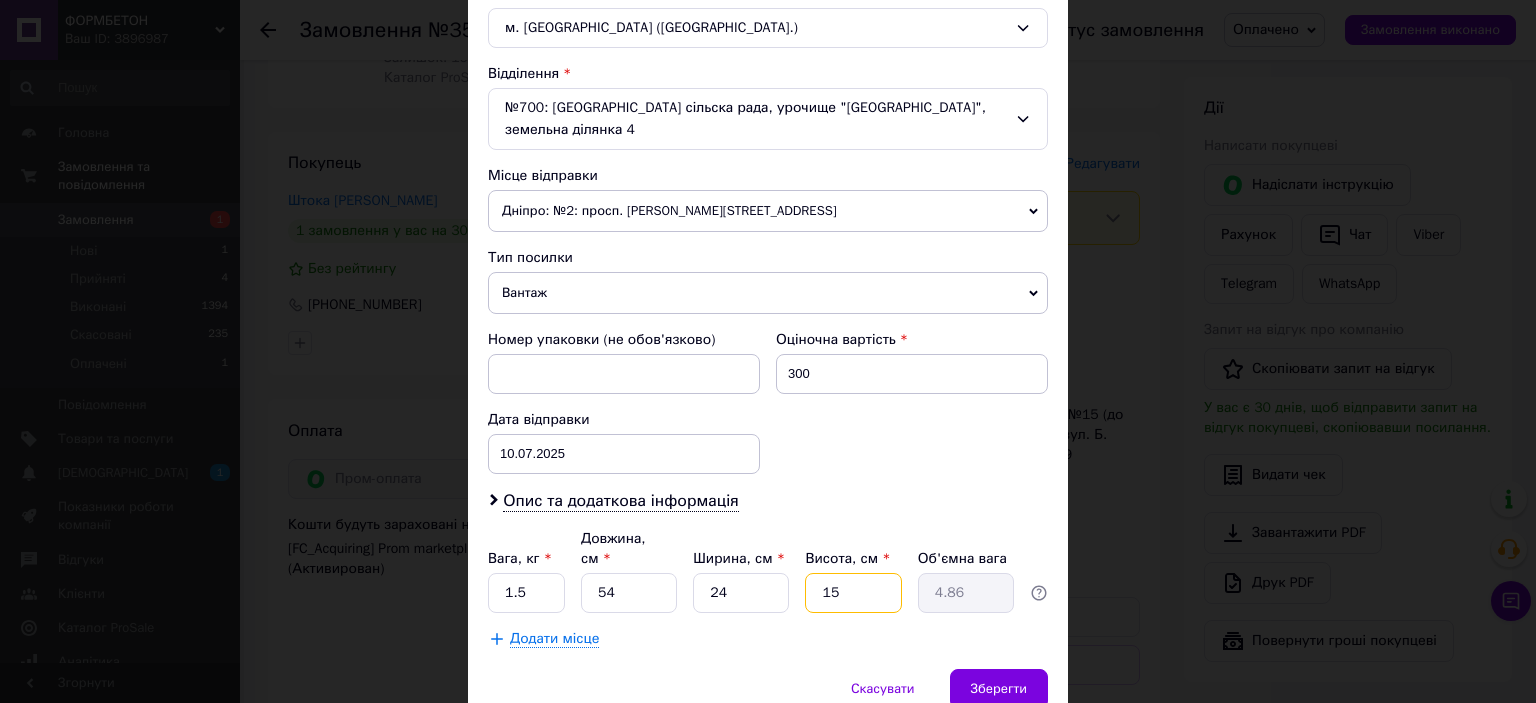 scroll, scrollTop: 619, scrollLeft: 0, axis: vertical 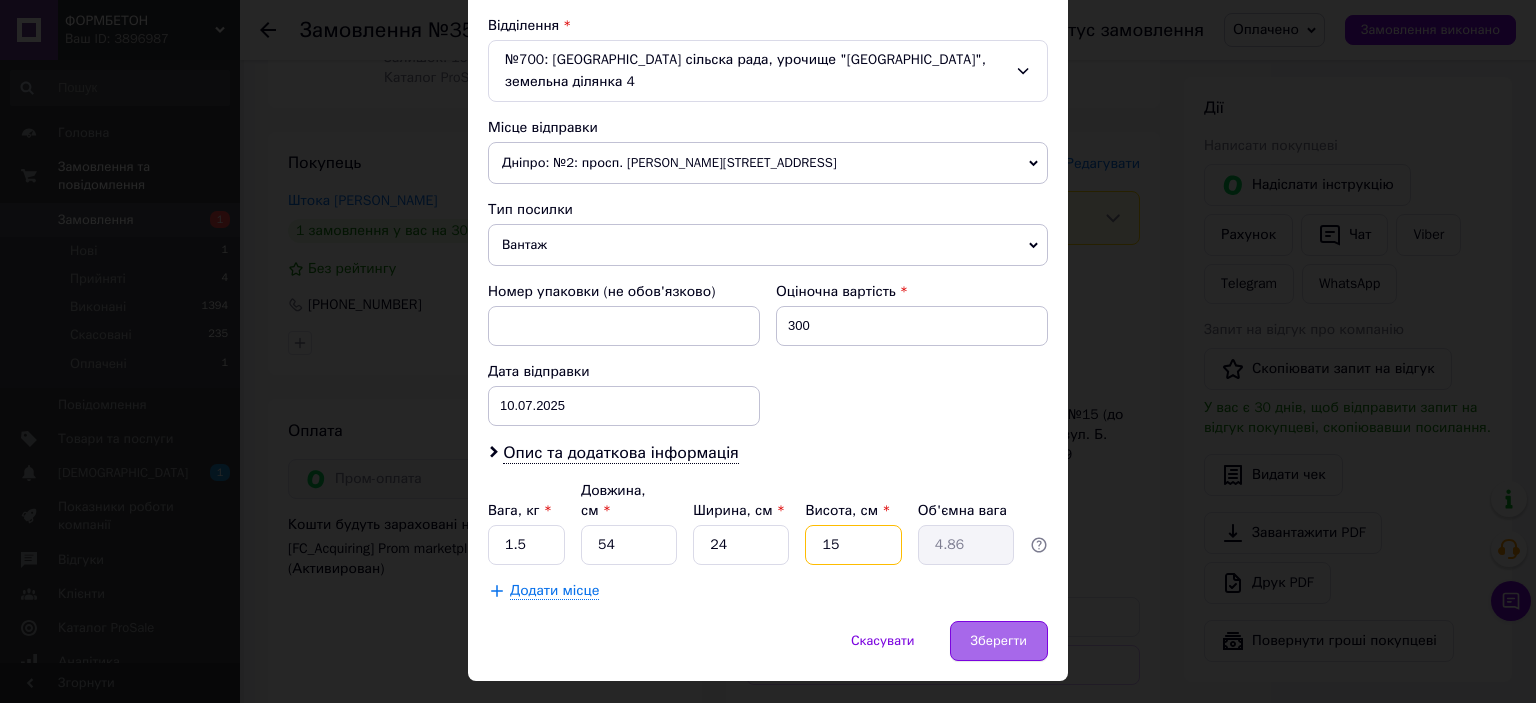 type on "15" 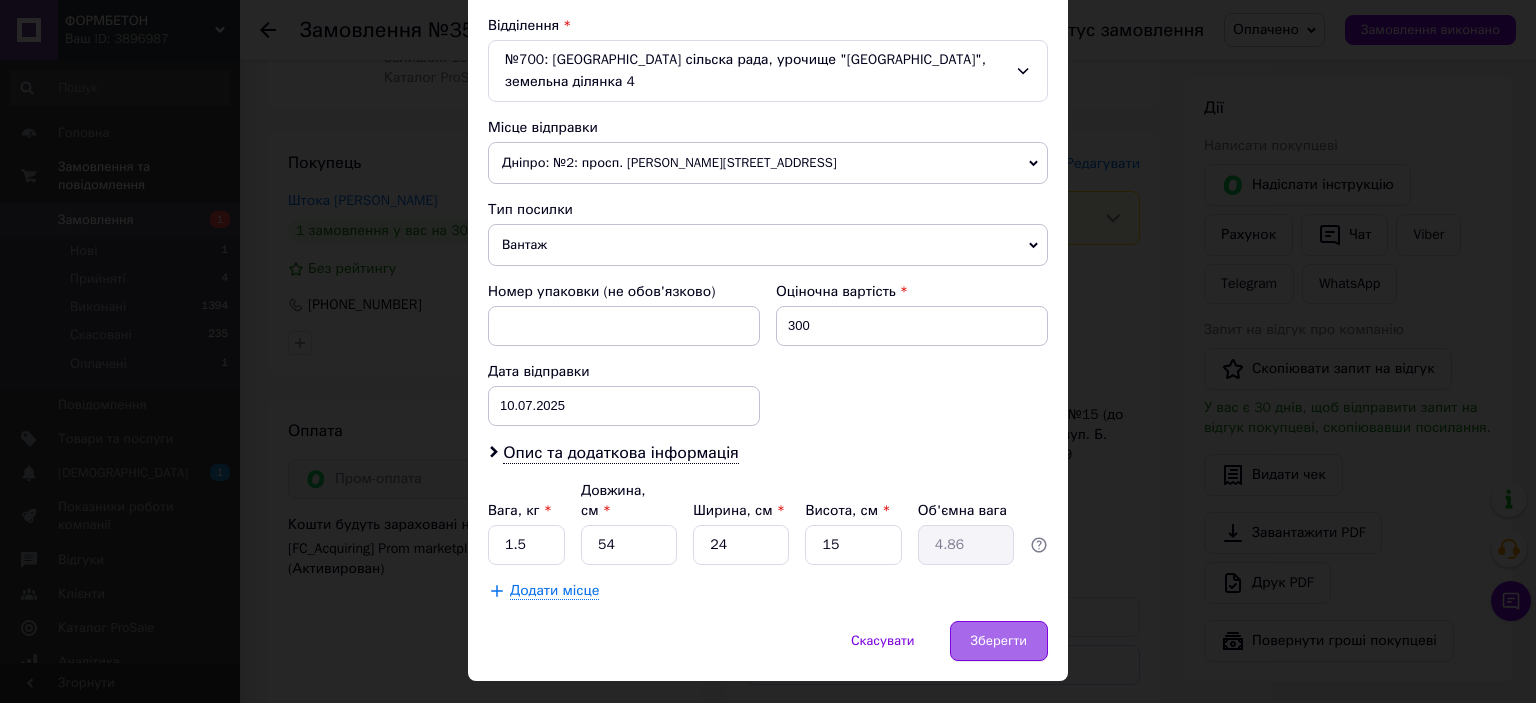 click on "Зберегти" at bounding box center (999, 641) 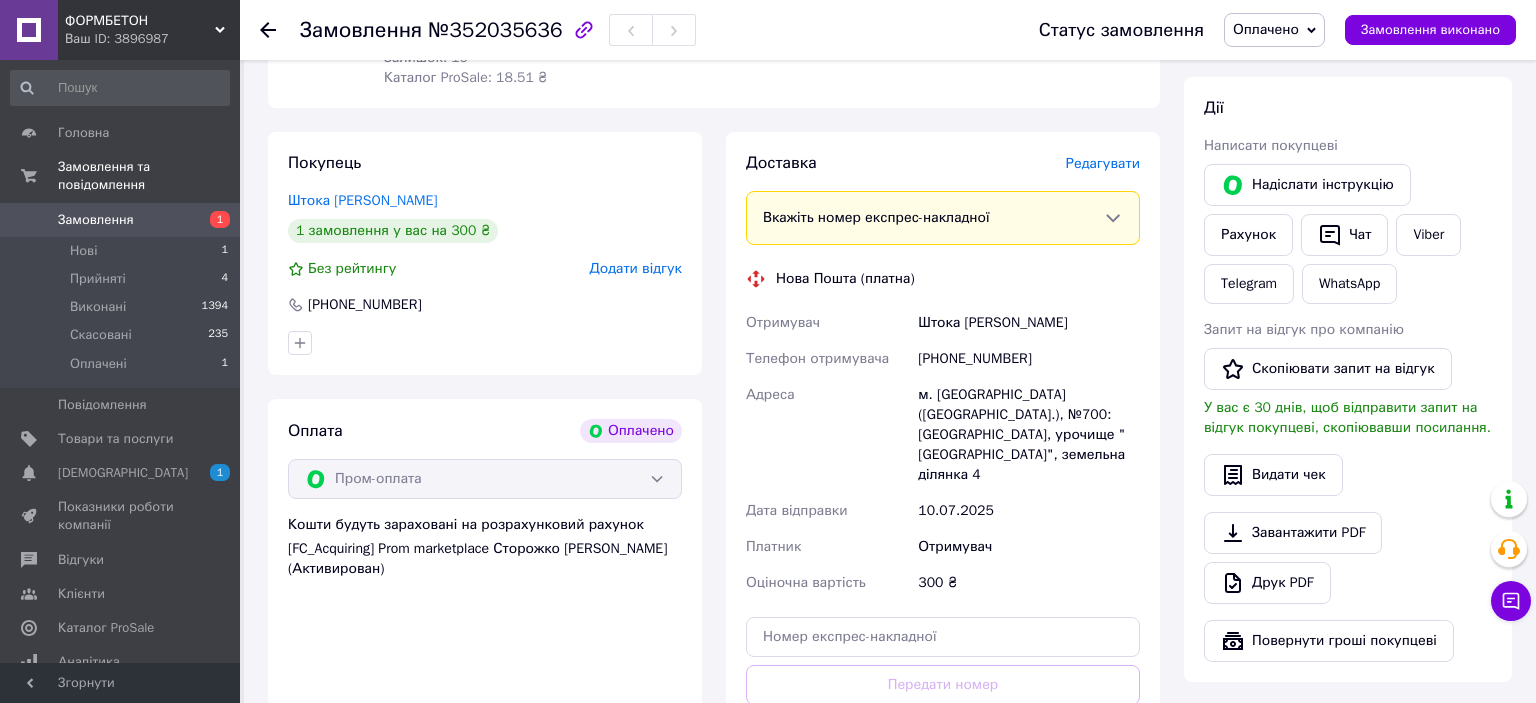 click on "Оплачено" at bounding box center (1266, 29) 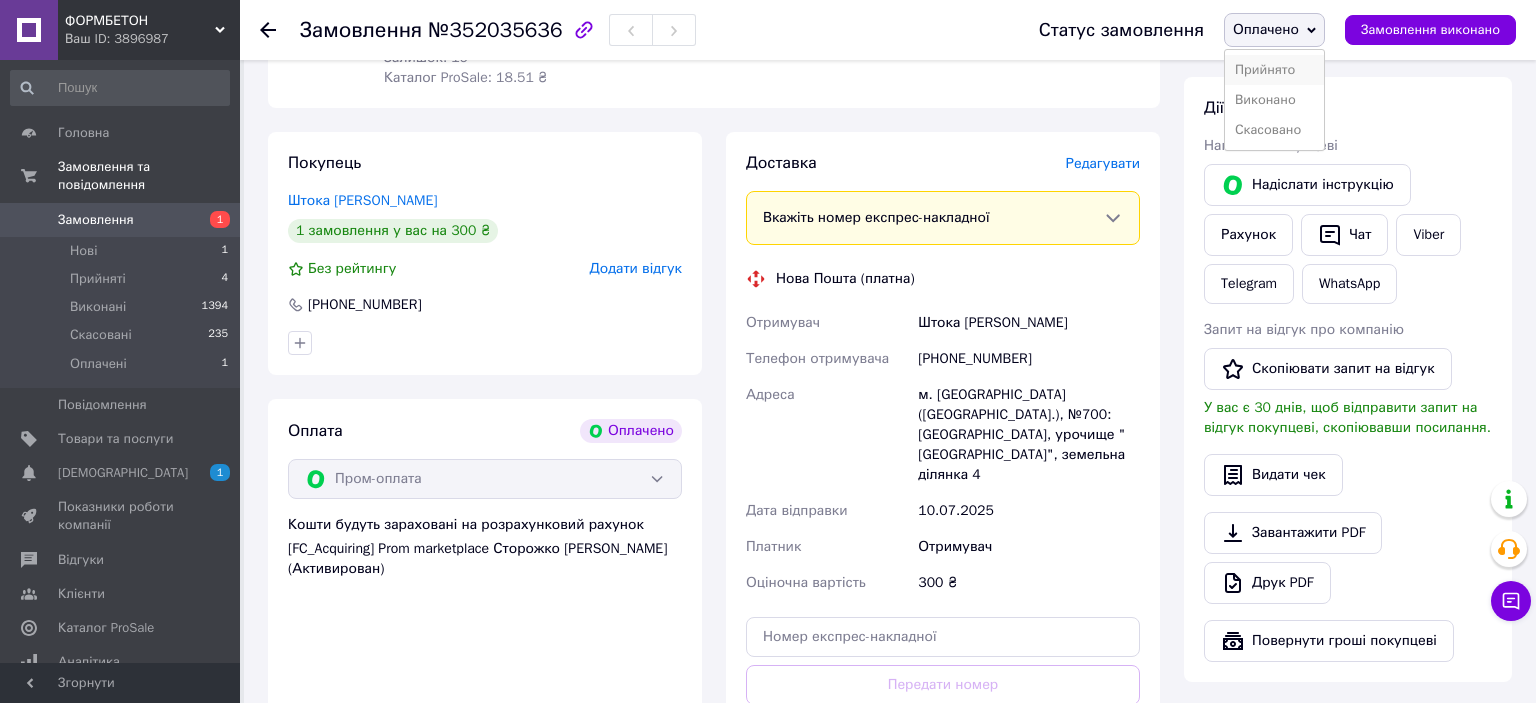 click on "Прийнято" at bounding box center [1274, 70] 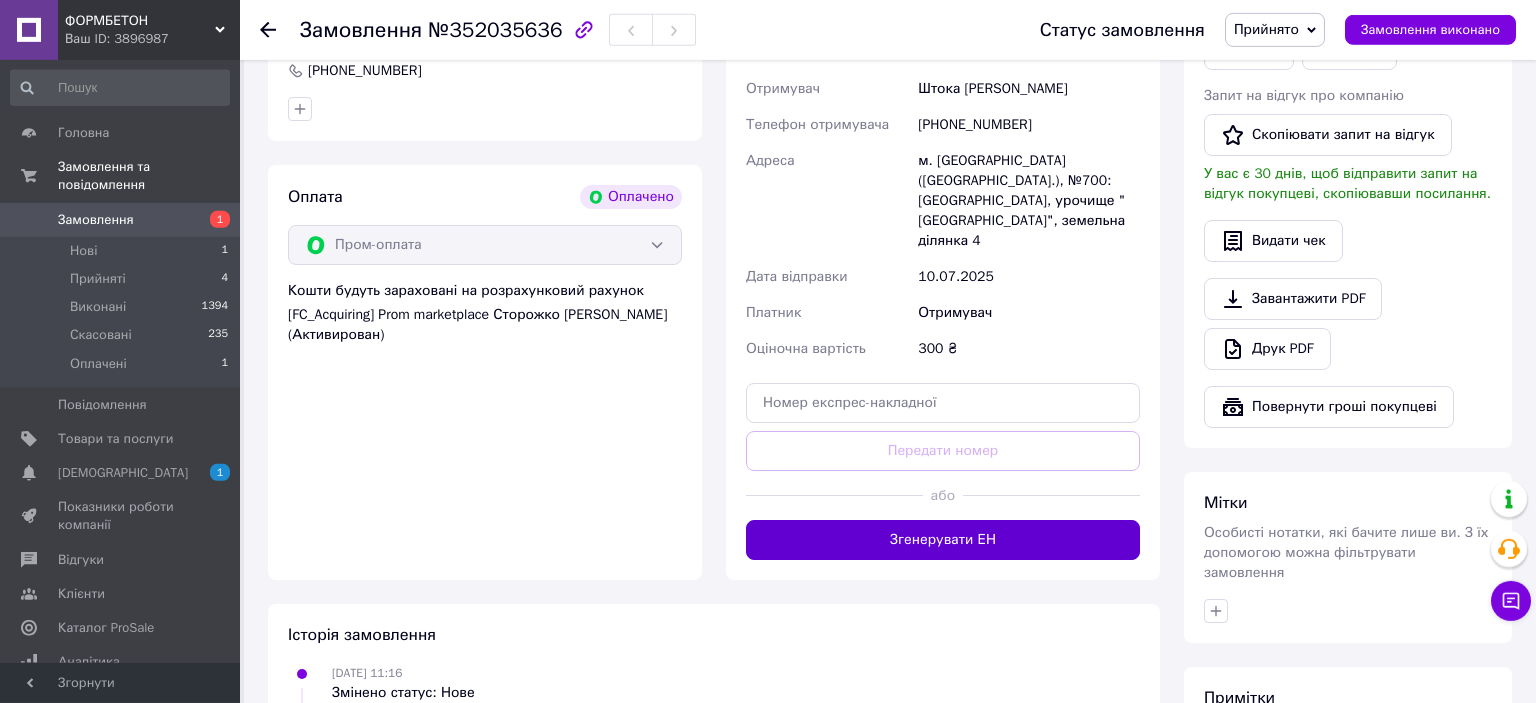 scroll, scrollTop: 1161, scrollLeft: 0, axis: vertical 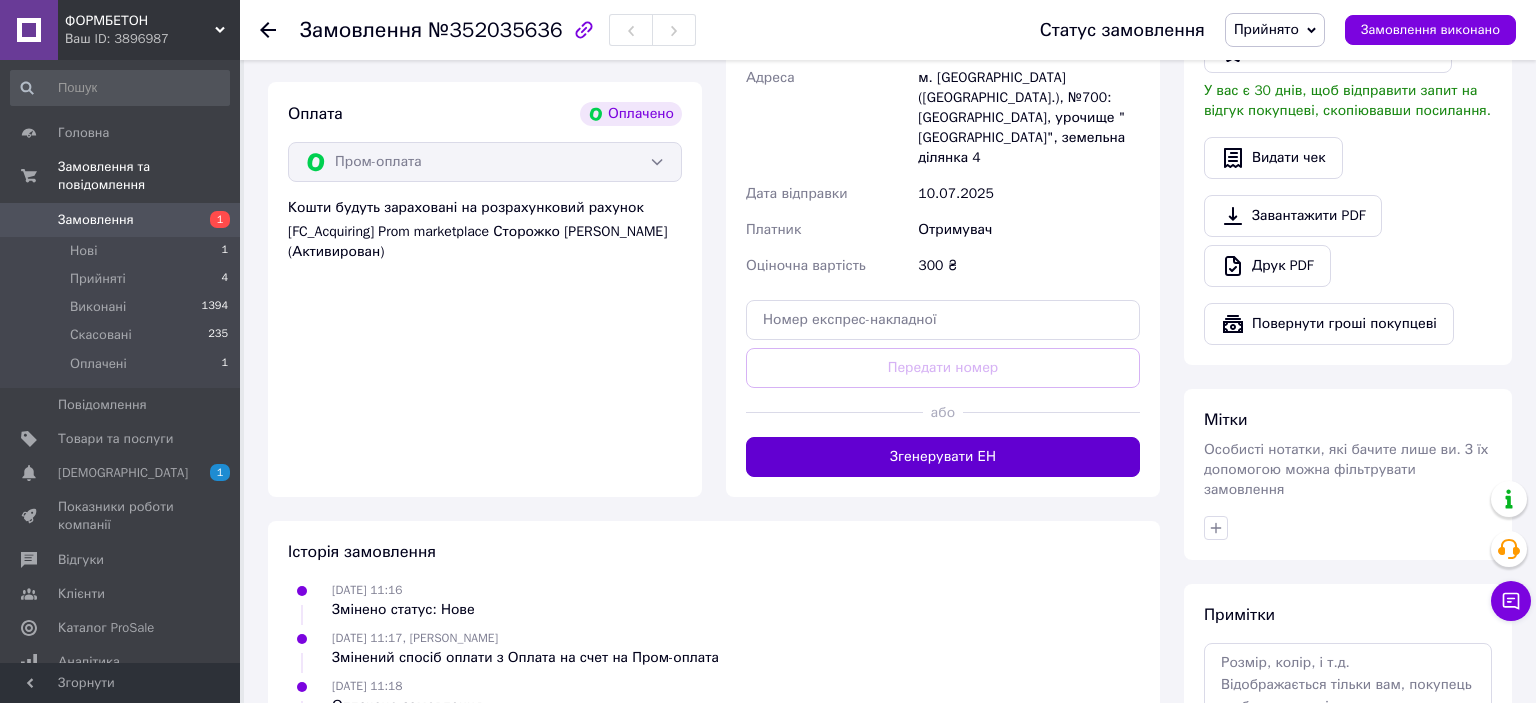 click on "Згенерувати ЕН" at bounding box center (943, 457) 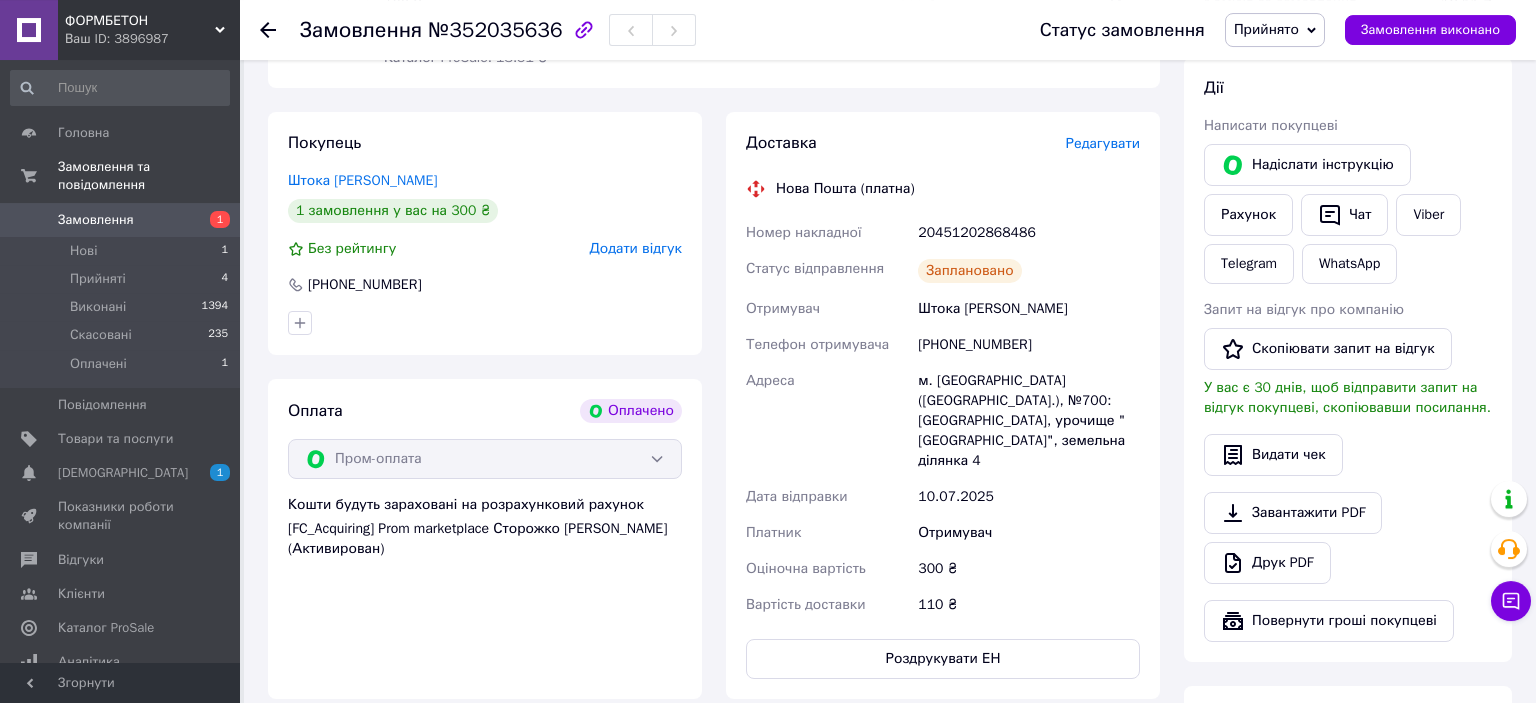 scroll, scrollTop: 844, scrollLeft: 0, axis: vertical 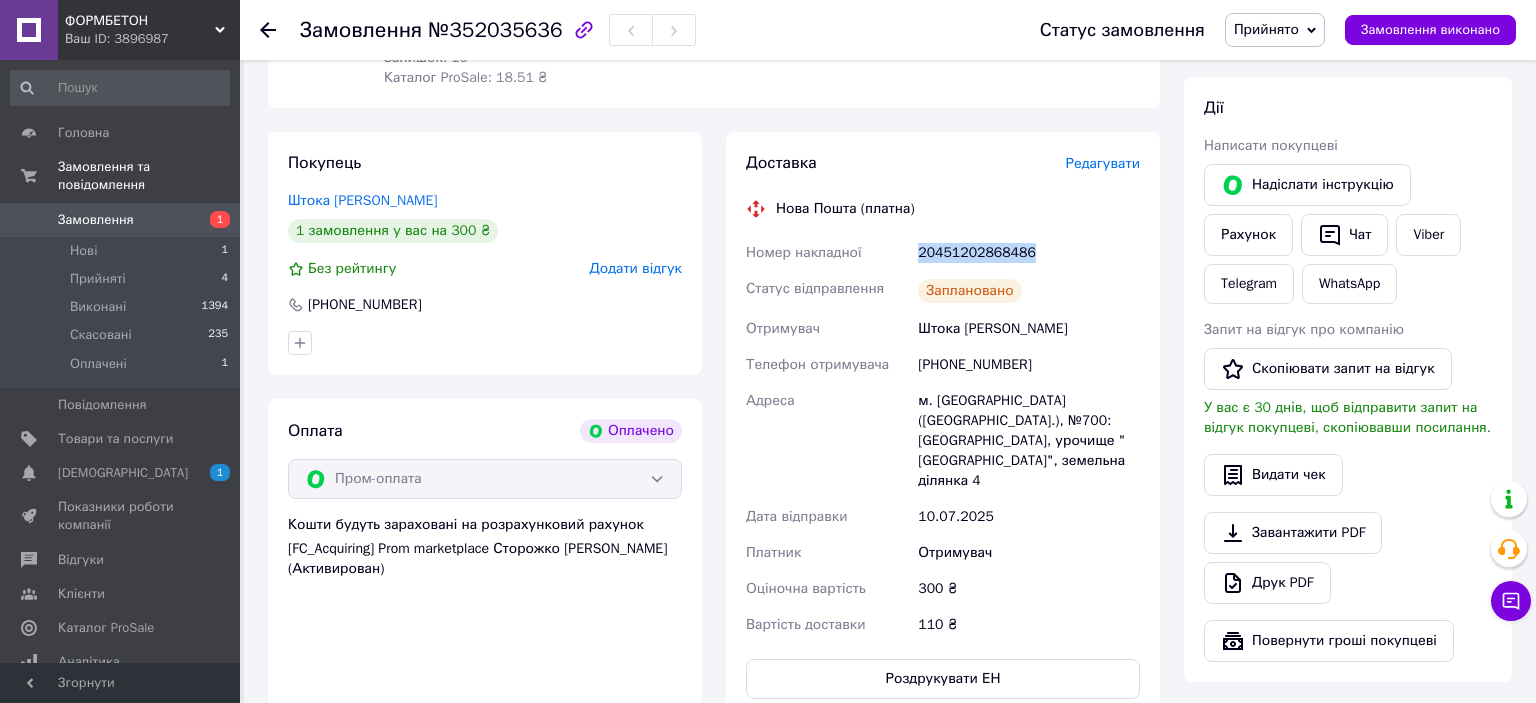 drag, startPoint x: 1008, startPoint y: 254, endPoint x: 910, endPoint y: 257, distance: 98.045906 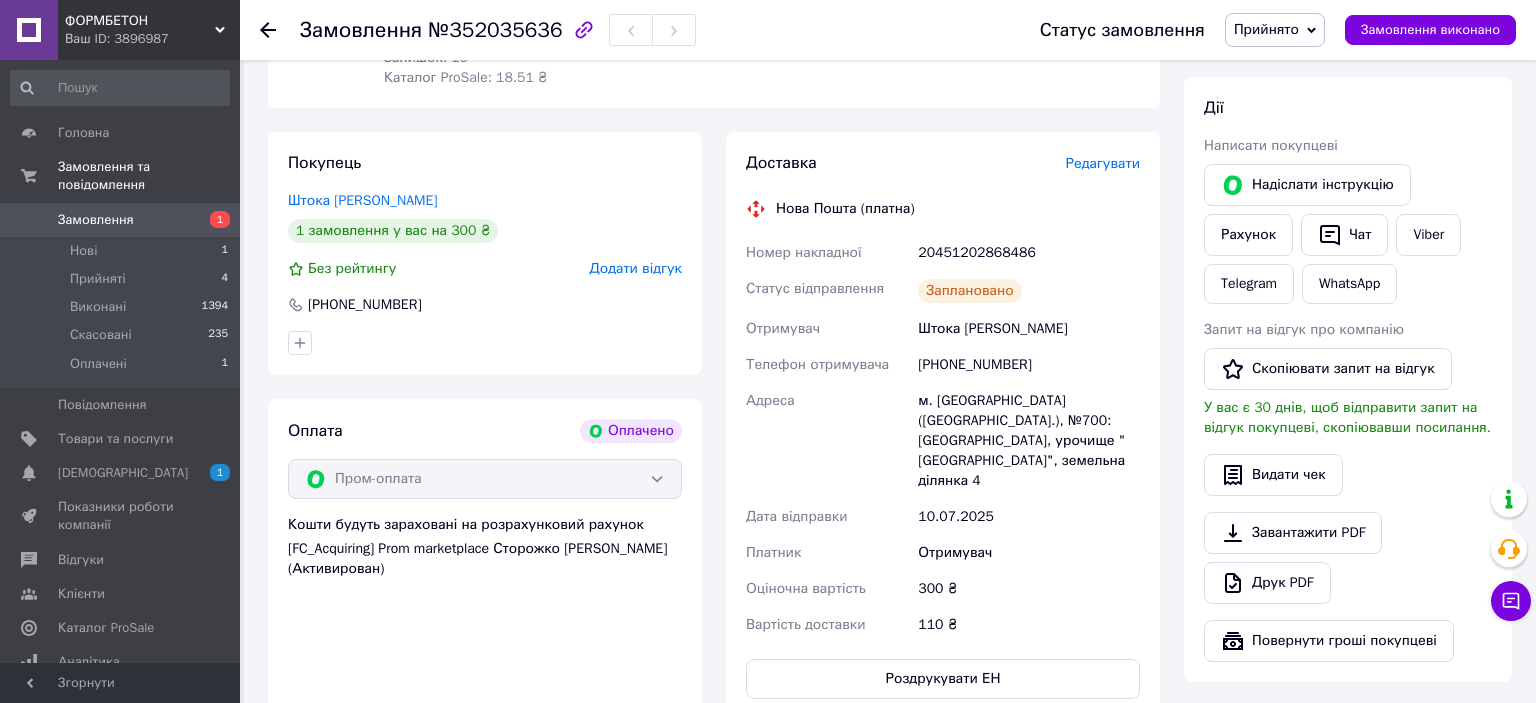 click on "Редагувати" at bounding box center [1103, 163] 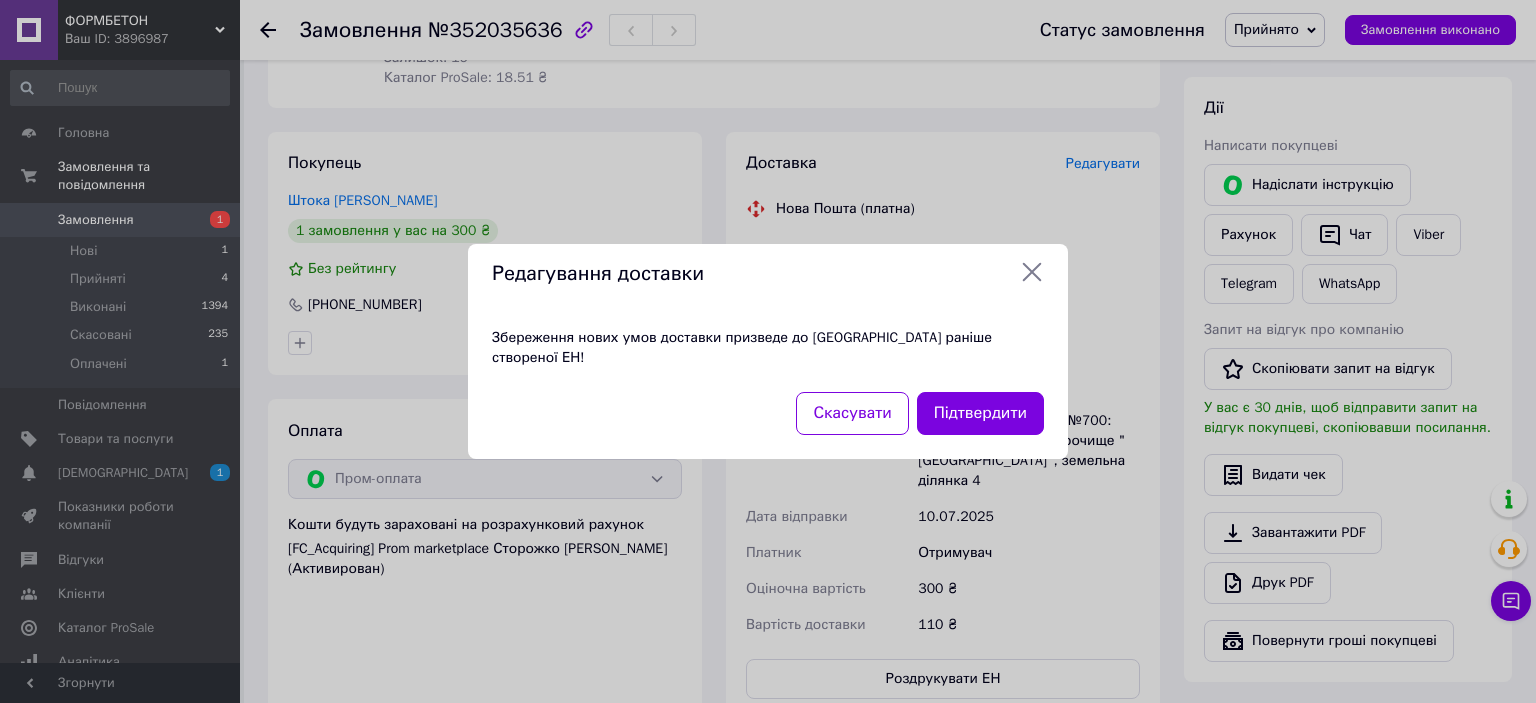 click 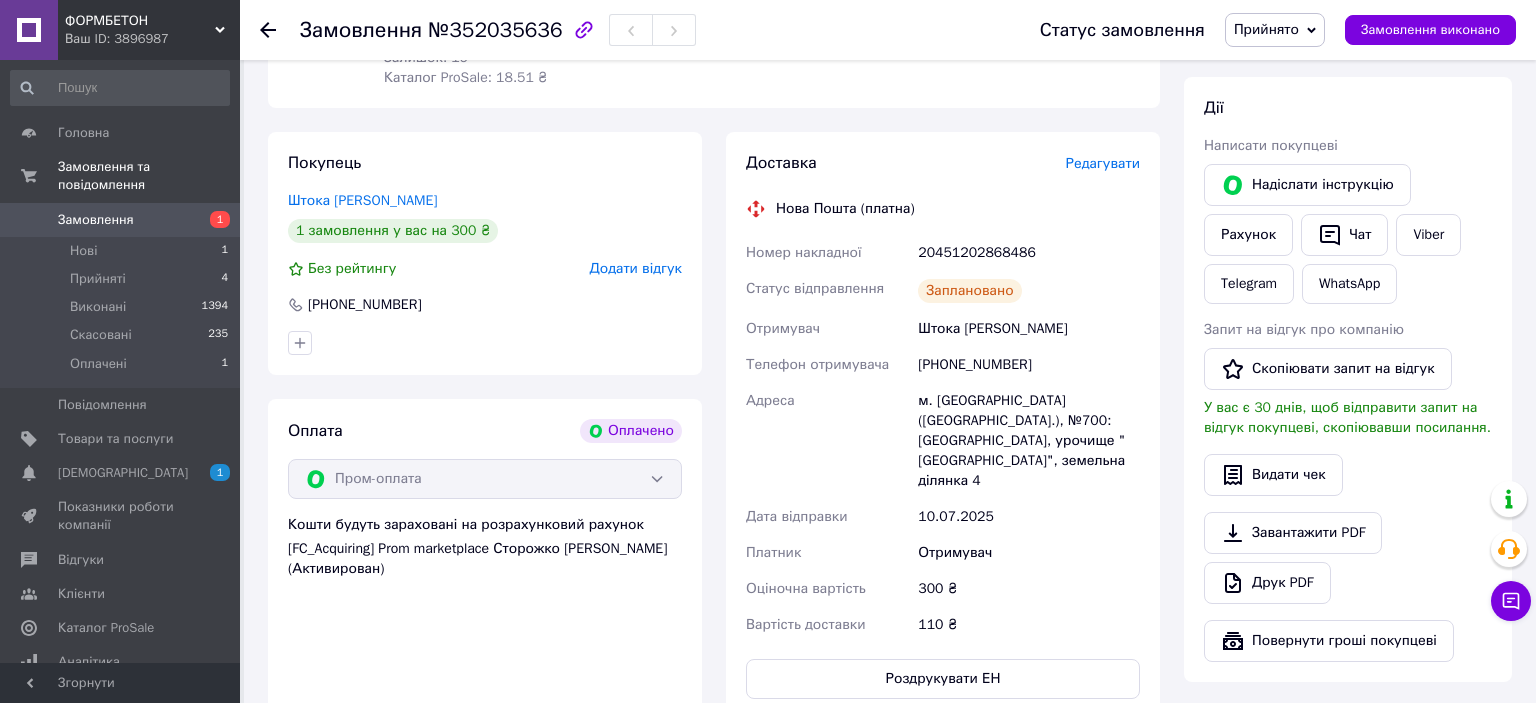click on "Редагувати" at bounding box center [1103, 163] 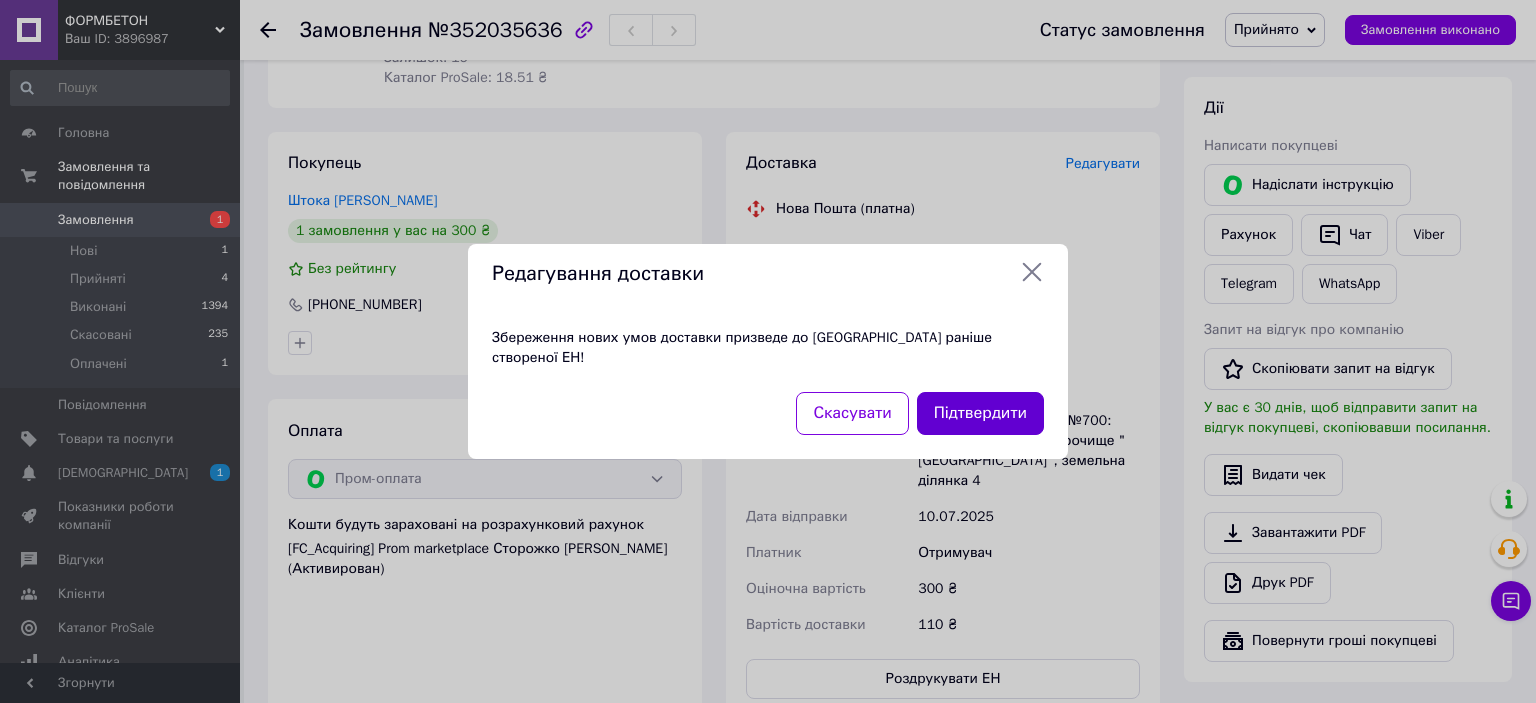 click on "Підтвердити" at bounding box center (980, 413) 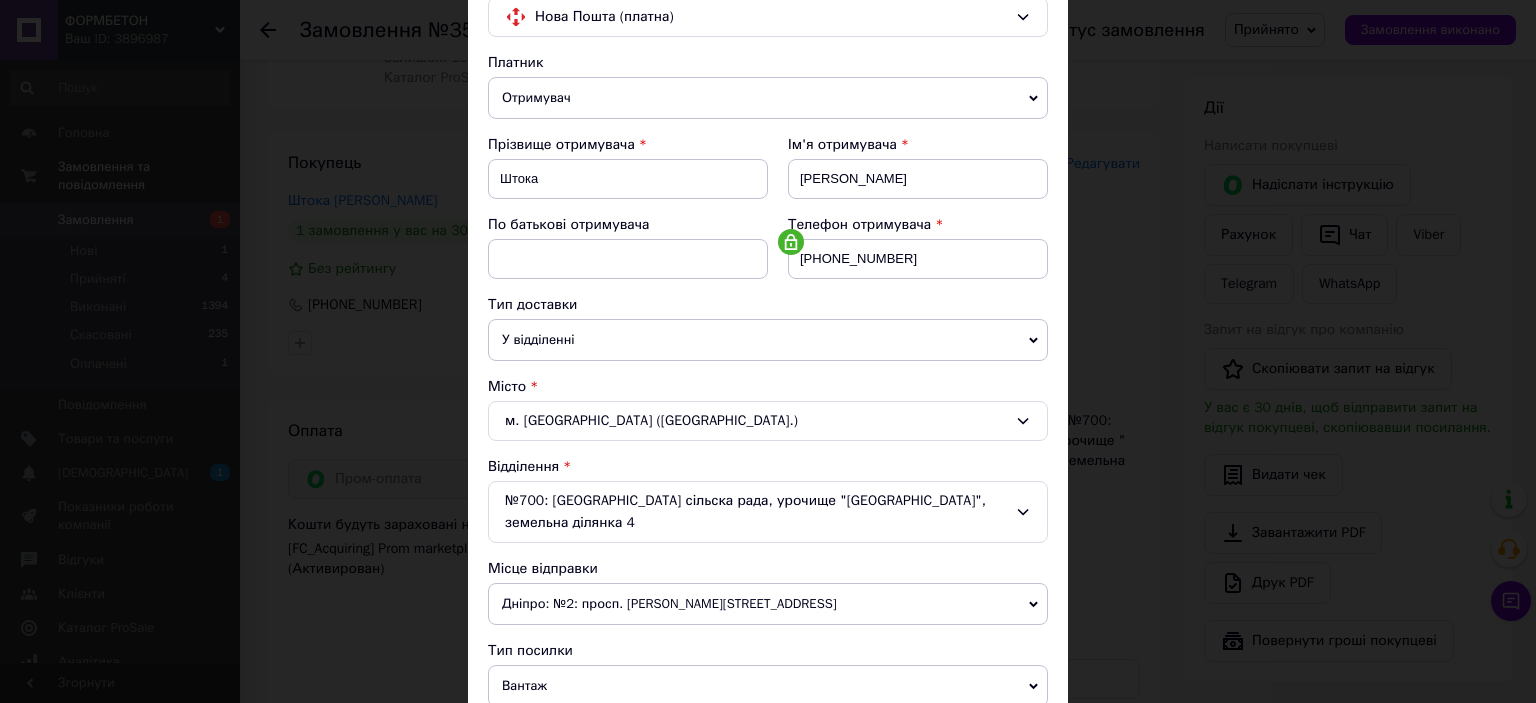 scroll, scrollTop: 67, scrollLeft: 0, axis: vertical 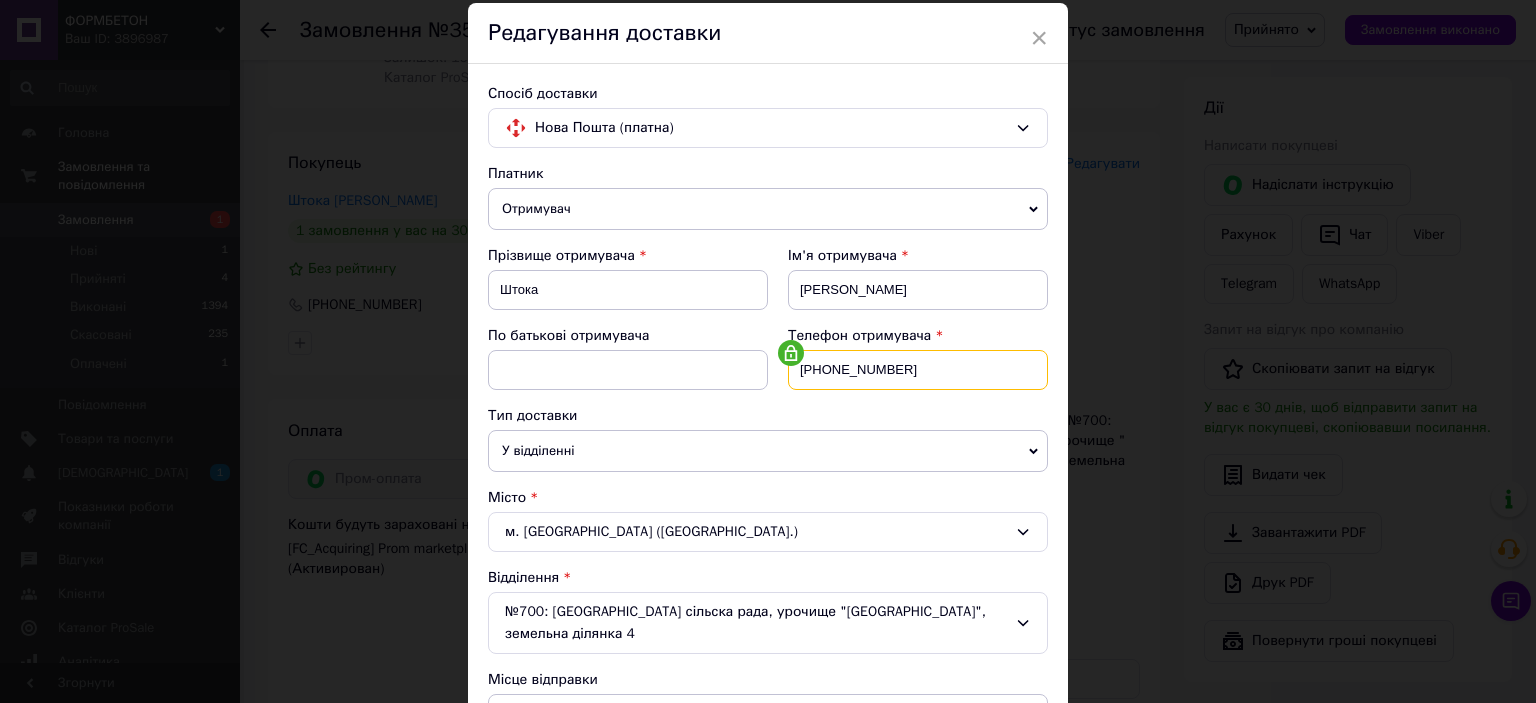 drag, startPoint x: 918, startPoint y: 371, endPoint x: 829, endPoint y: 374, distance: 89.050545 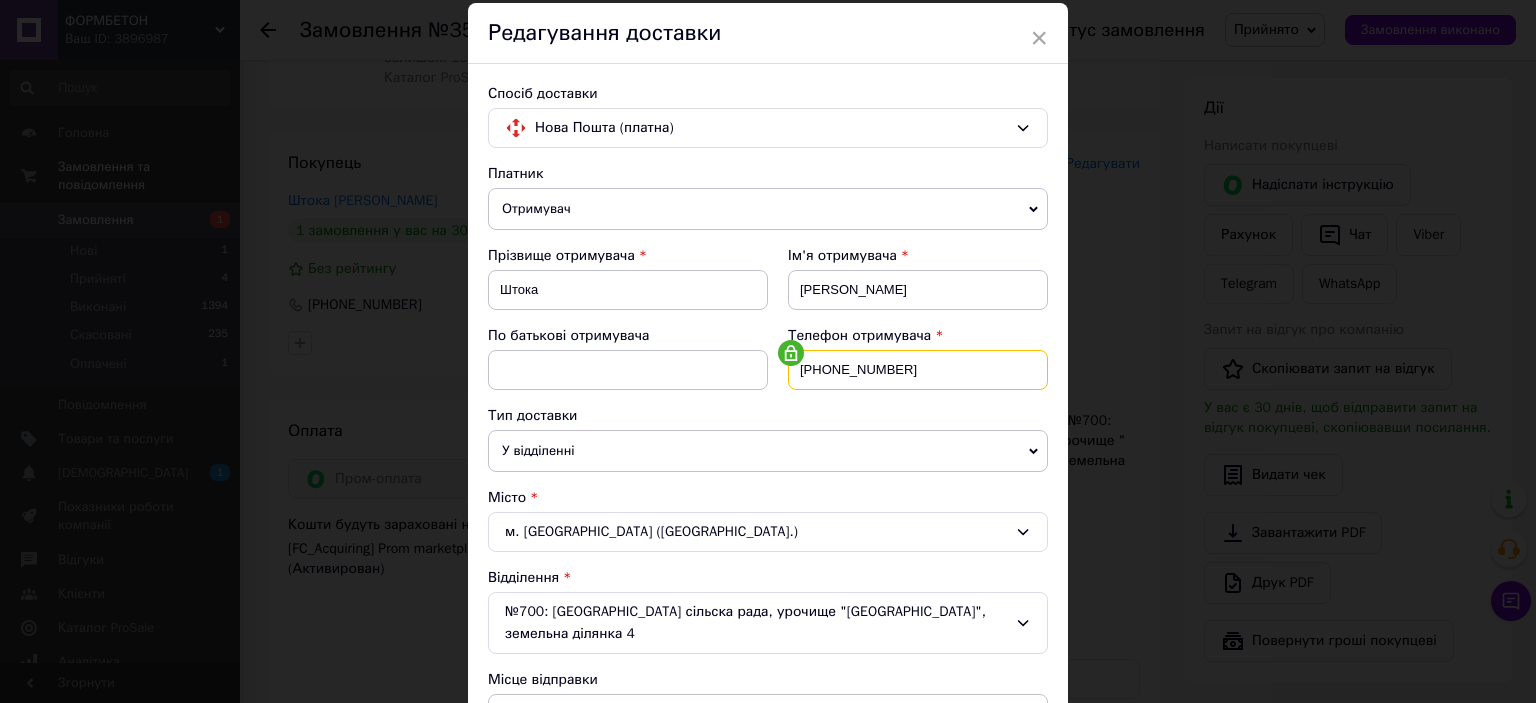 click on "[PHONE_NUMBER]" at bounding box center (918, 370) 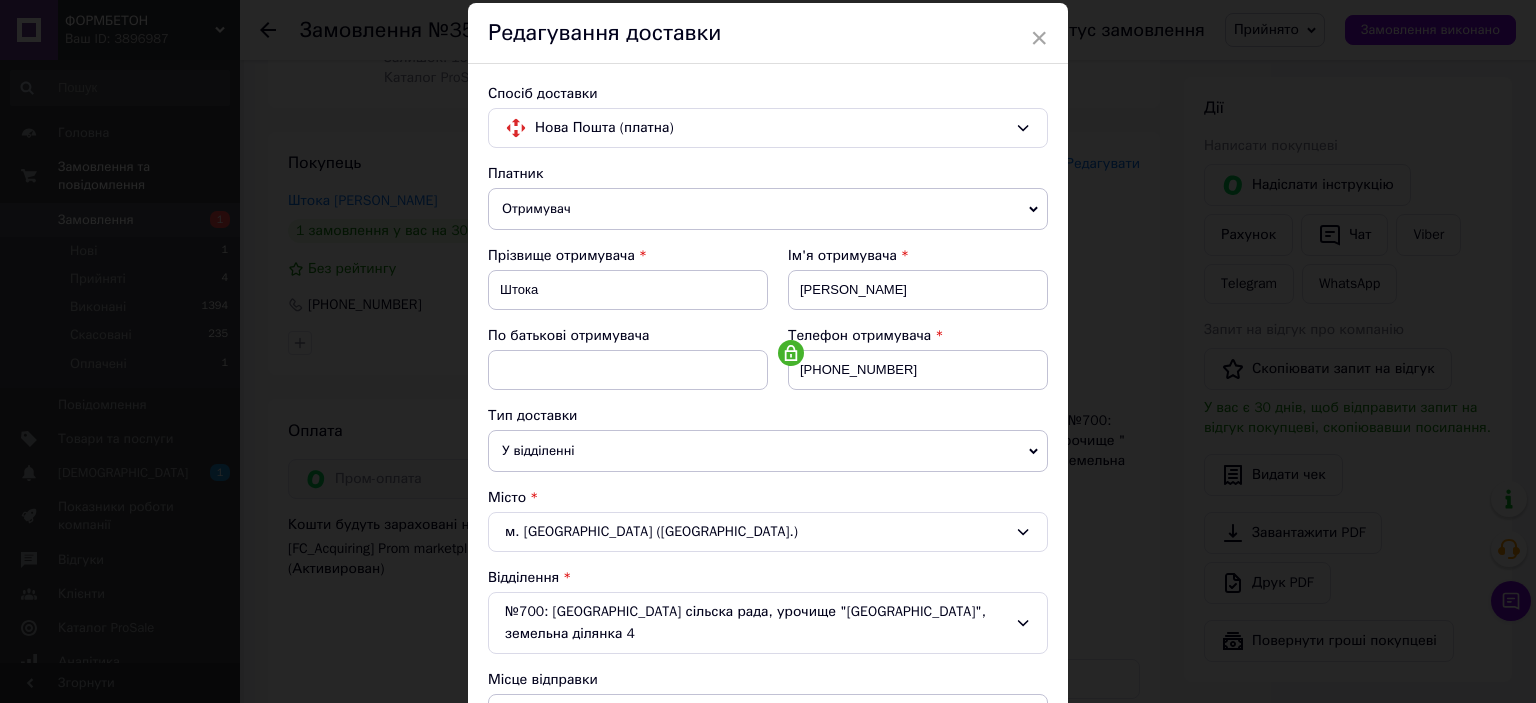 click 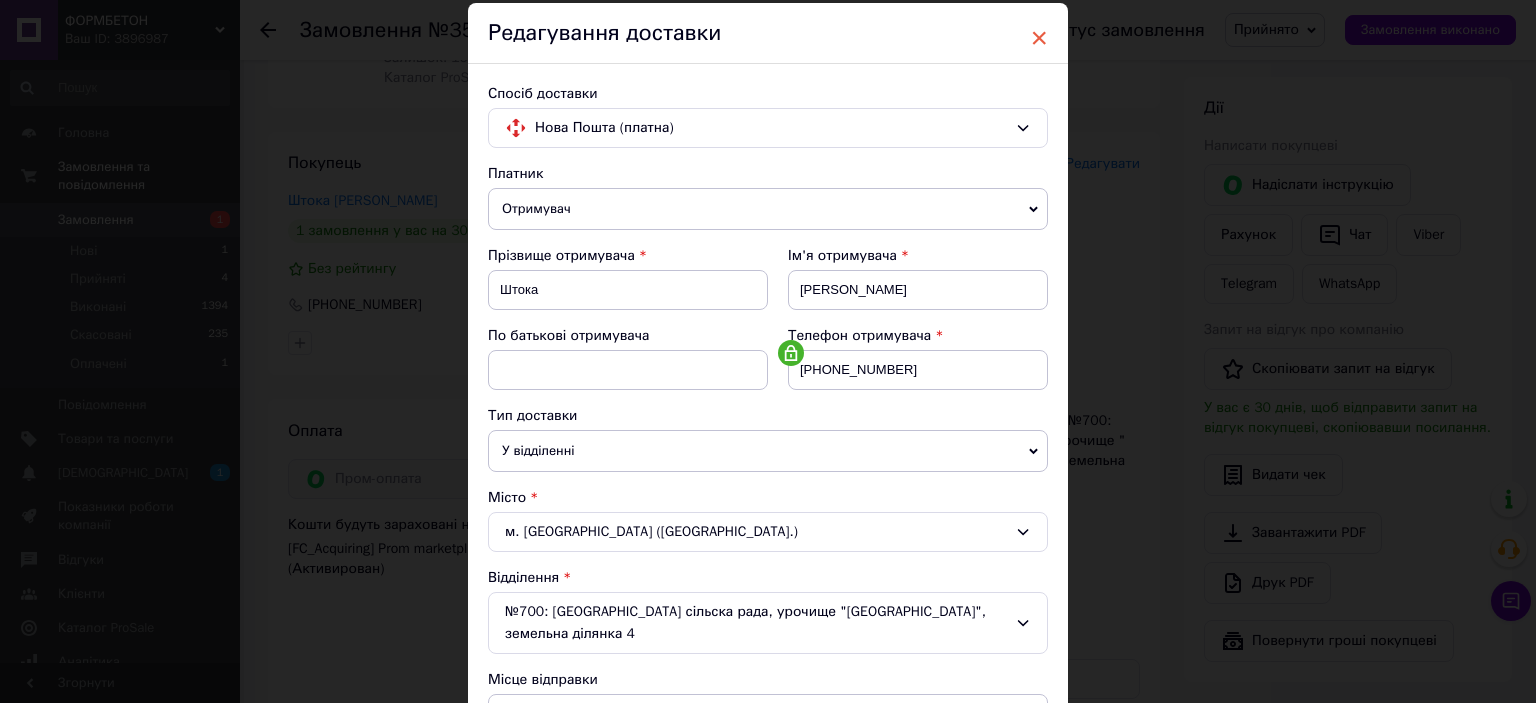 click on "×" at bounding box center [1039, 38] 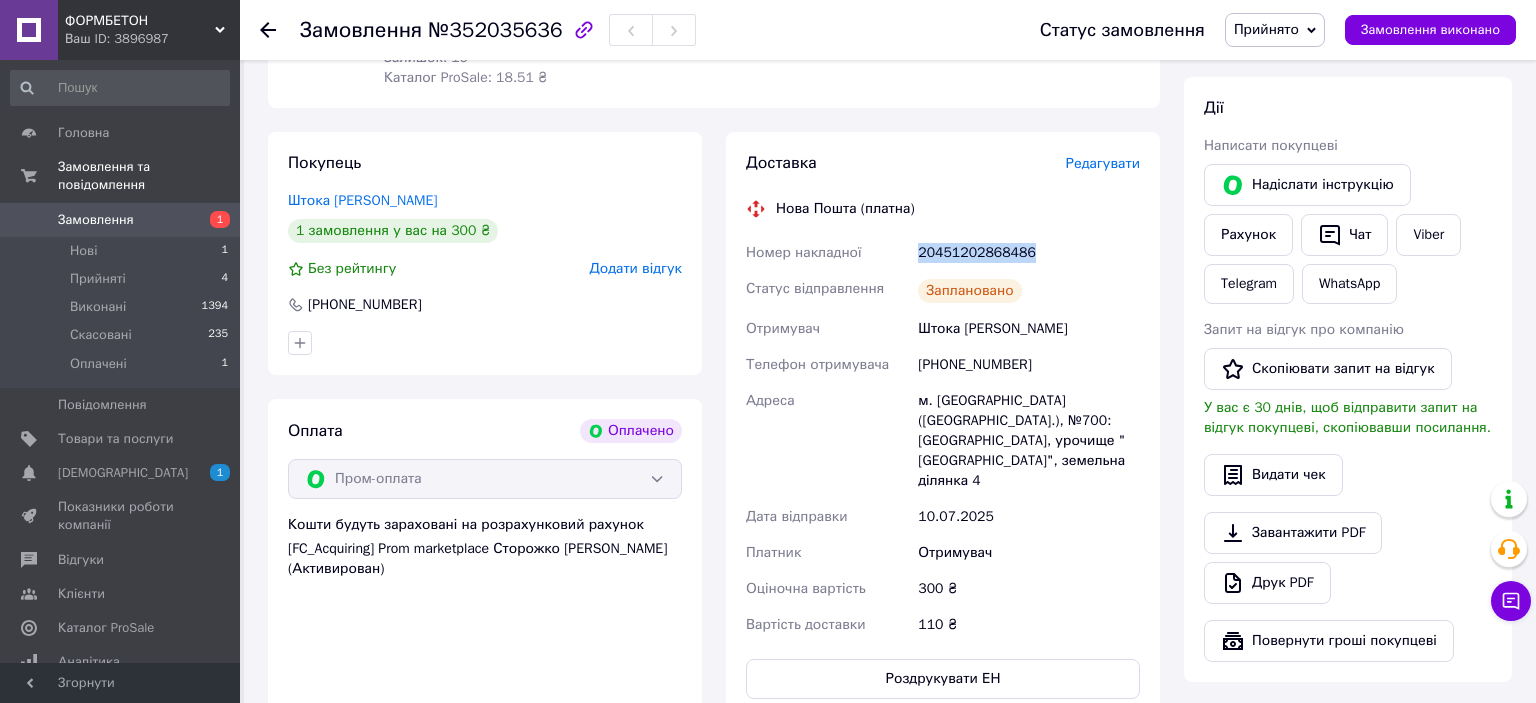 drag, startPoint x: 1025, startPoint y: 258, endPoint x: 914, endPoint y: 260, distance: 111.01801 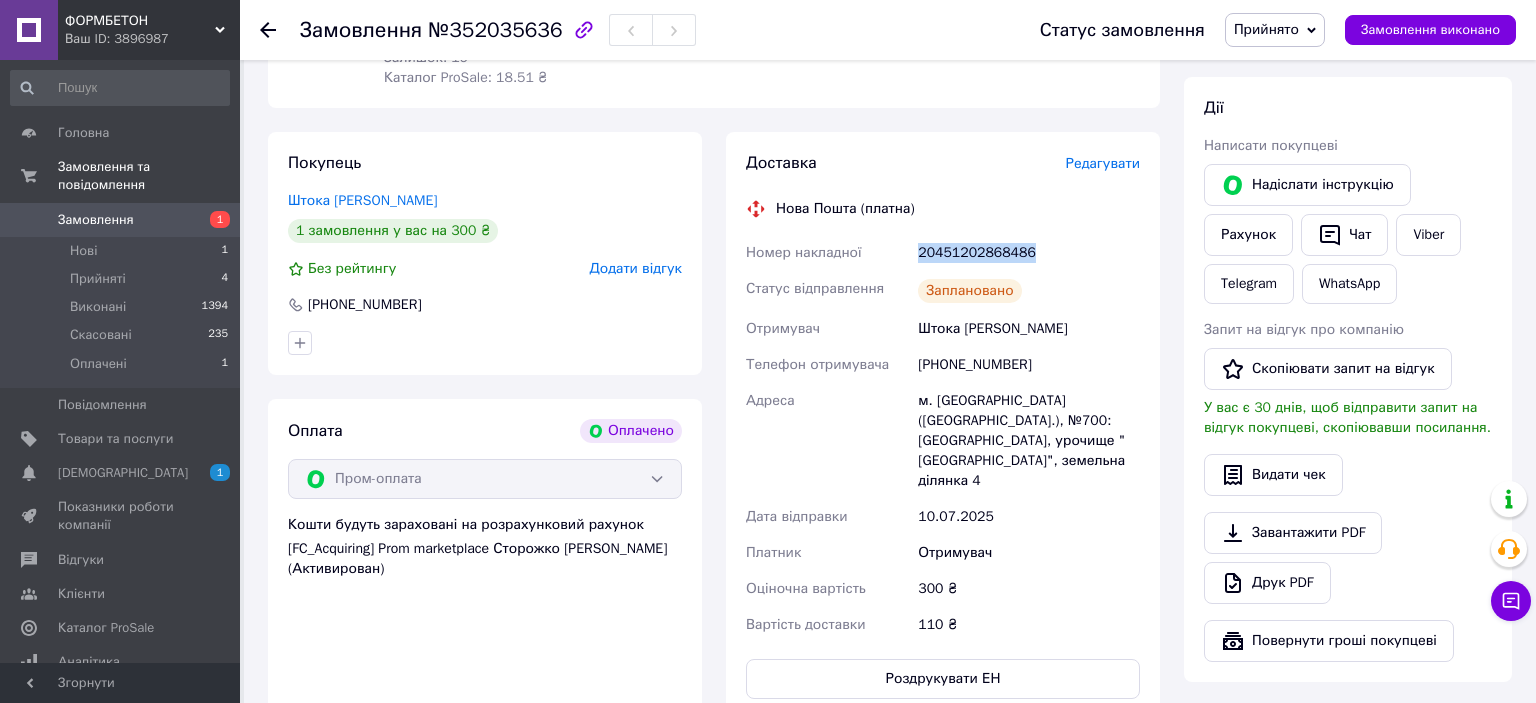 copy on "Номер накладної 20451202868486" 